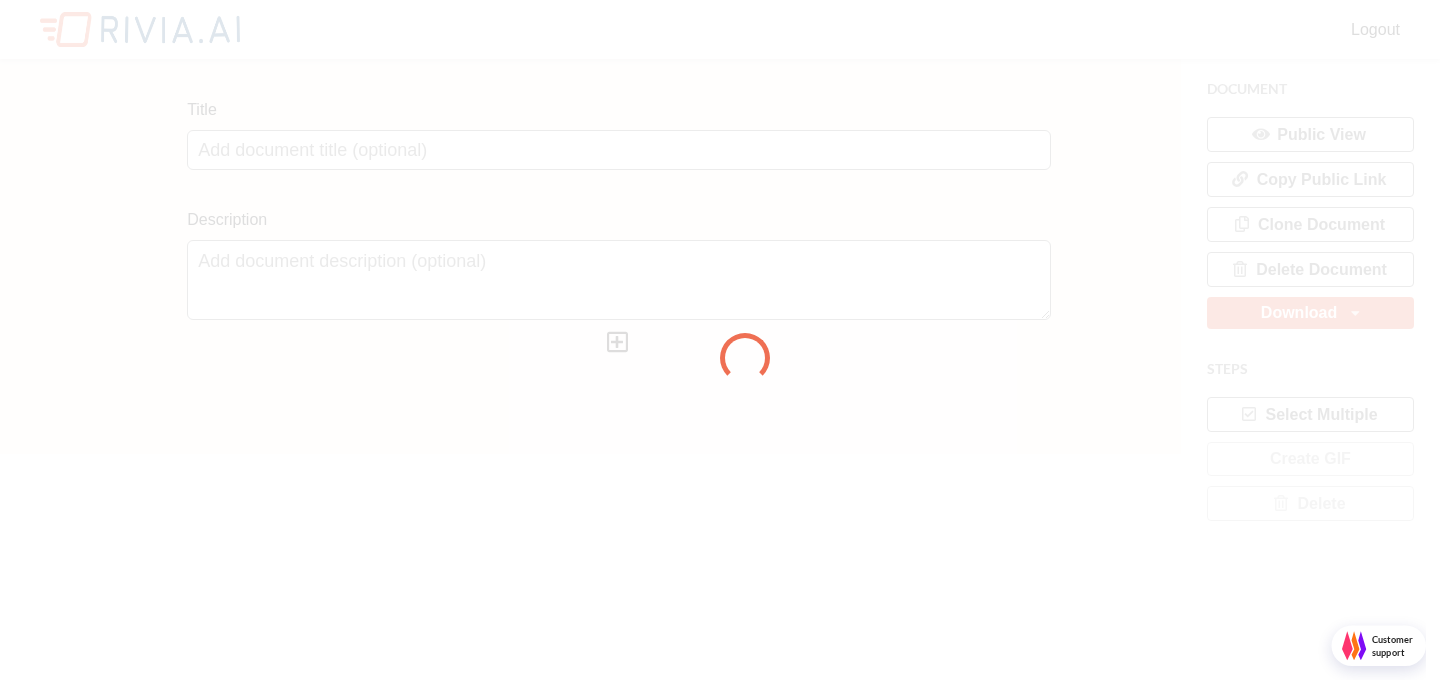 scroll, scrollTop: 0, scrollLeft: 0, axis: both 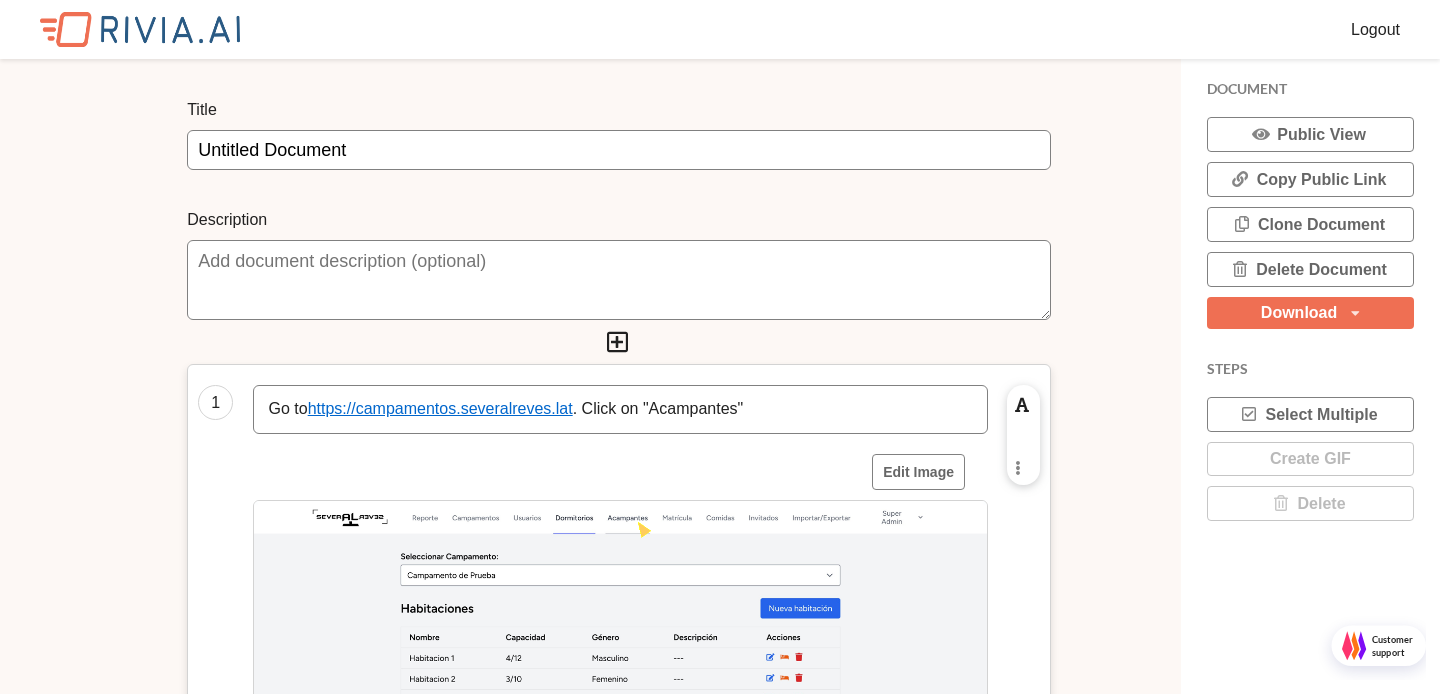 click on "Untitled Document" at bounding box center (619, 150) 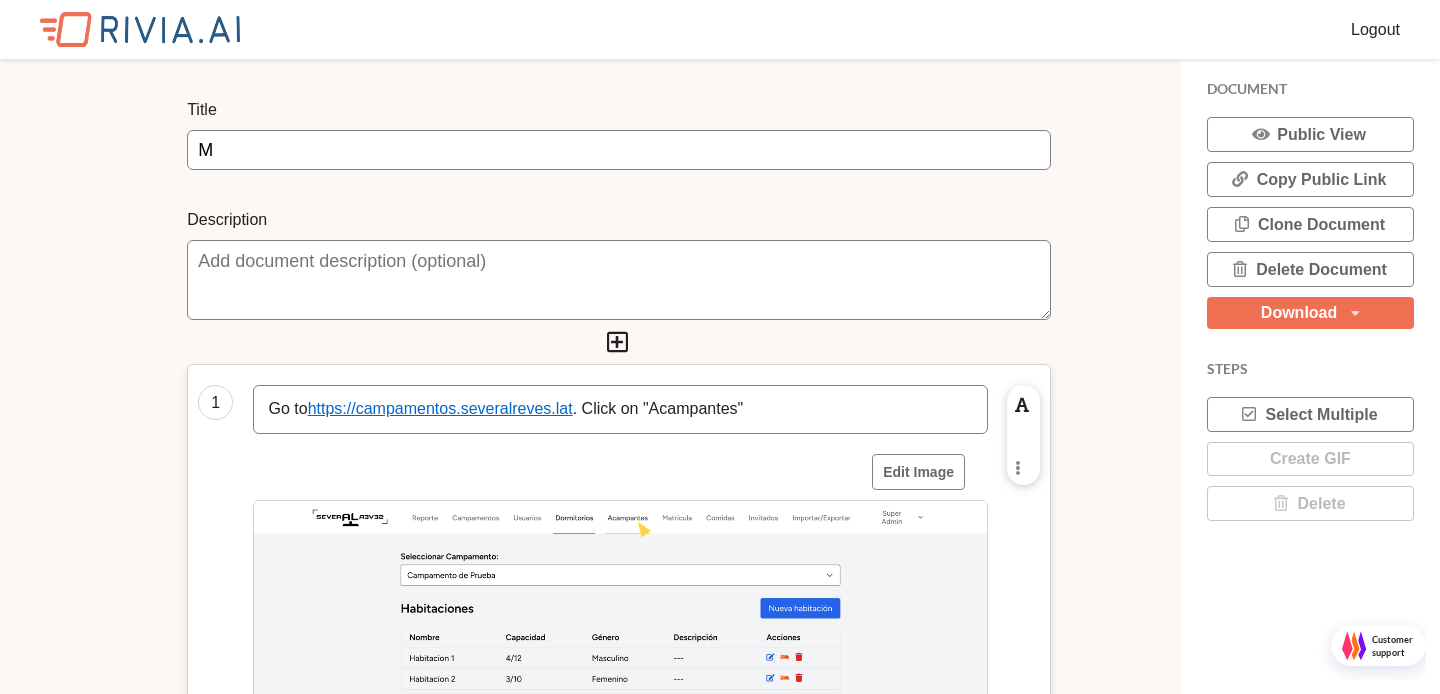 scroll, scrollTop: 10, scrollLeft: 10, axis: both 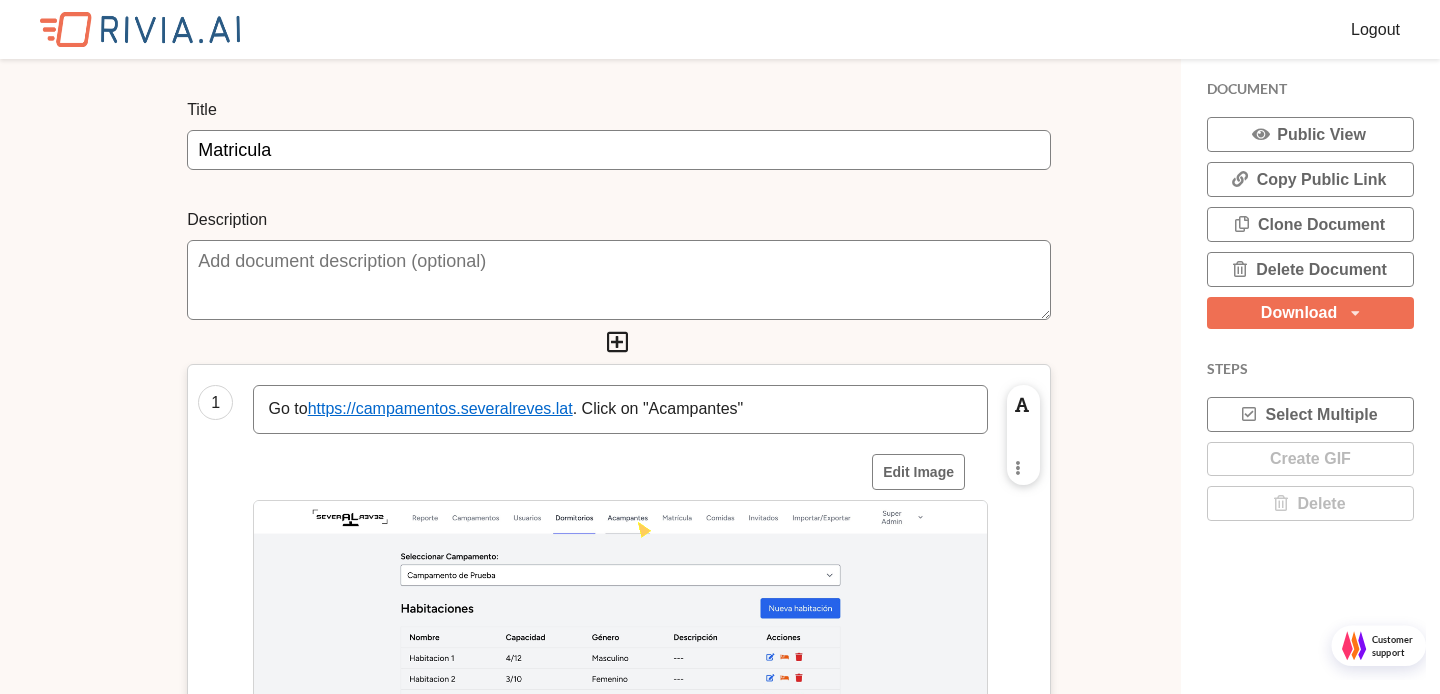 type on "Matricula" 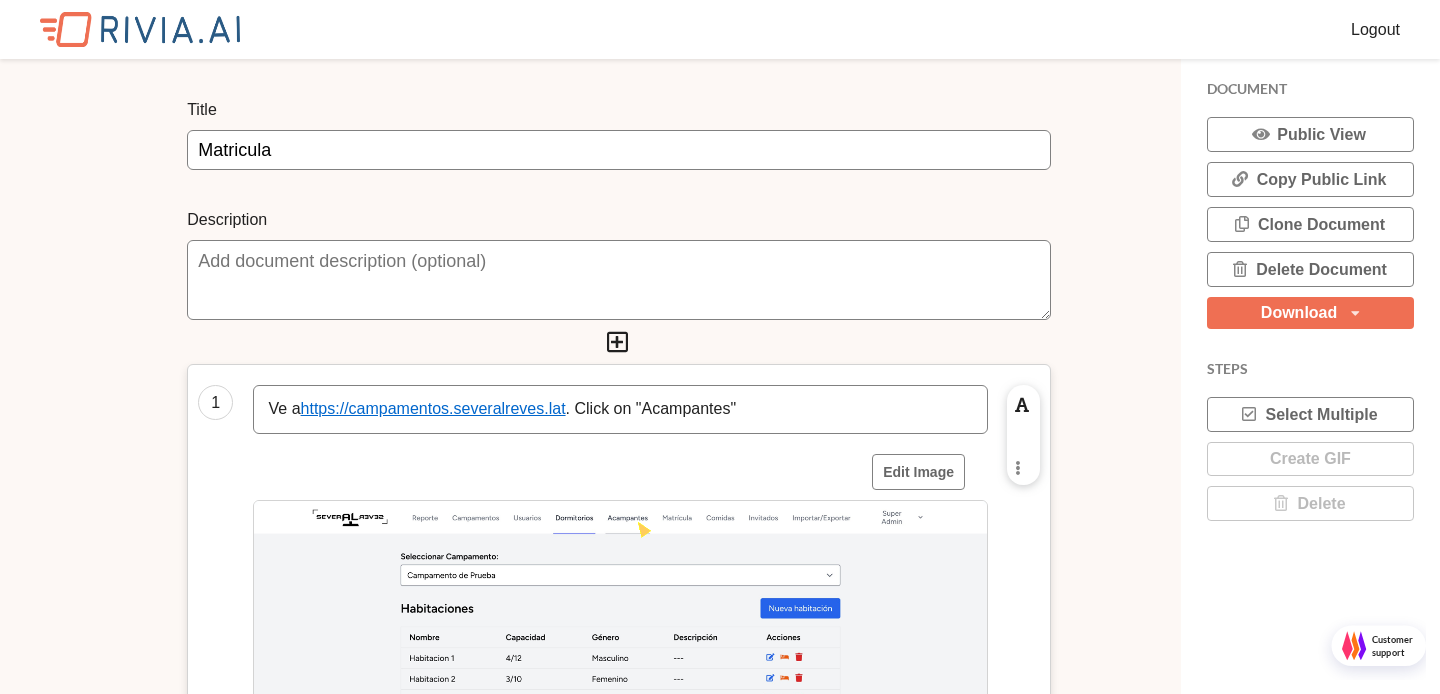 click on "Ve a https://campamentos.severalreves.lat . Click on "Acampantes"" at bounding box center [620, 409] 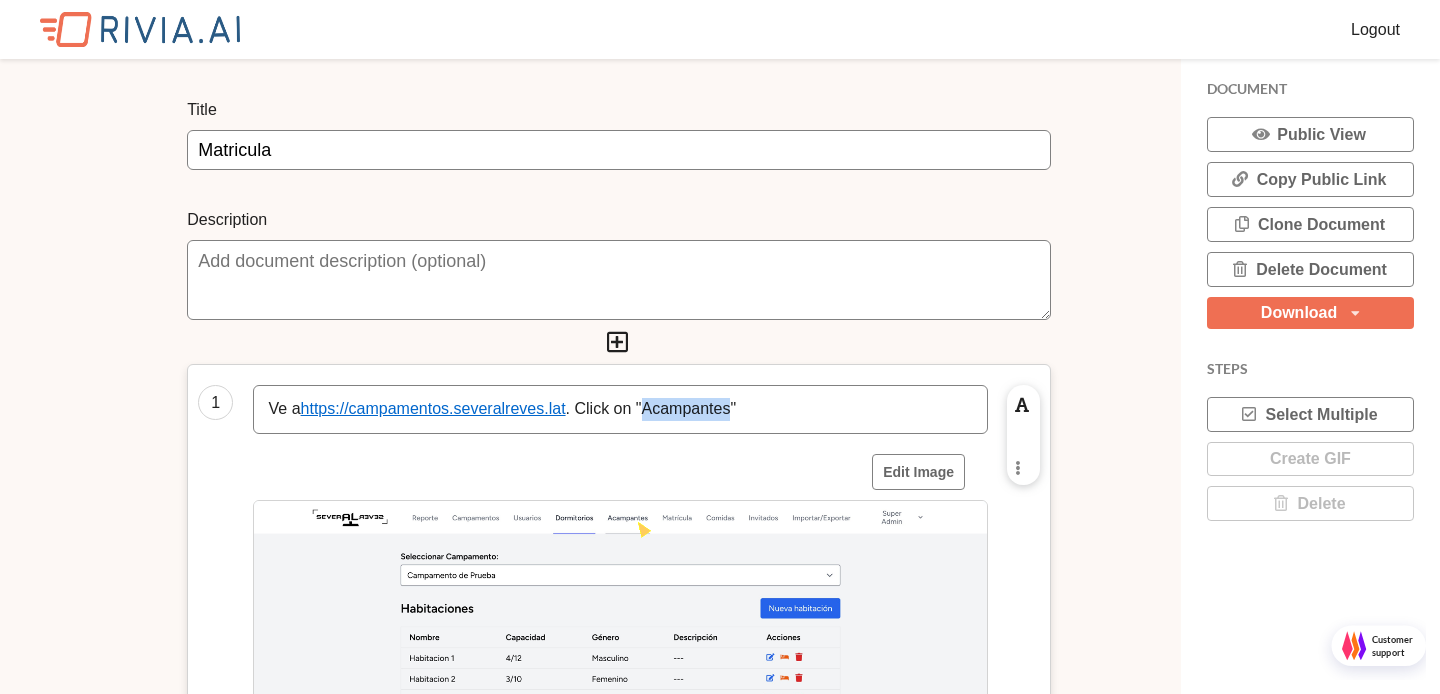 click on "Ve a https://campamentos.severalreves.lat . Click on "Acampantes"" at bounding box center (620, 409) 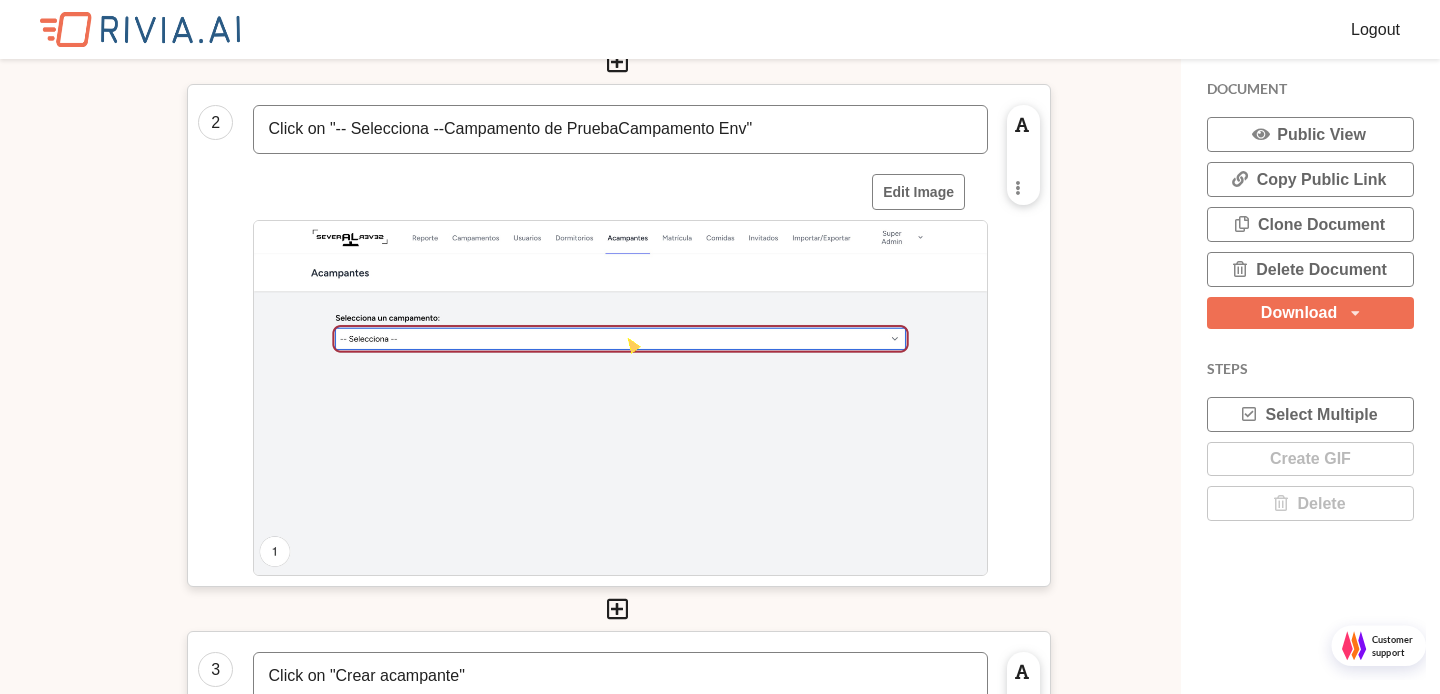scroll, scrollTop: 829, scrollLeft: 0, axis: vertical 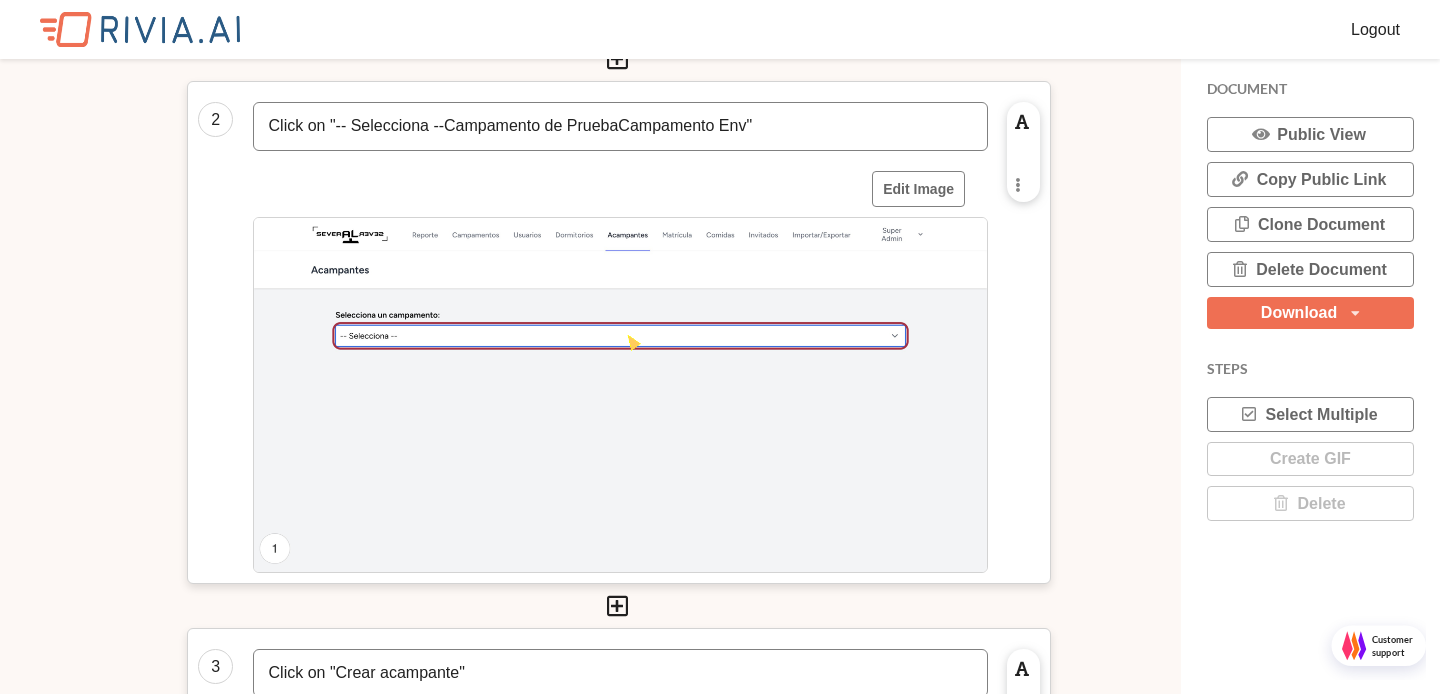 click on "Click on "-- Selecciona --Campamento de PruebaCampamento Env"" at bounding box center (620, 126) 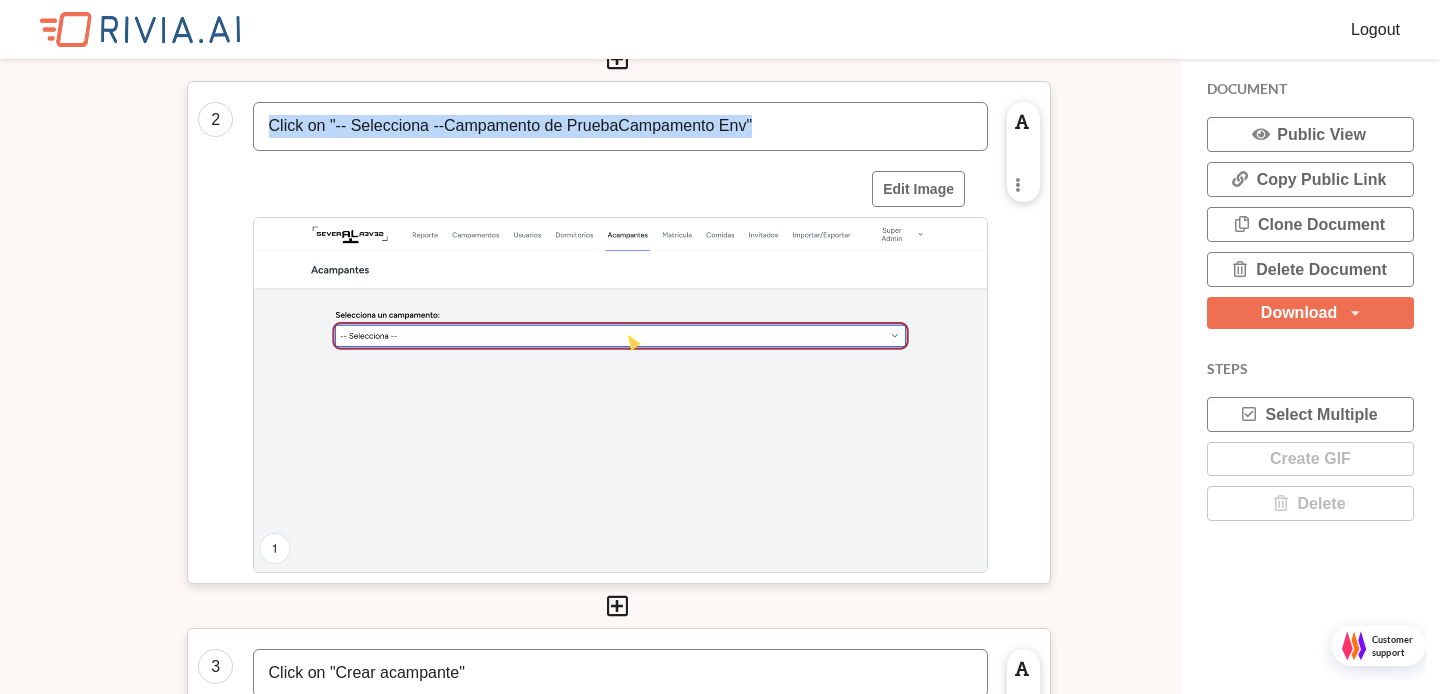 type 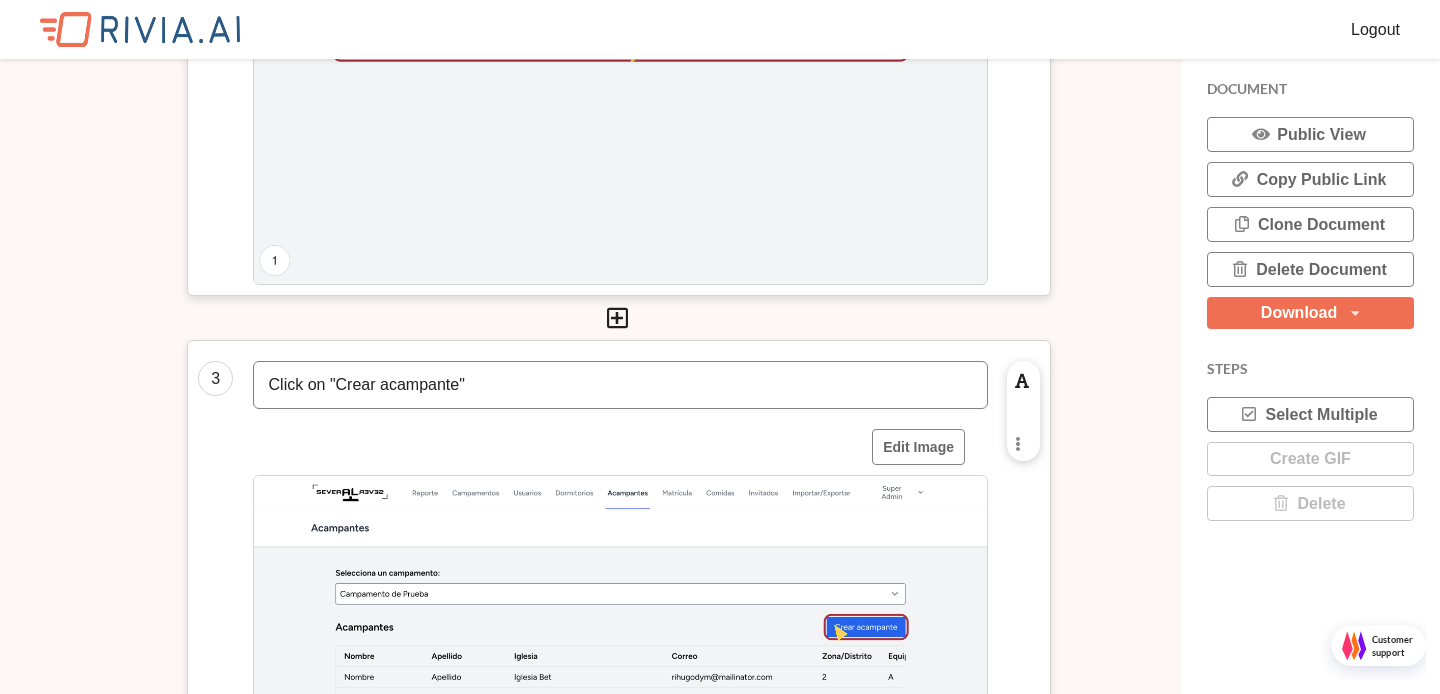 scroll, scrollTop: 1154, scrollLeft: 0, axis: vertical 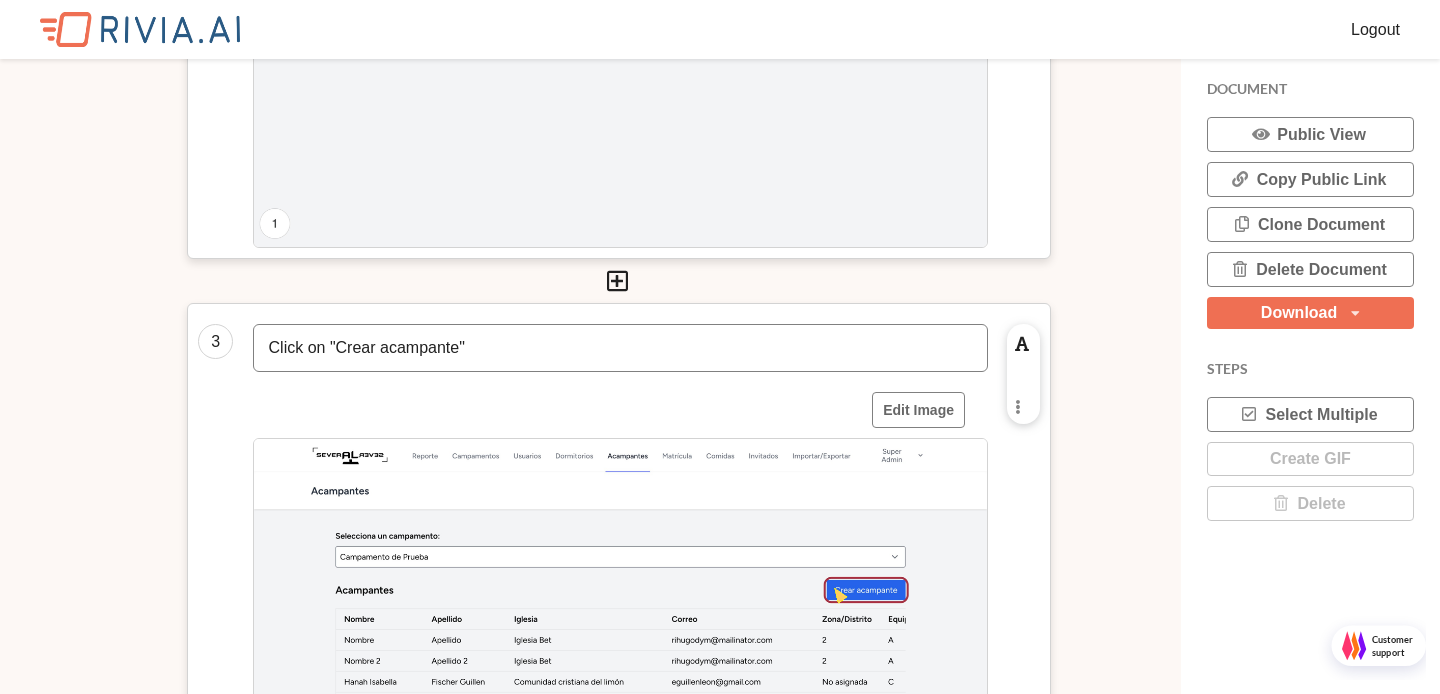 click on "Click on "Crear acampante"" at bounding box center (620, 348) 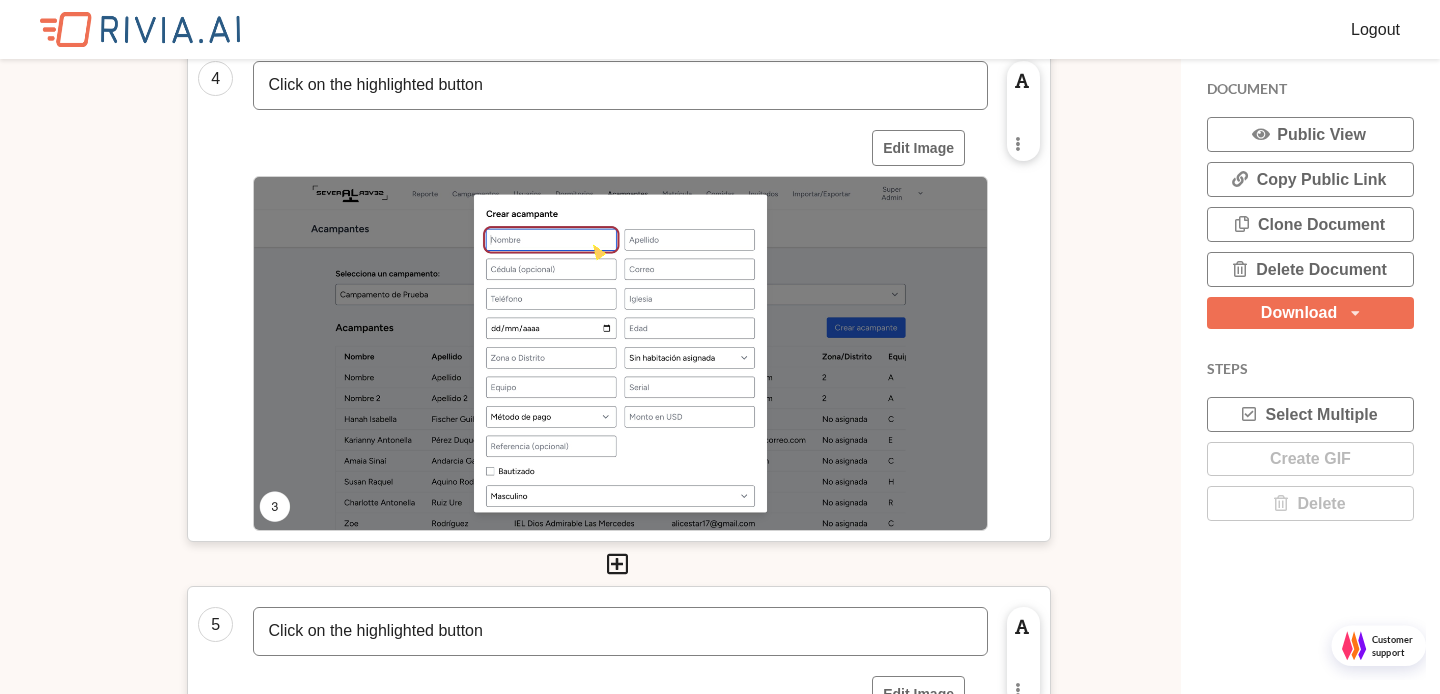 scroll, scrollTop: 1961, scrollLeft: 0, axis: vertical 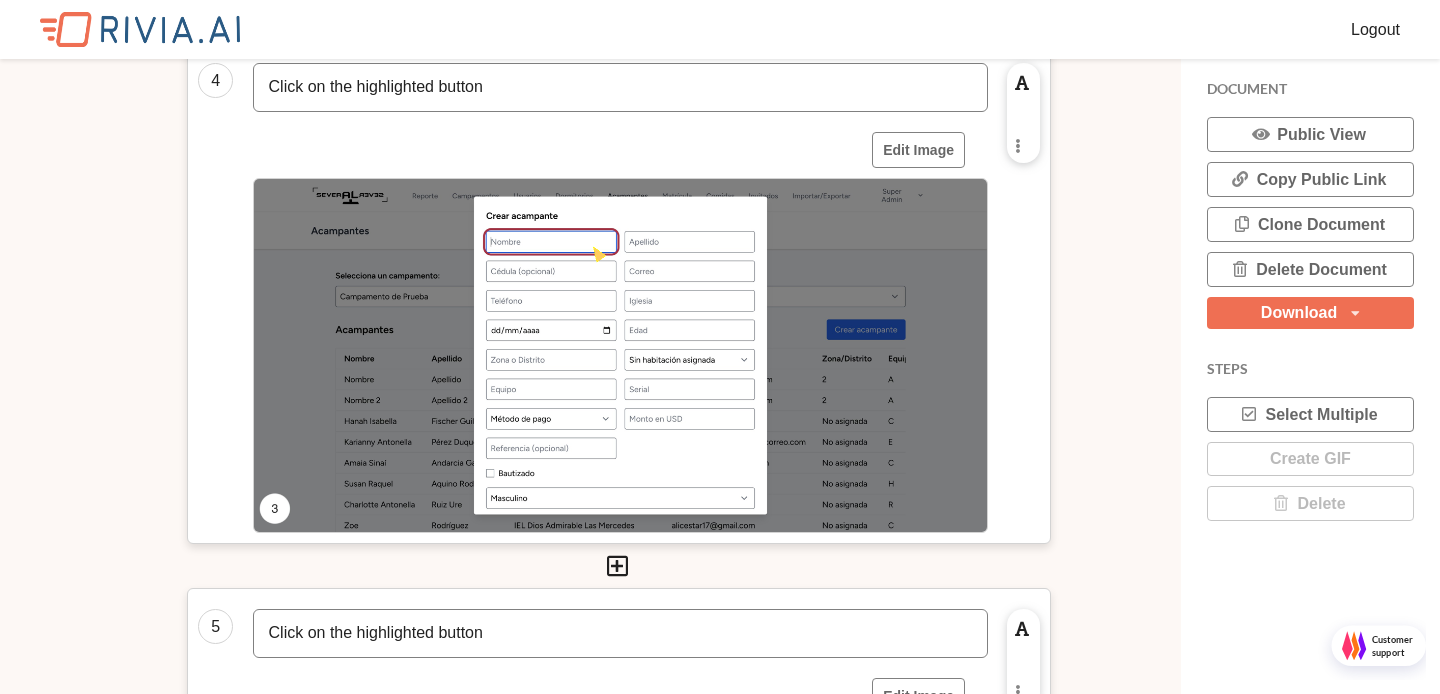 click on "Click on the highlighted button" at bounding box center [620, 87] 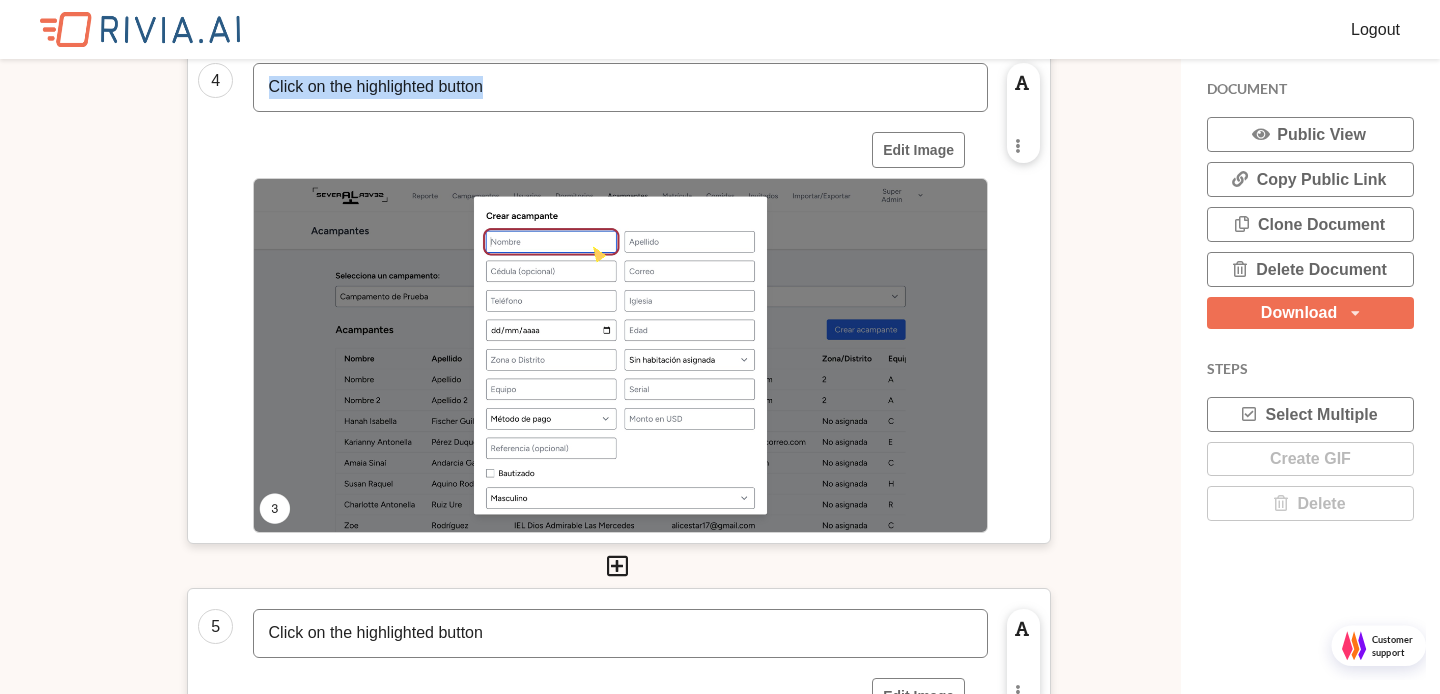 type 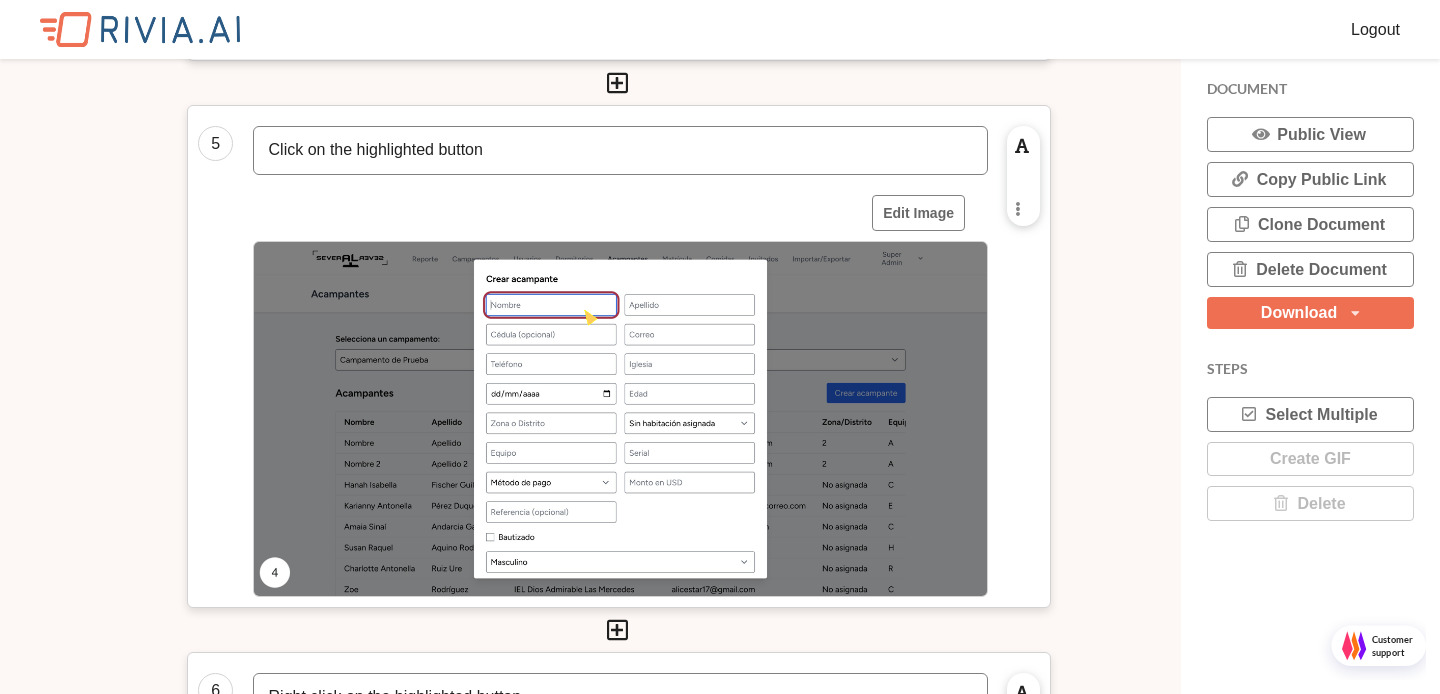 scroll, scrollTop: 2532, scrollLeft: 0, axis: vertical 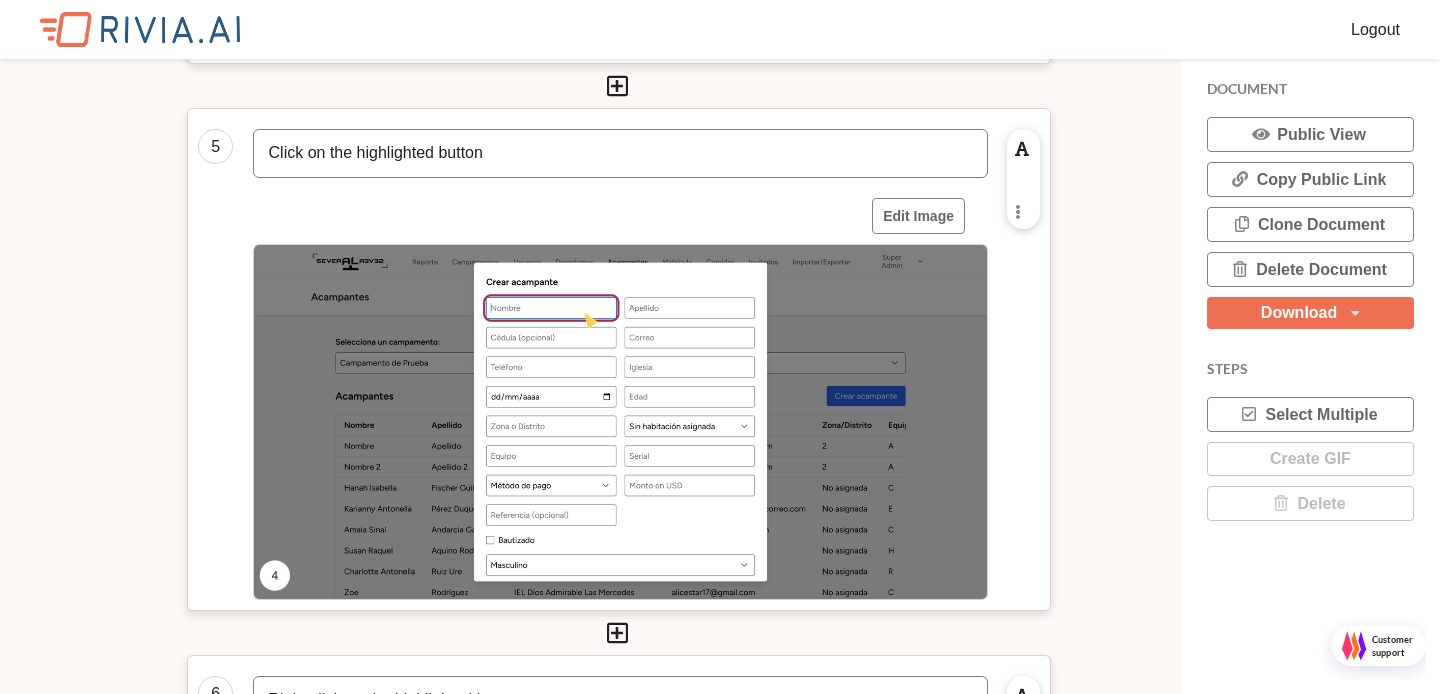 click on "Enable rich text editing Replace image Remove image Duplicate Cell Change Cell Position Delete Cell" at bounding box center [1023, 179] 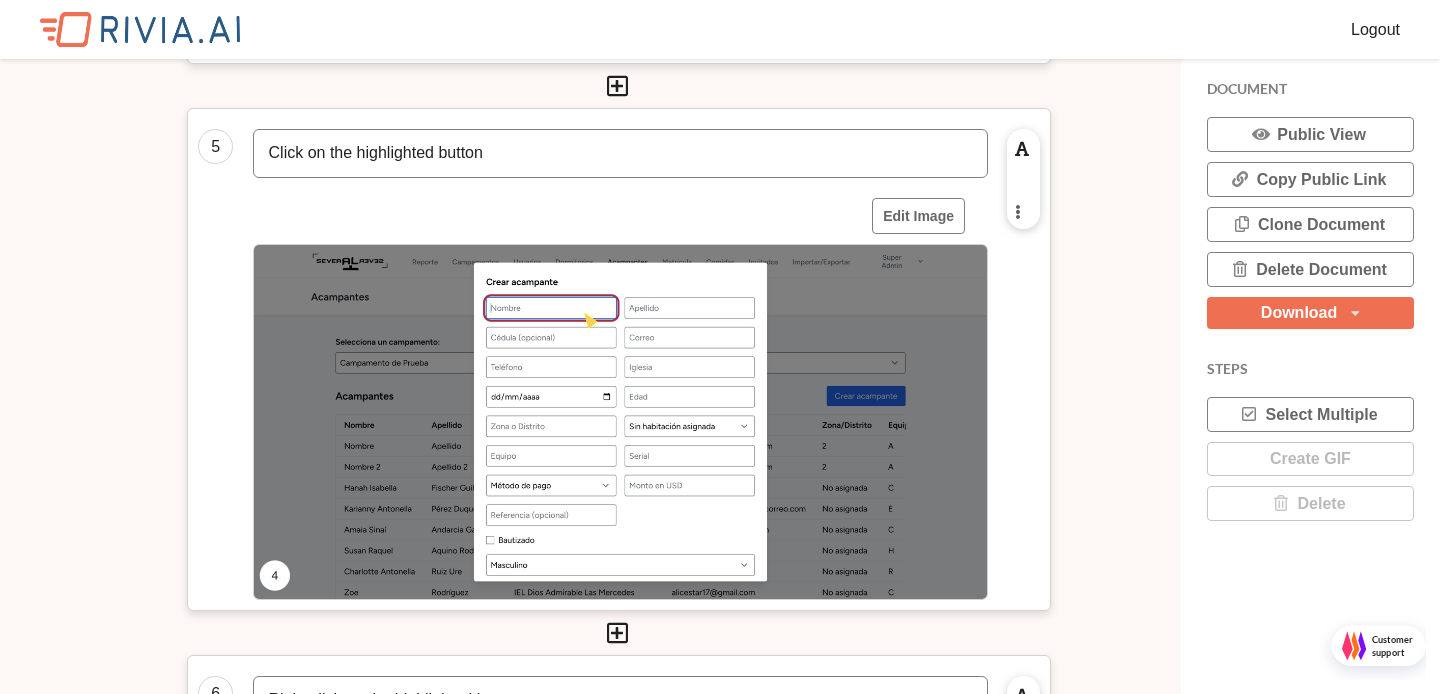 click at bounding box center (1017, 211) 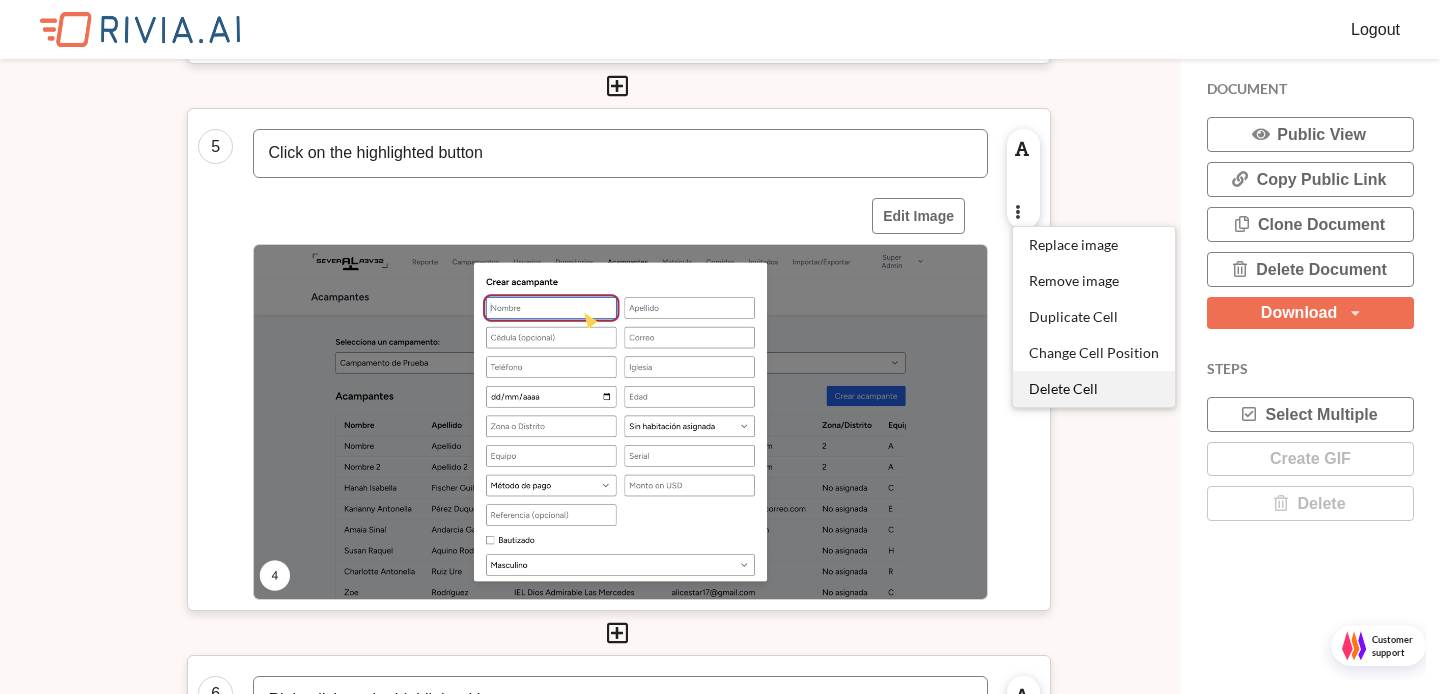click on "Delete Cell" at bounding box center [1094, 389] 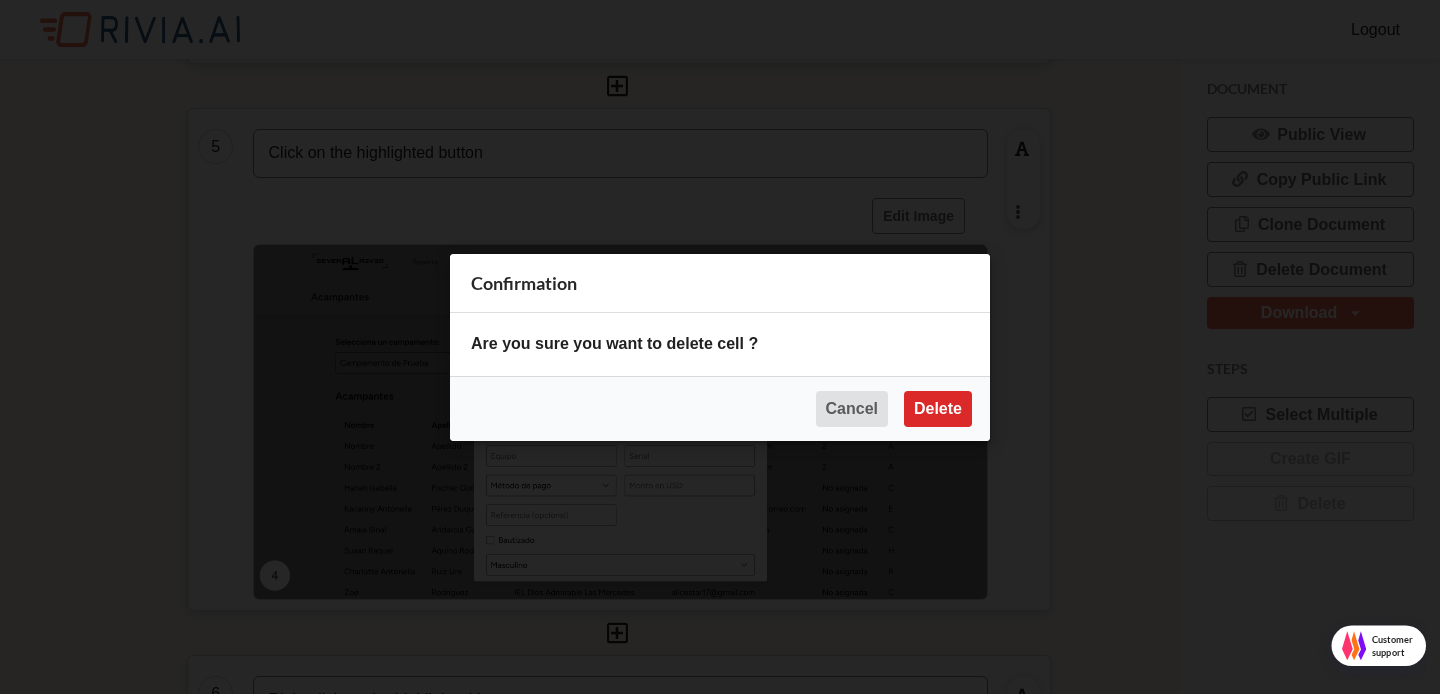 scroll, scrollTop: 10, scrollLeft: 10, axis: both 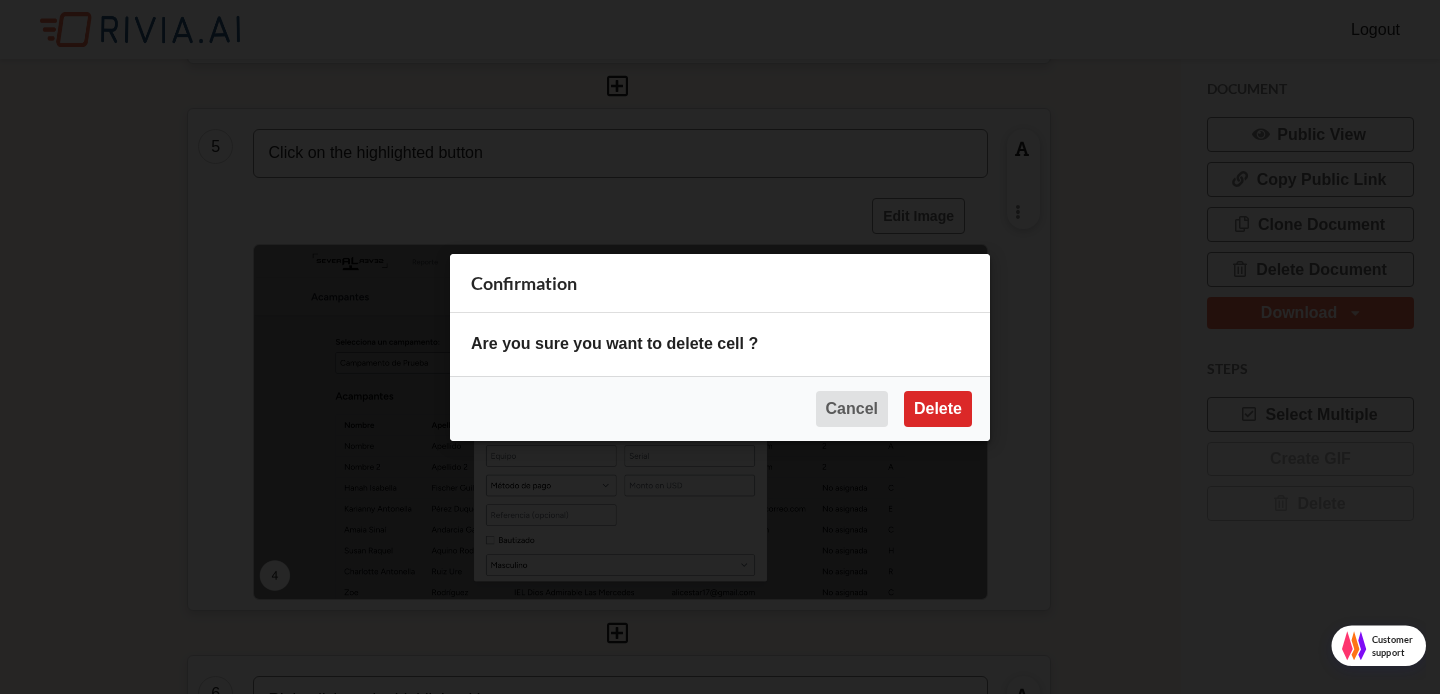 click on "Cancel Delete" at bounding box center [720, 407] 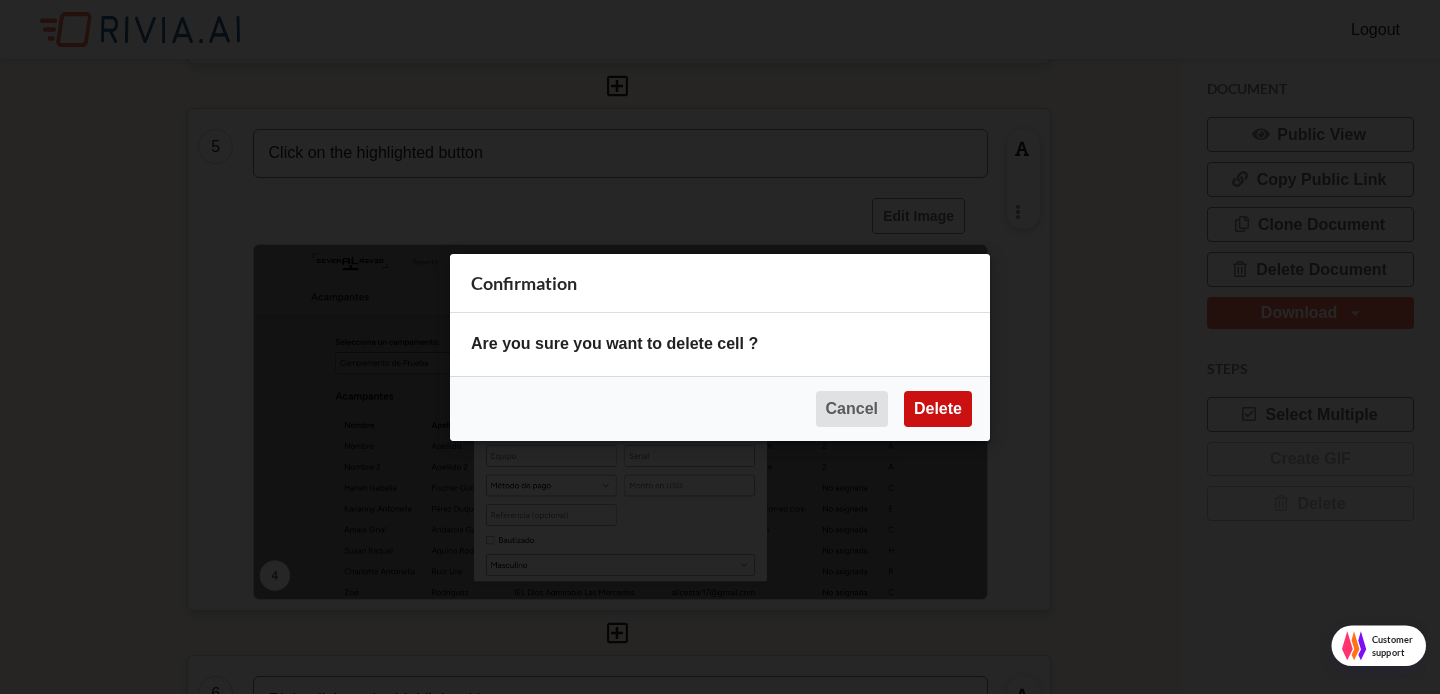 click on "Delete" at bounding box center [938, 408] 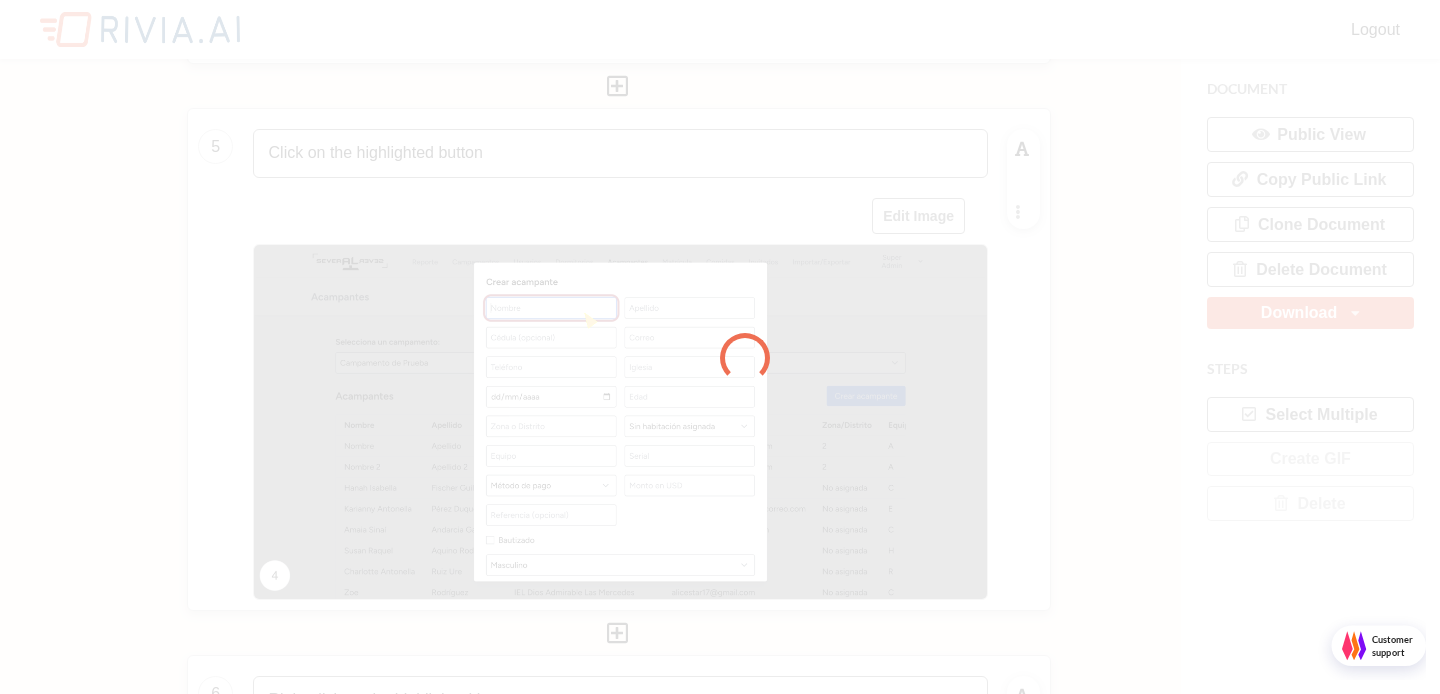 scroll, scrollTop: 10, scrollLeft: 10, axis: both 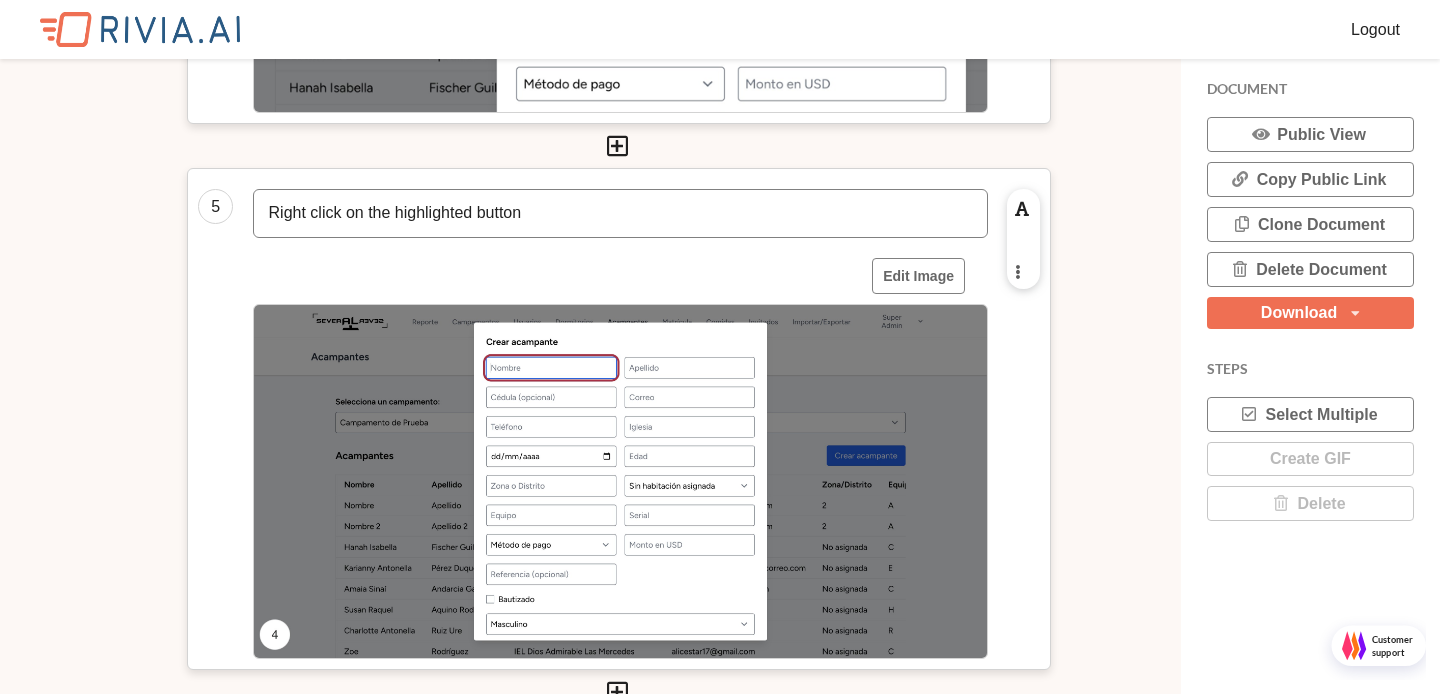 click at bounding box center (1017, 271) 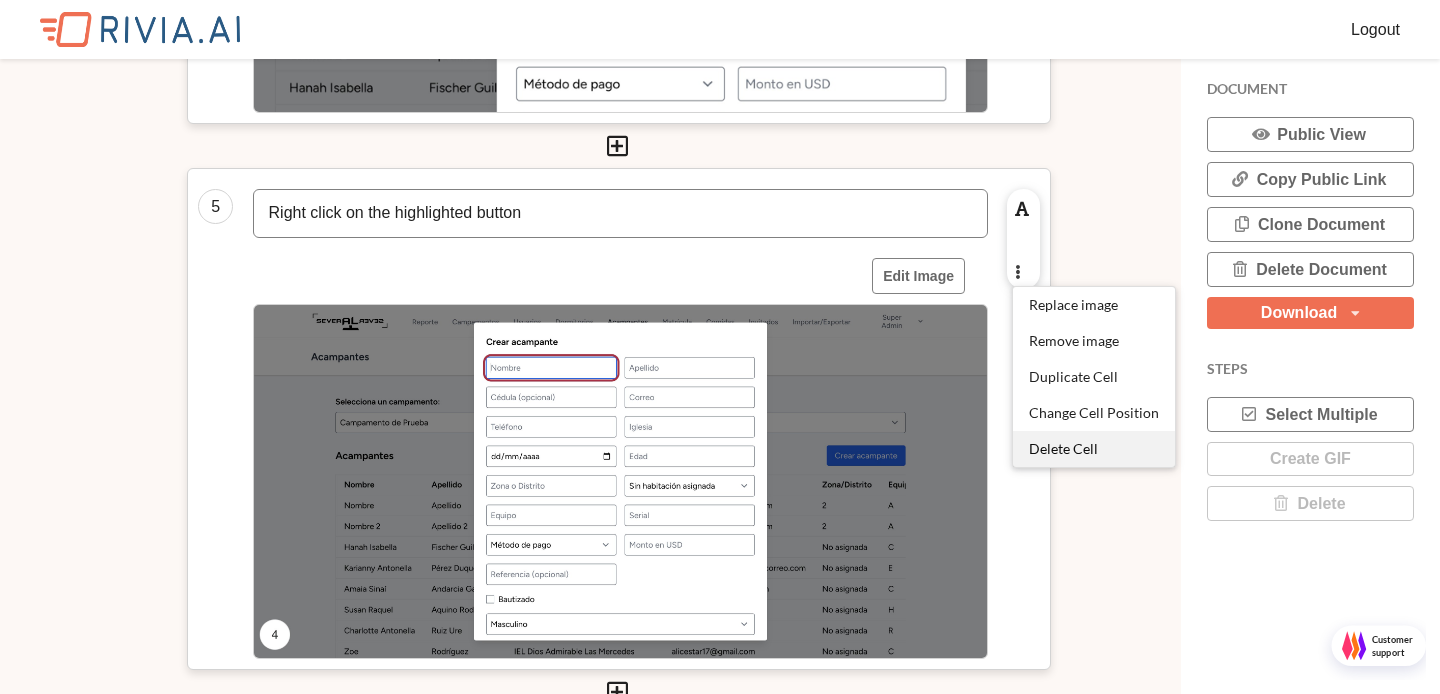 click on "Delete Cell" at bounding box center [1063, 448] 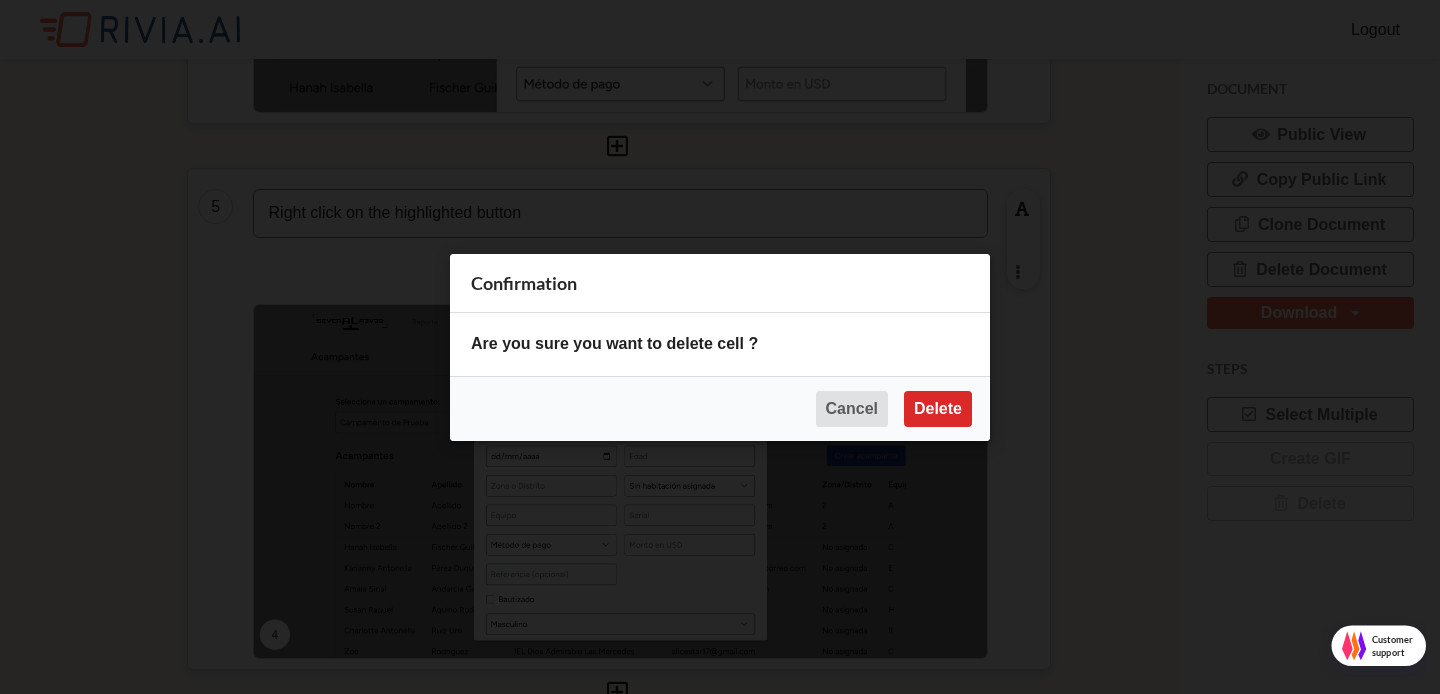 scroll, scrollTop: 10, scrollLeft: 10, axis: both 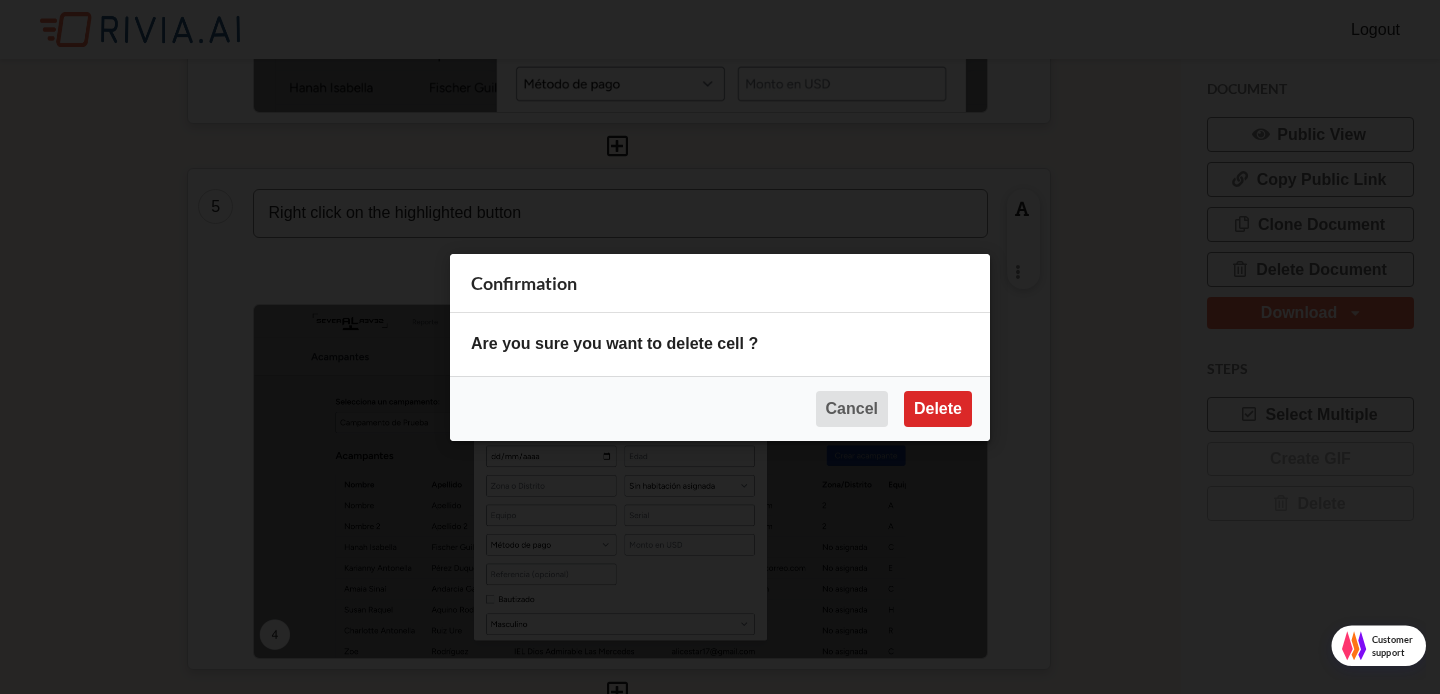 click on "Cancel Delete" at bounding box center (720, 407) 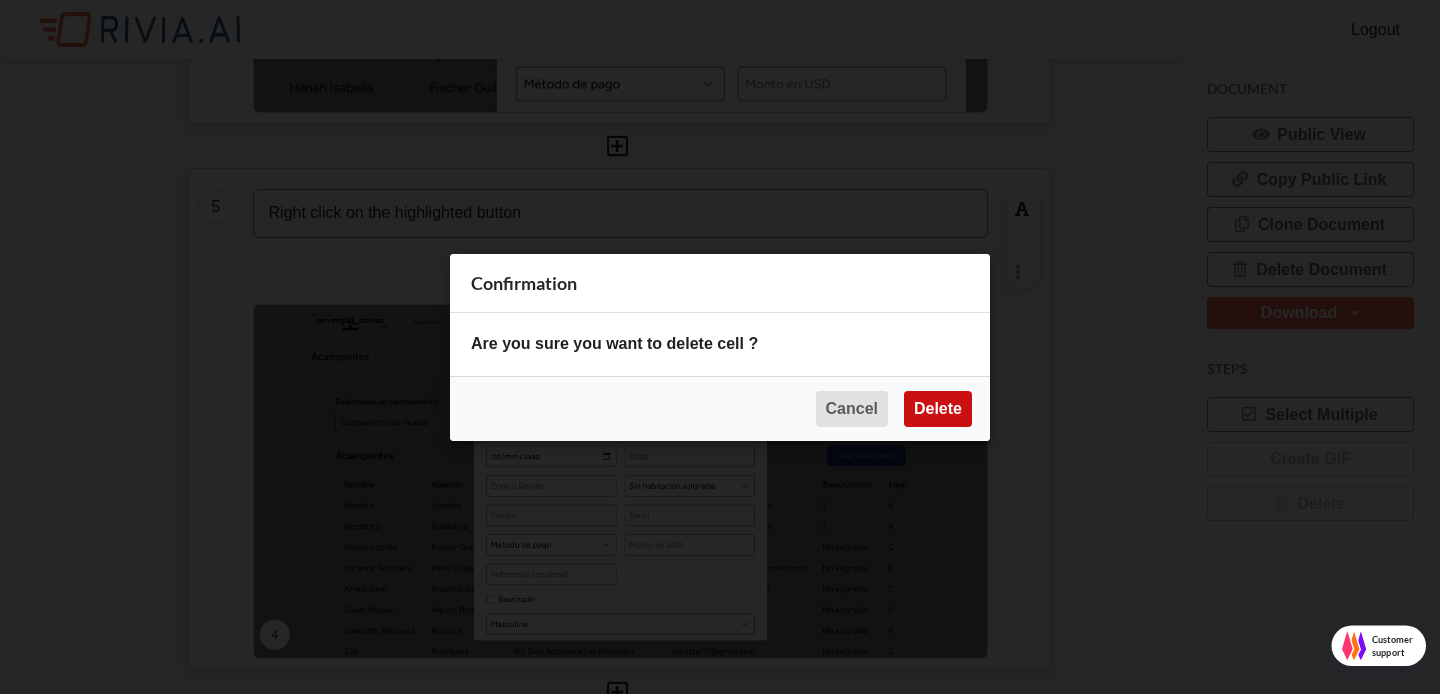 click on "Delete" at bounding box center [938, 408] 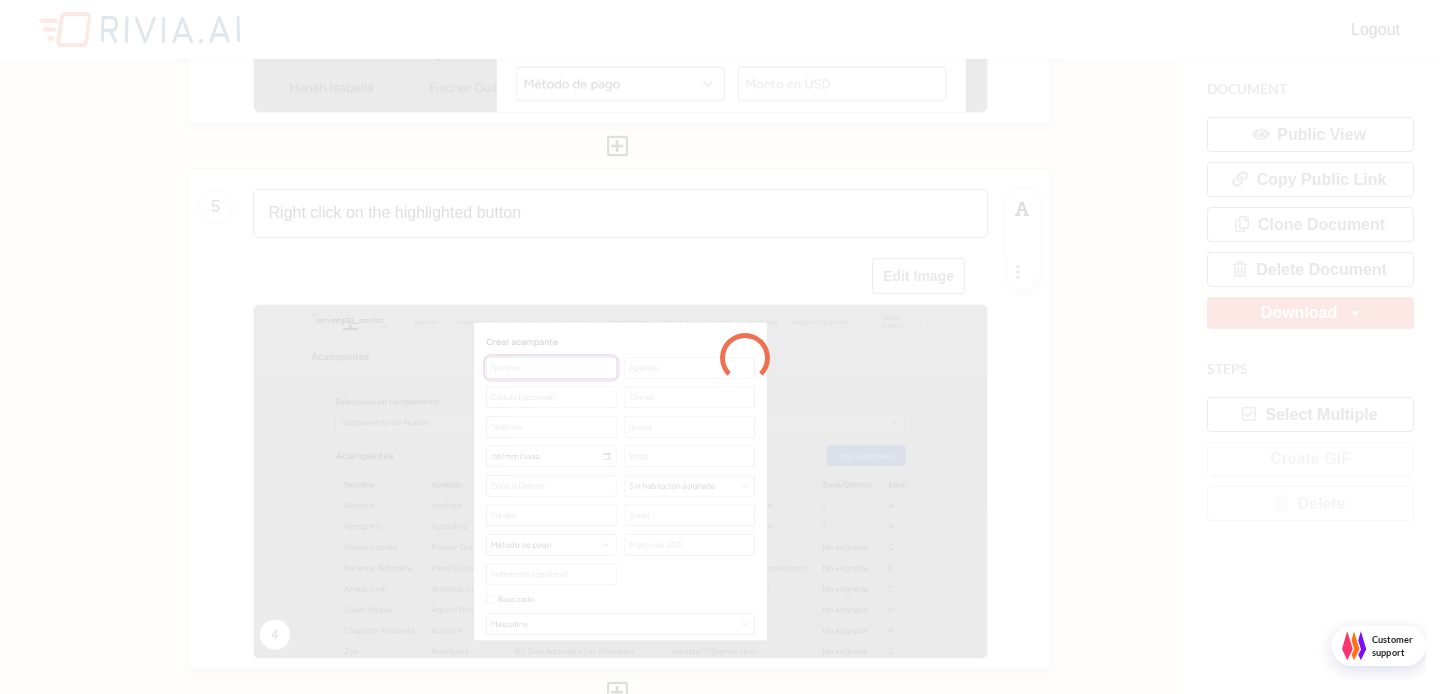 scroll, scrollTop: 10, scrollLeft: 10, axis: both 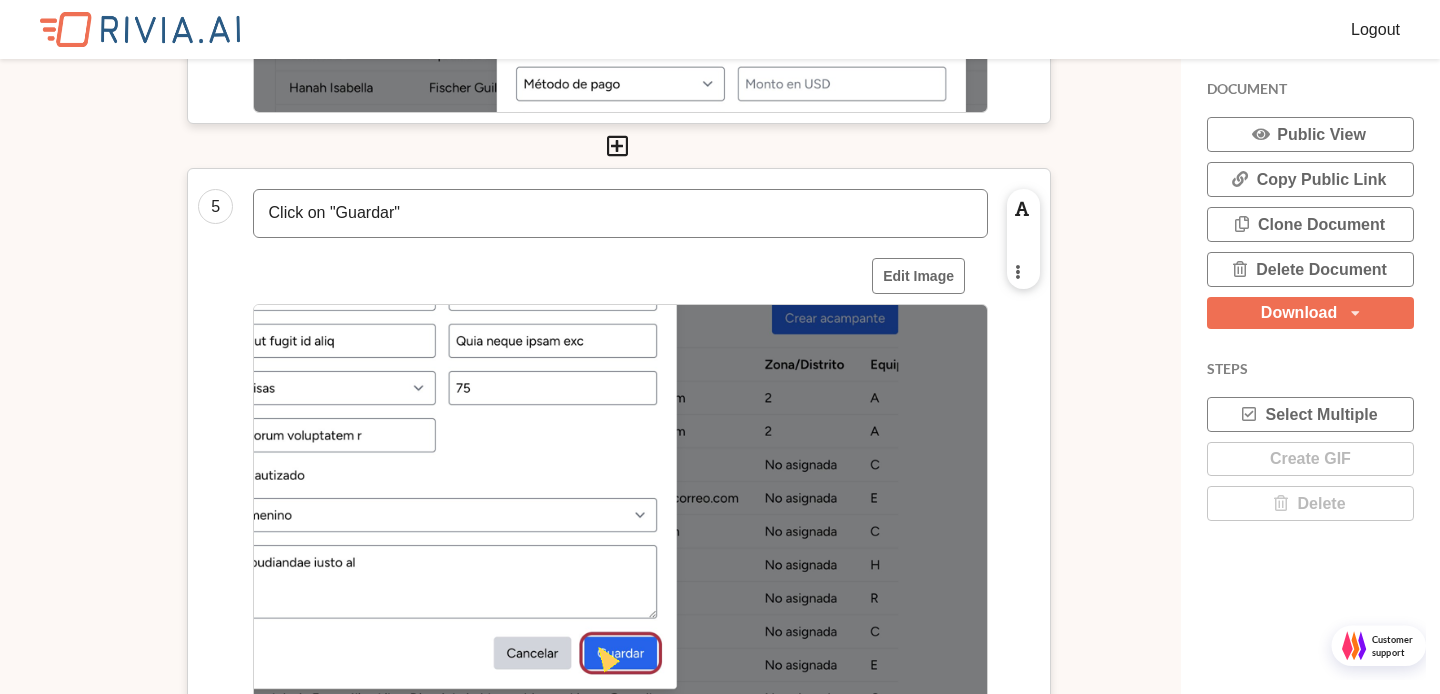 drag, startPoint x: 1015, startPoint y: 277, endPoint x: 753, endPoint y: 237, distance: 265.03586 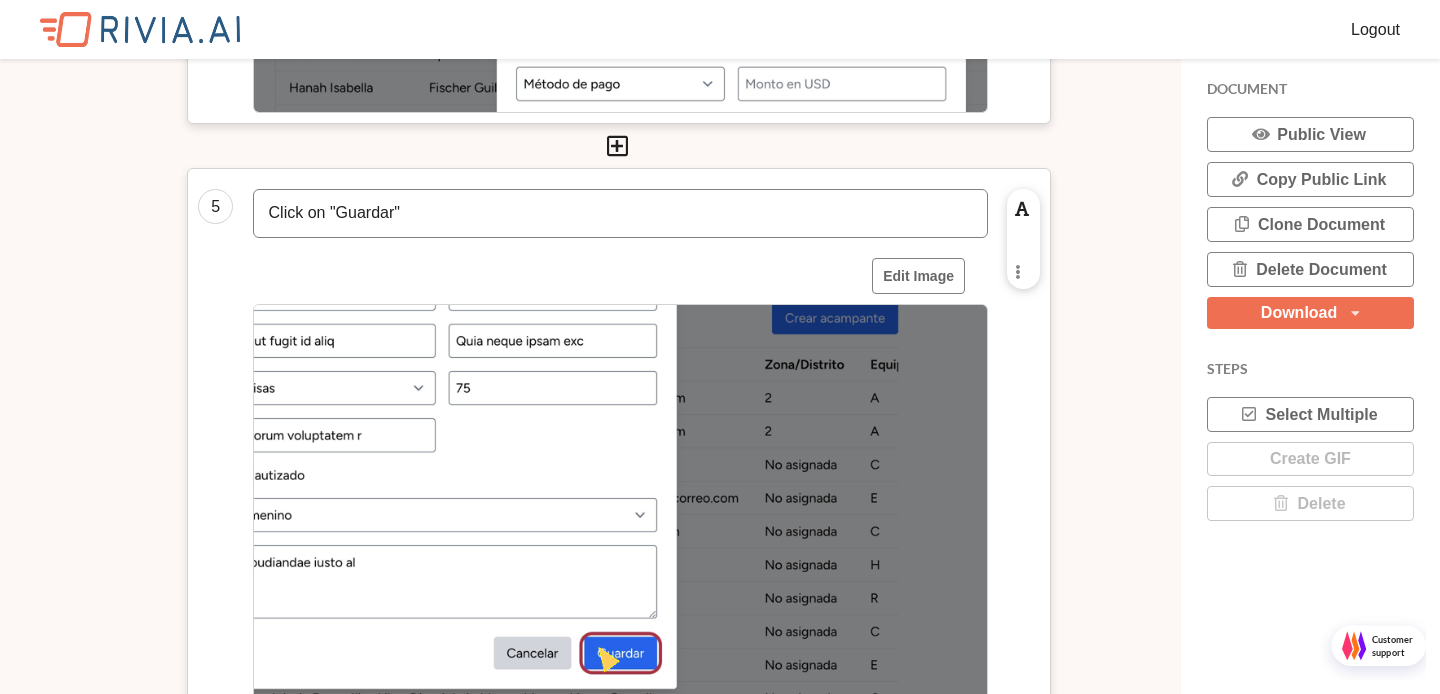 click on "Click on "Guardar"" at bounding box center (620, 213) 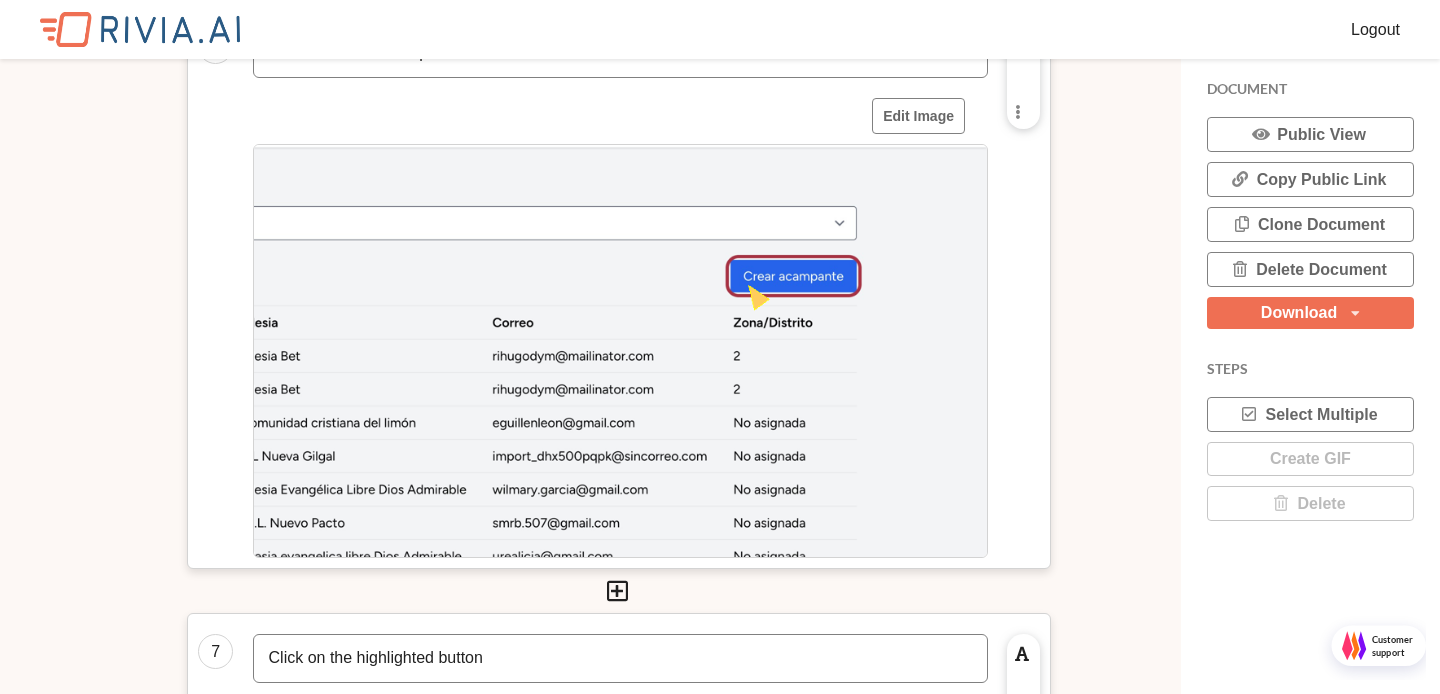 scroll, scrollTop: 3461, scrollLeft: 0, axis: vertical 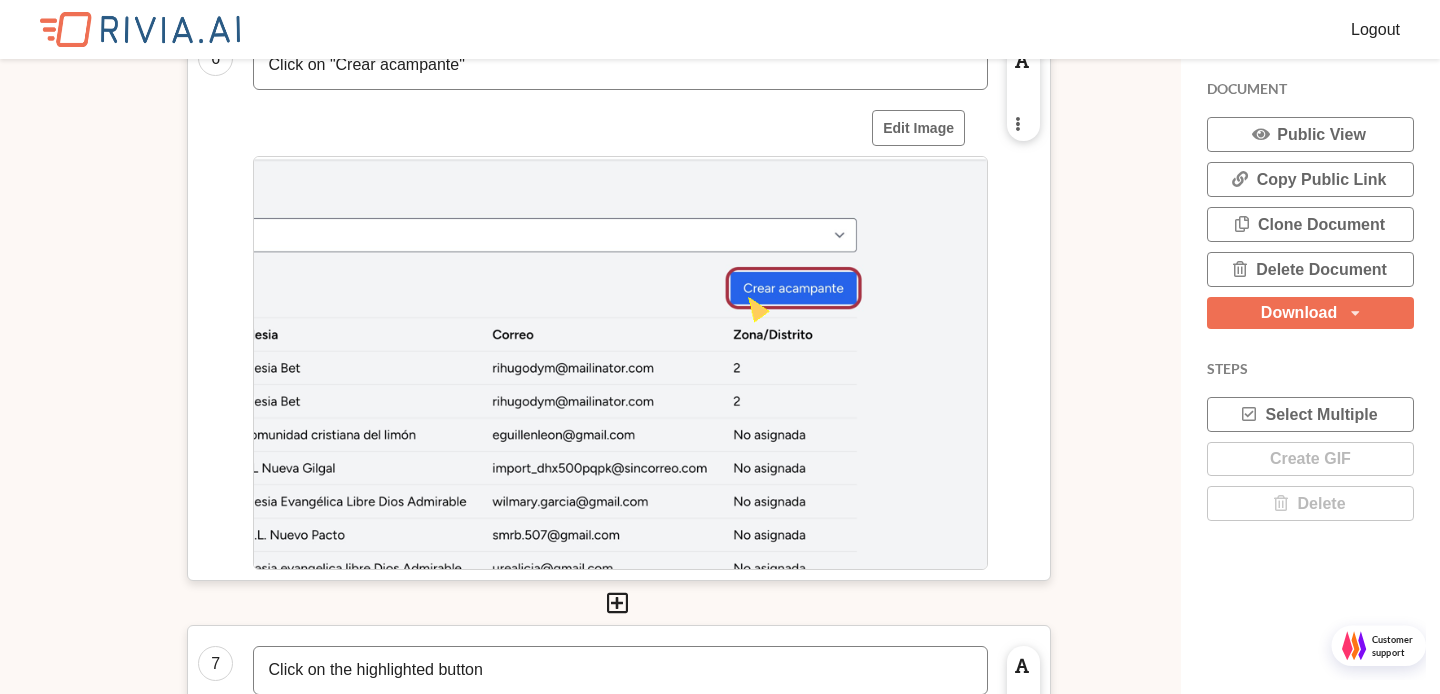 click at bounding box center (1017, 123) 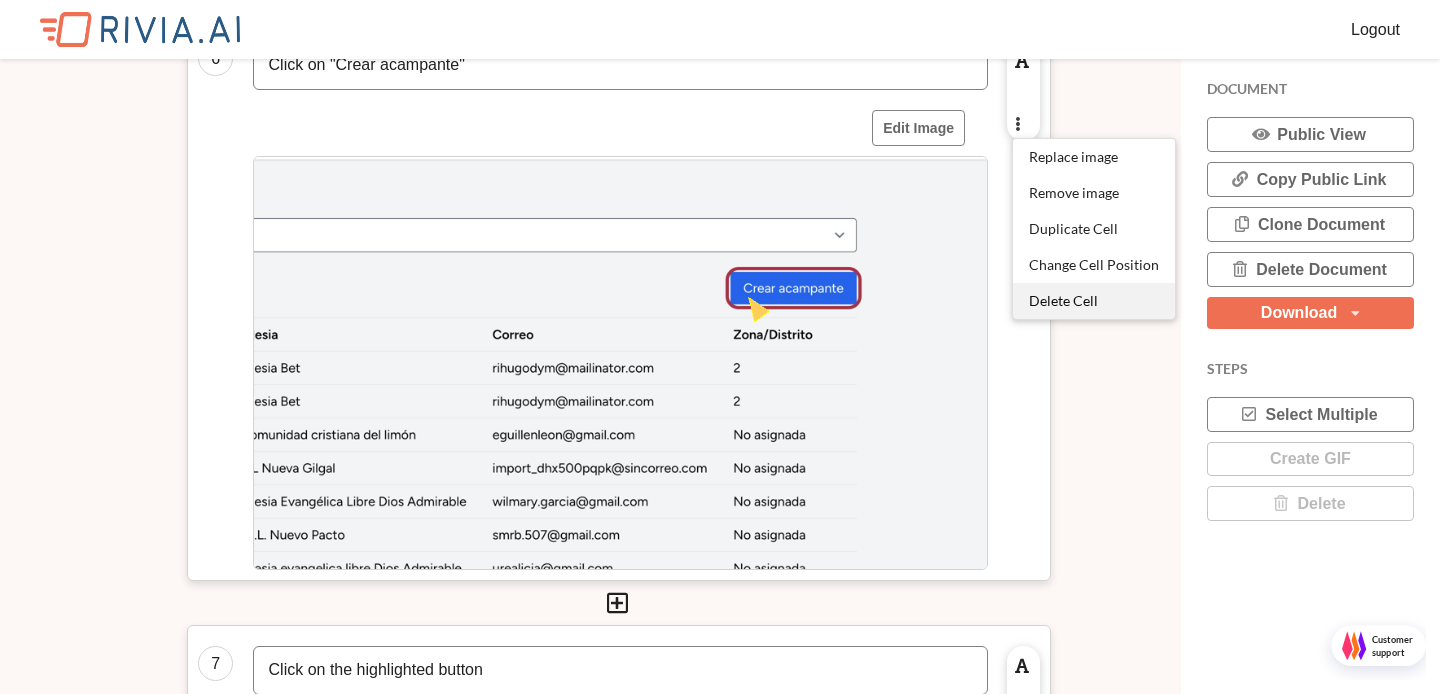 click on "Delete Cell" at bounding box center (1063, 300) 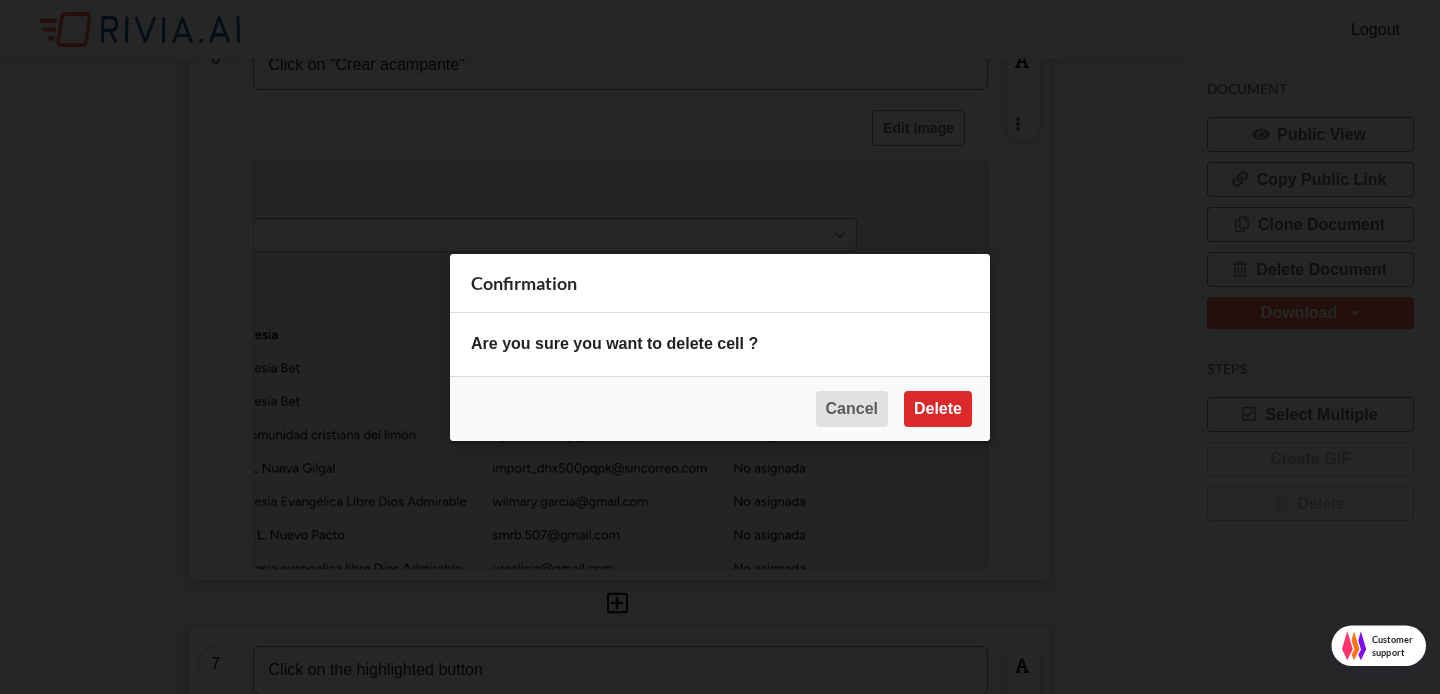 scroll, scrollTop: 10, scrollLeft: 10, axis: both 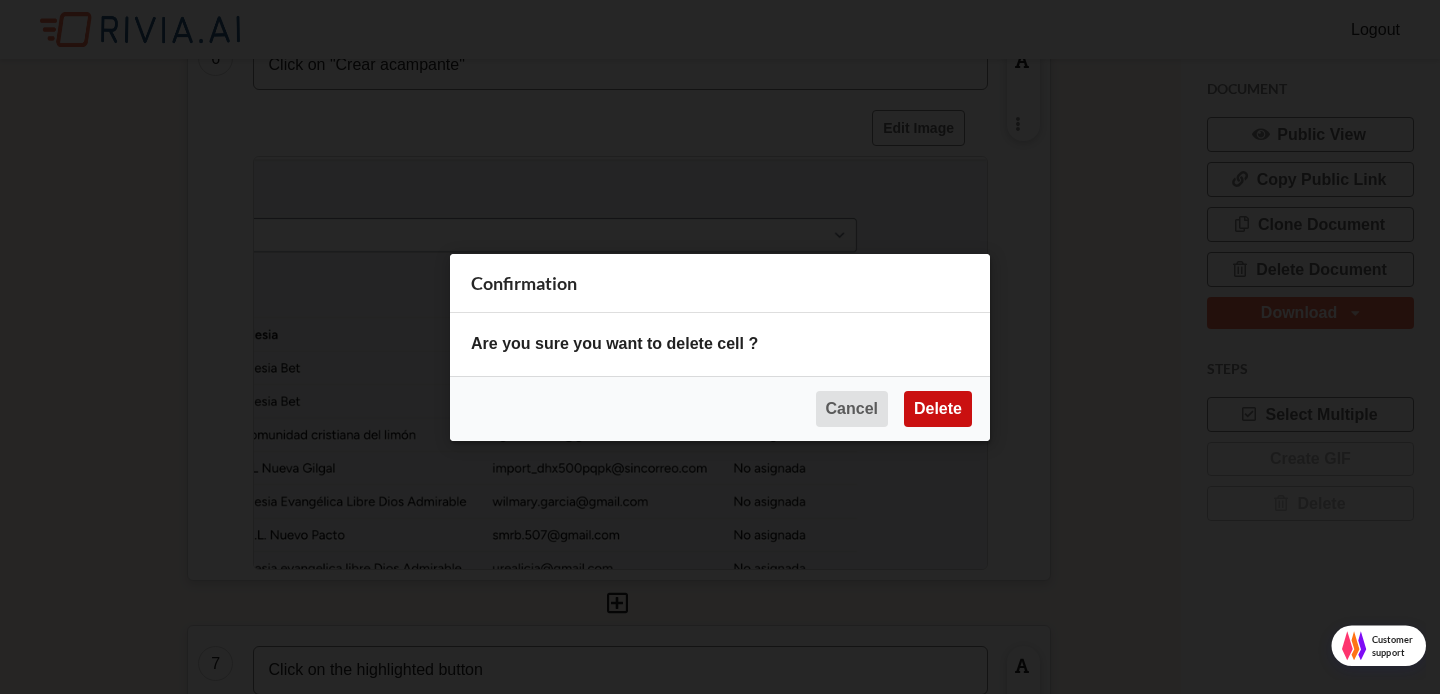 click on "Delete" at bounding box center (938, 408) 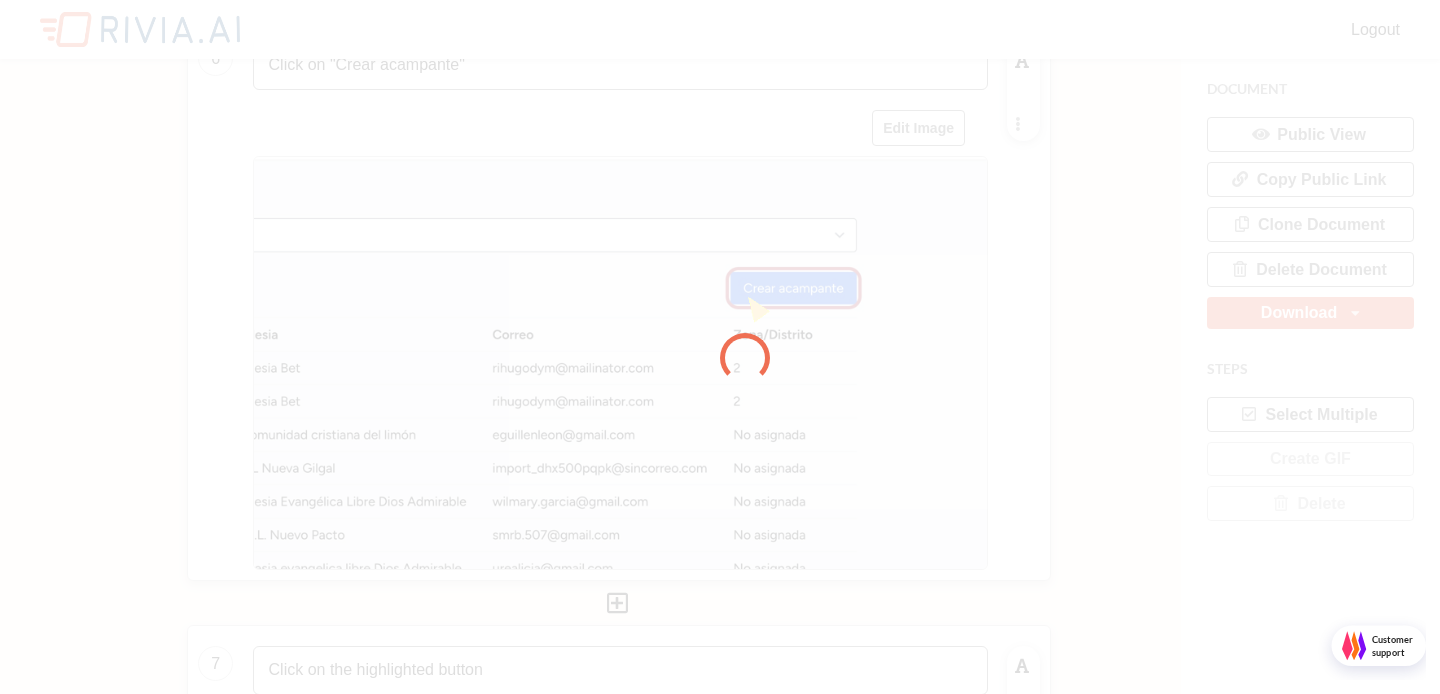 scroll, scrollTop: 10, scrollLeft: 10, axis: both 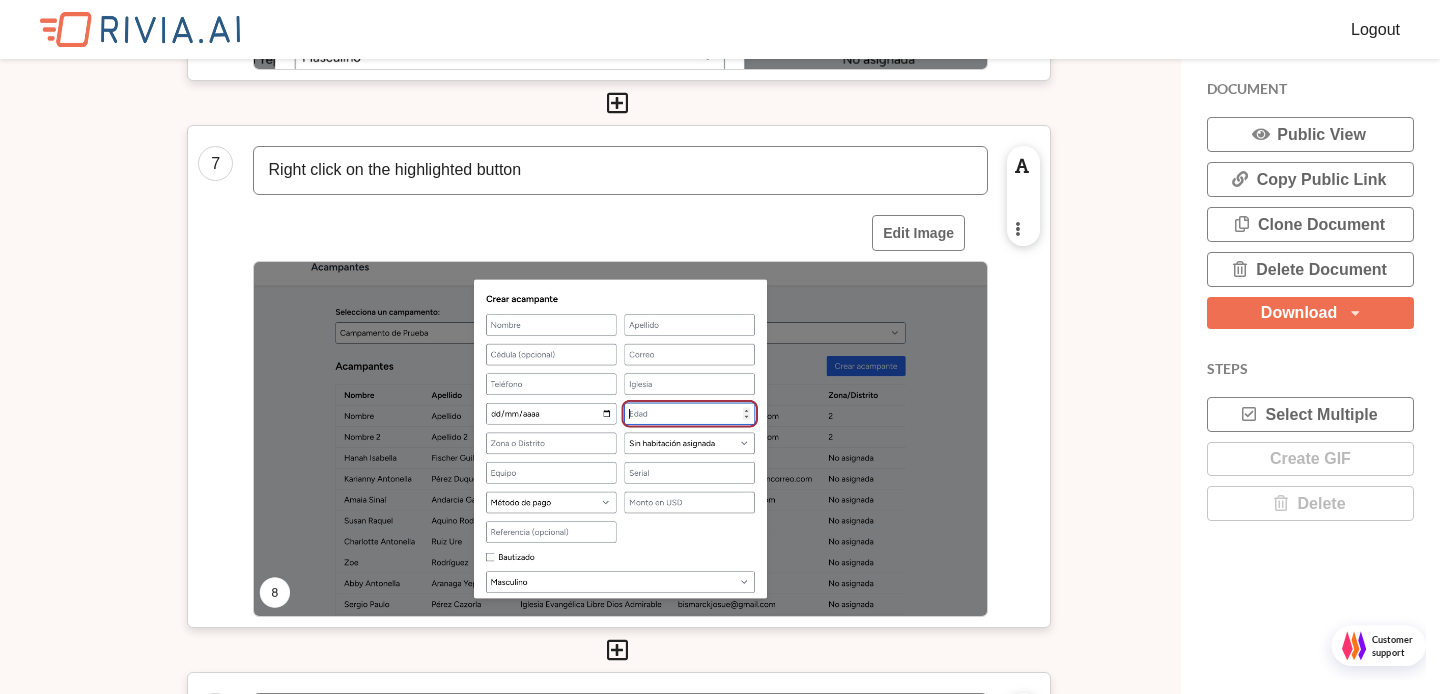 click at bounding box center (1017, 228) 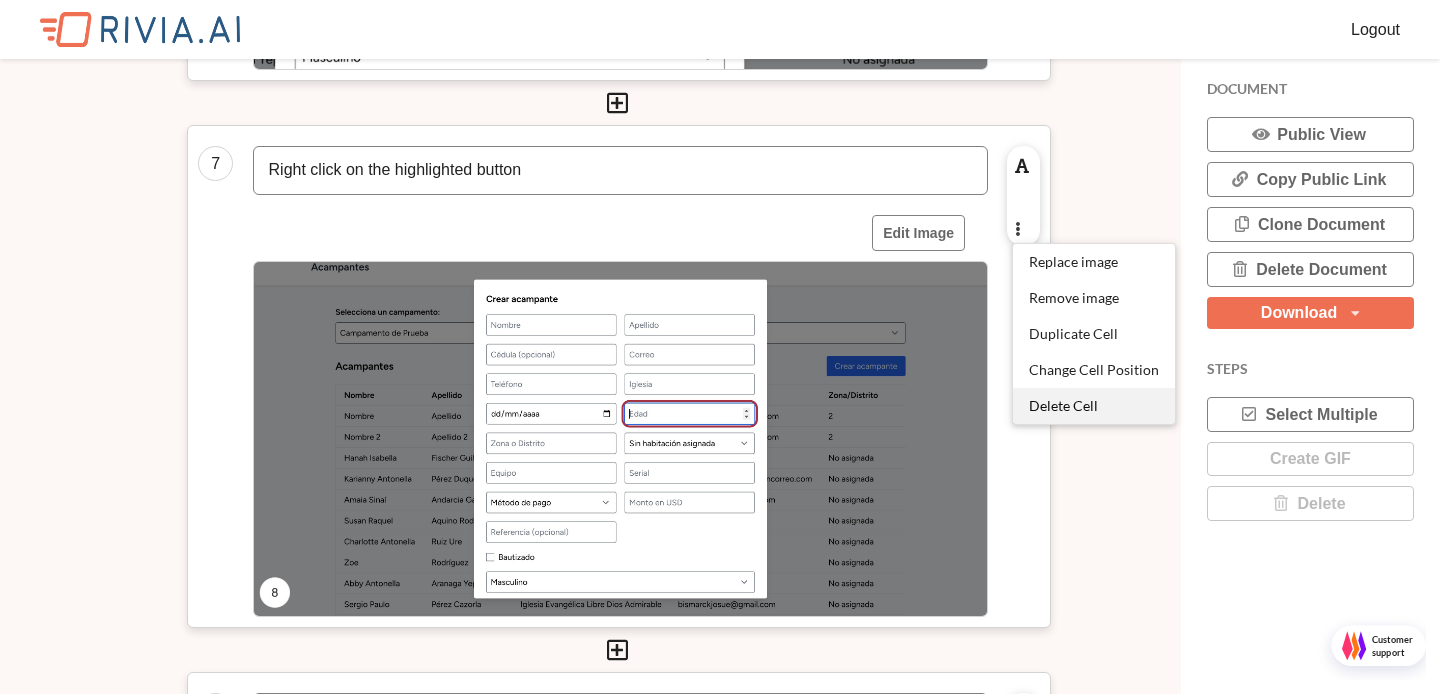 click on "Delete Cell" at bounding box center [1094, 406] 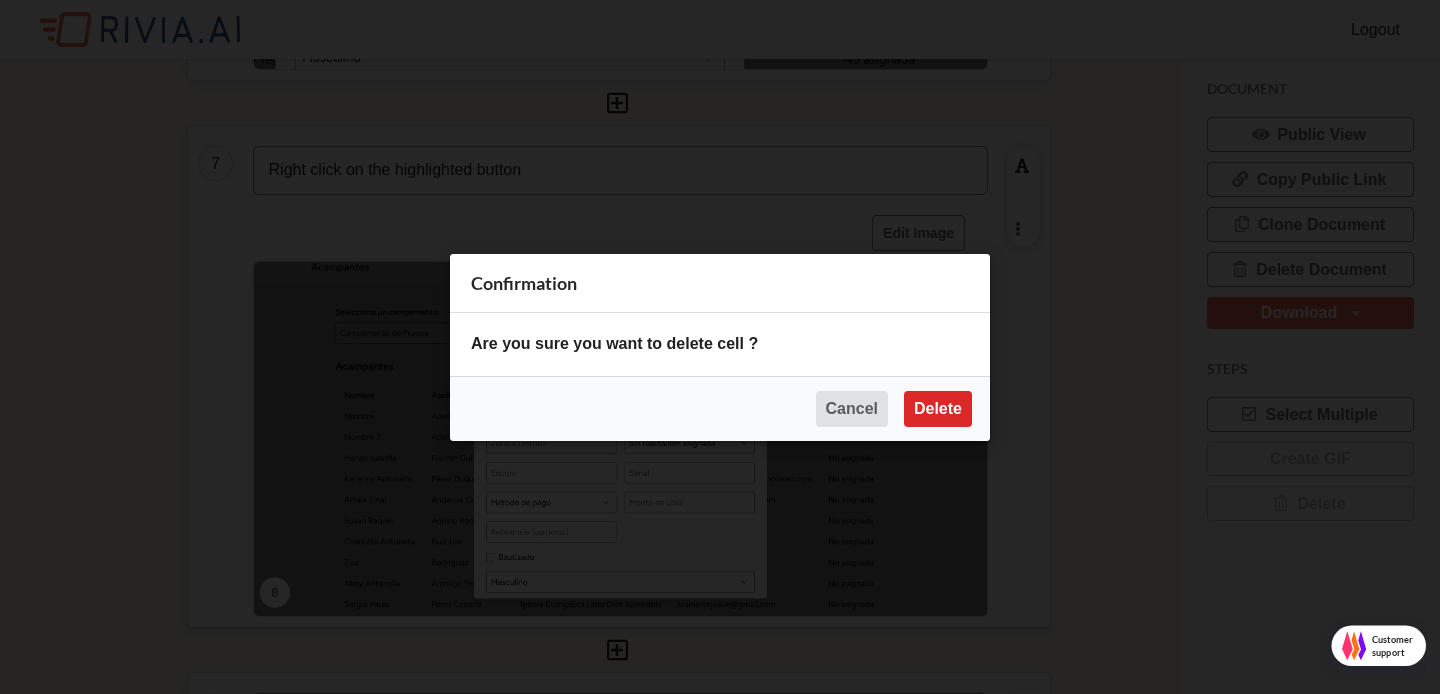scroll, scrollTop: 10, scrollLeft: 10, axis: both 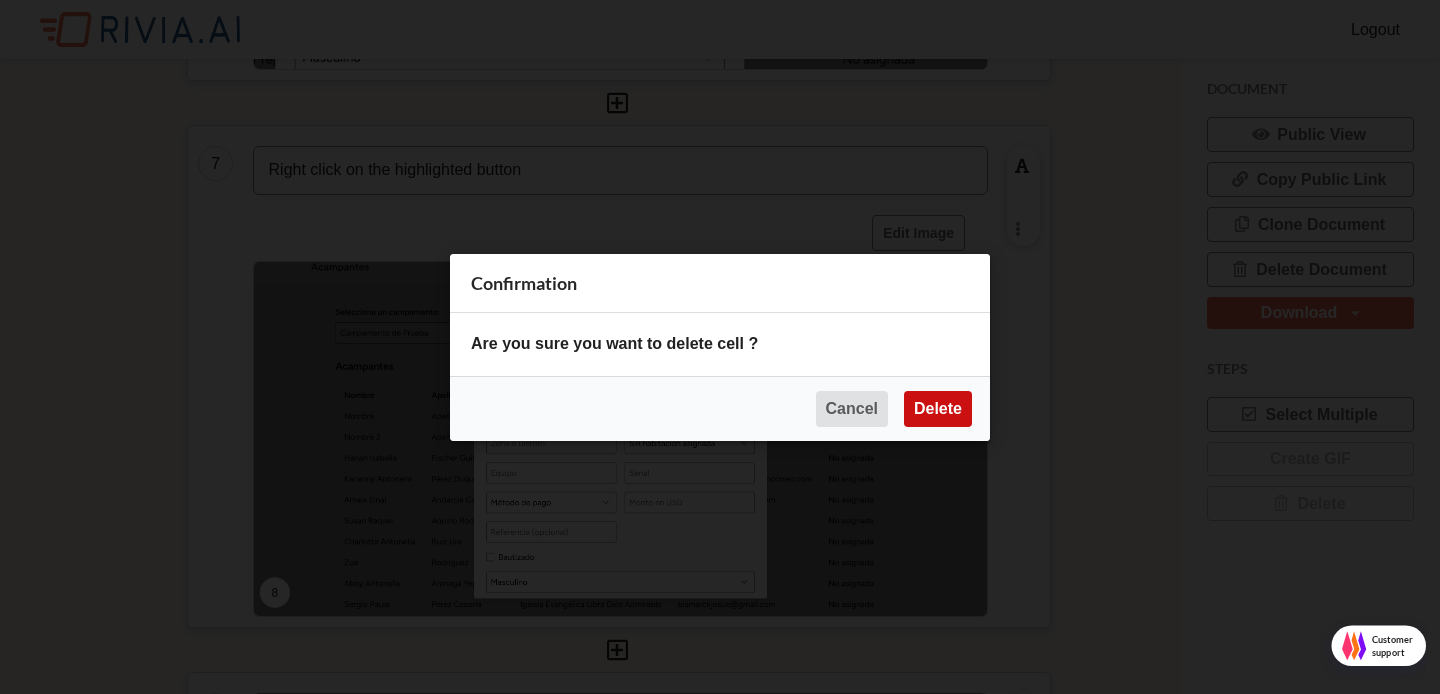click on "Delete" at bounding box center [938, 408] 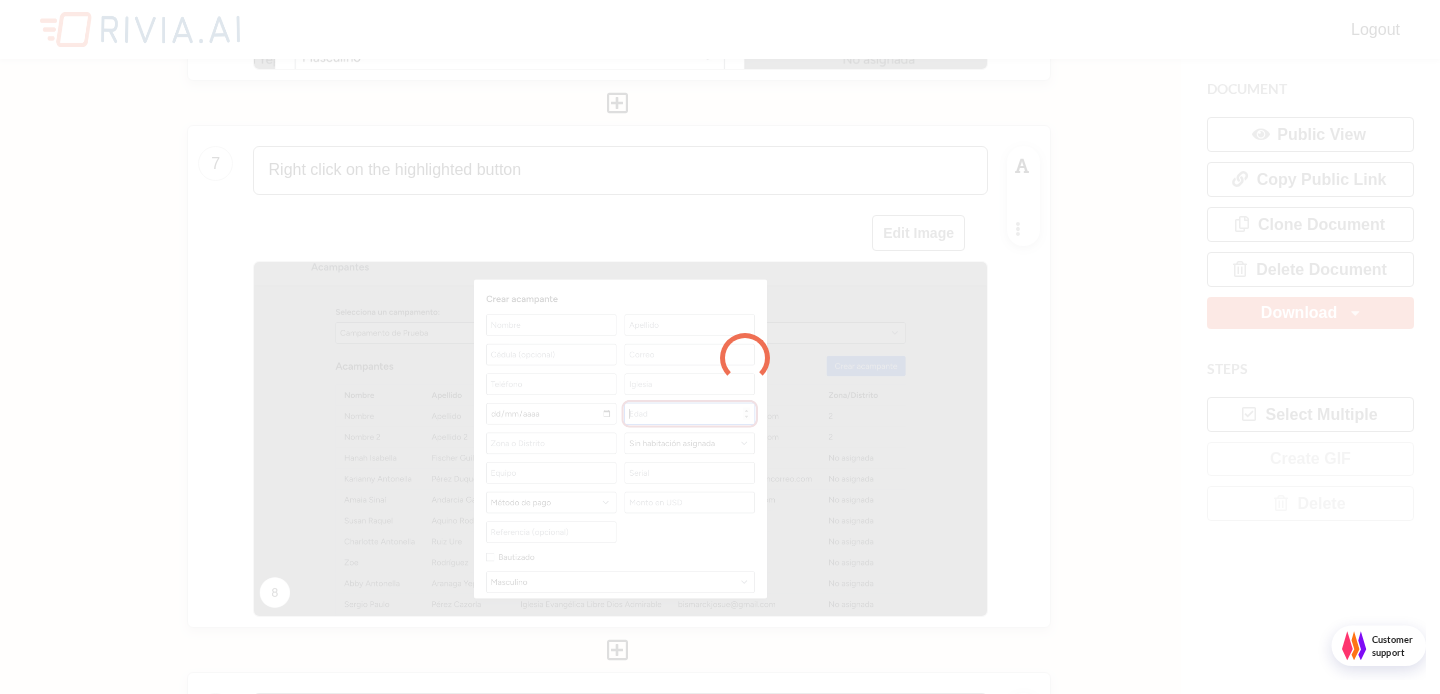 scroll, scrollTop: 10, scrollLeft: 10, axis: both 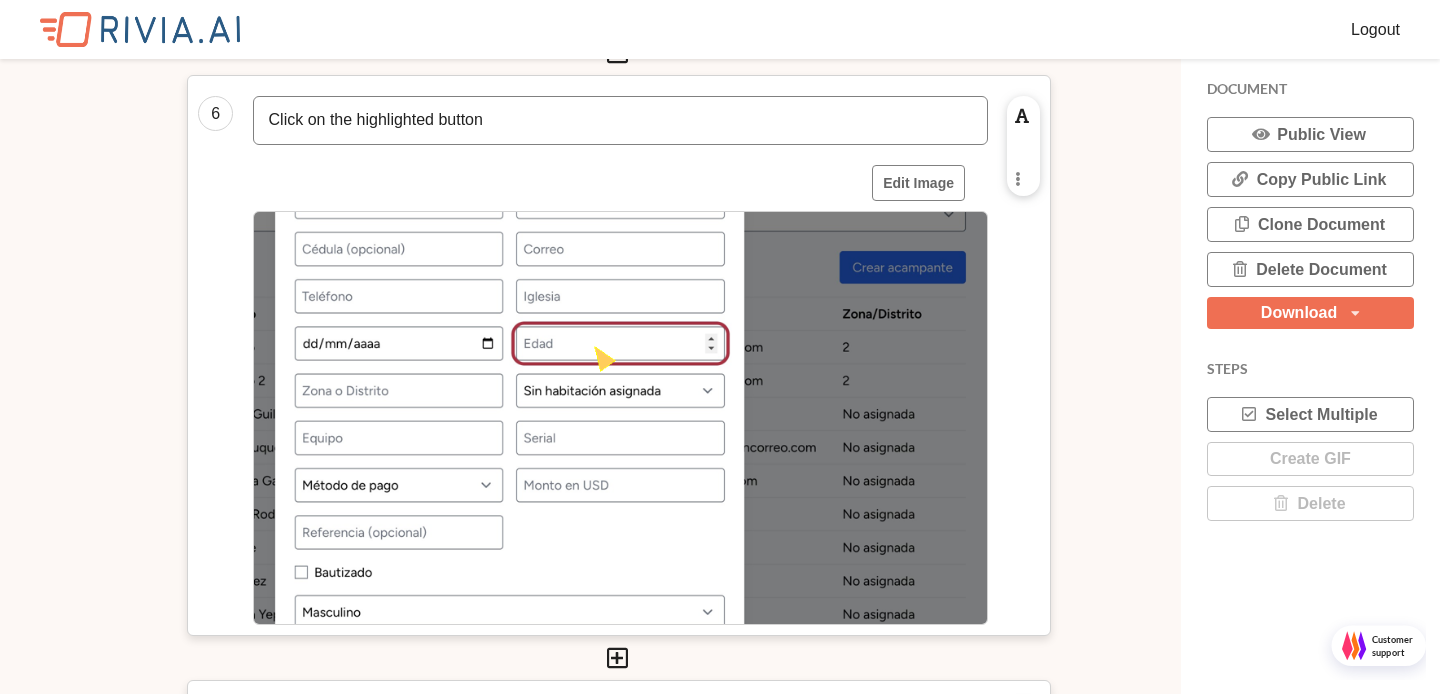 click on "Enable rich text editing Replace image Remove image Duplicate Cell Change Cell Position Delete Cell" at bounding box center (1023, 146) 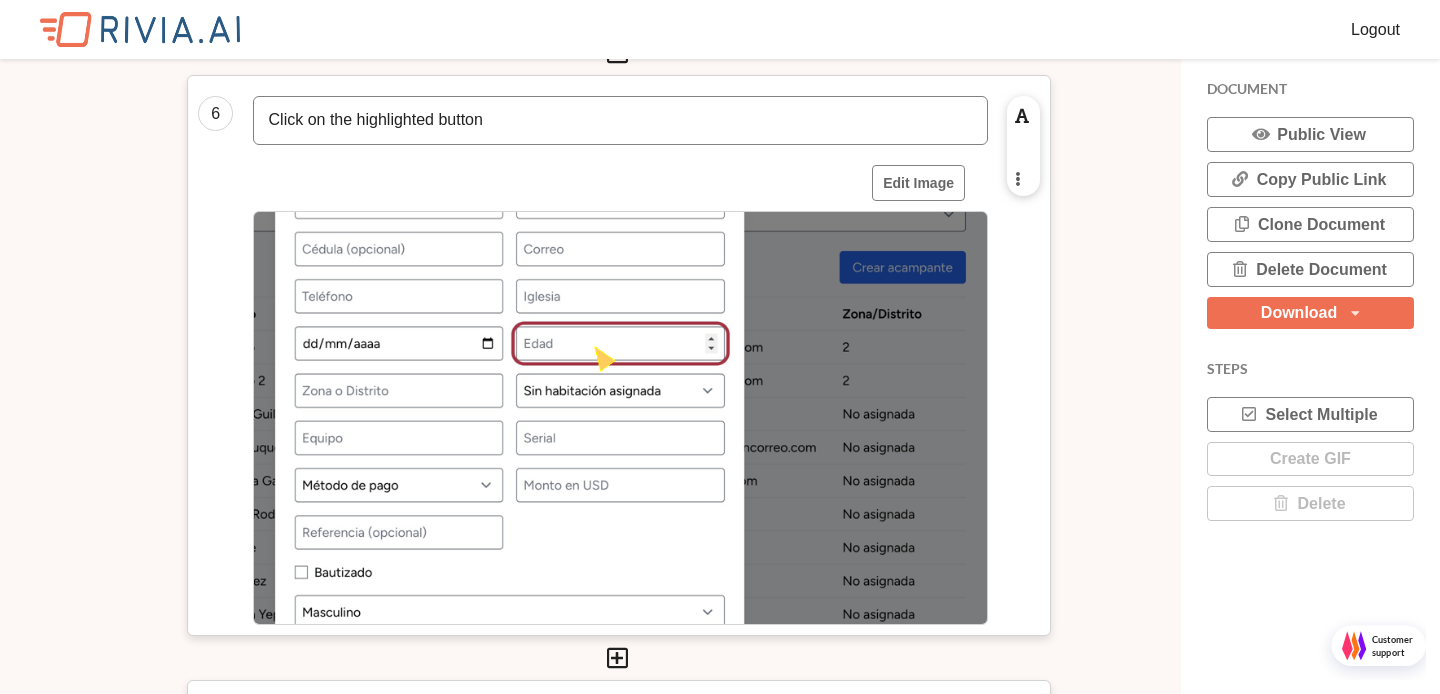 click at bounding box center (1017, 178) 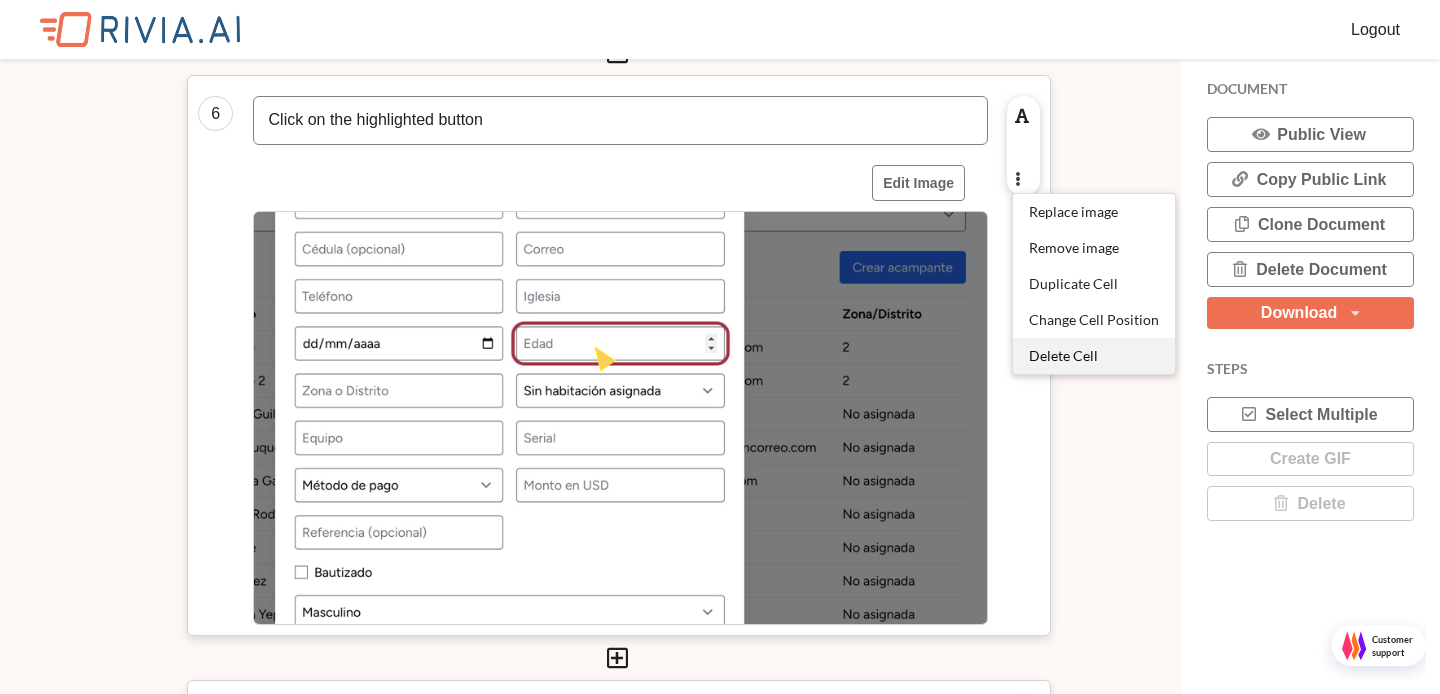 click on "Delete Cell" at bounding box center [1063, 355] 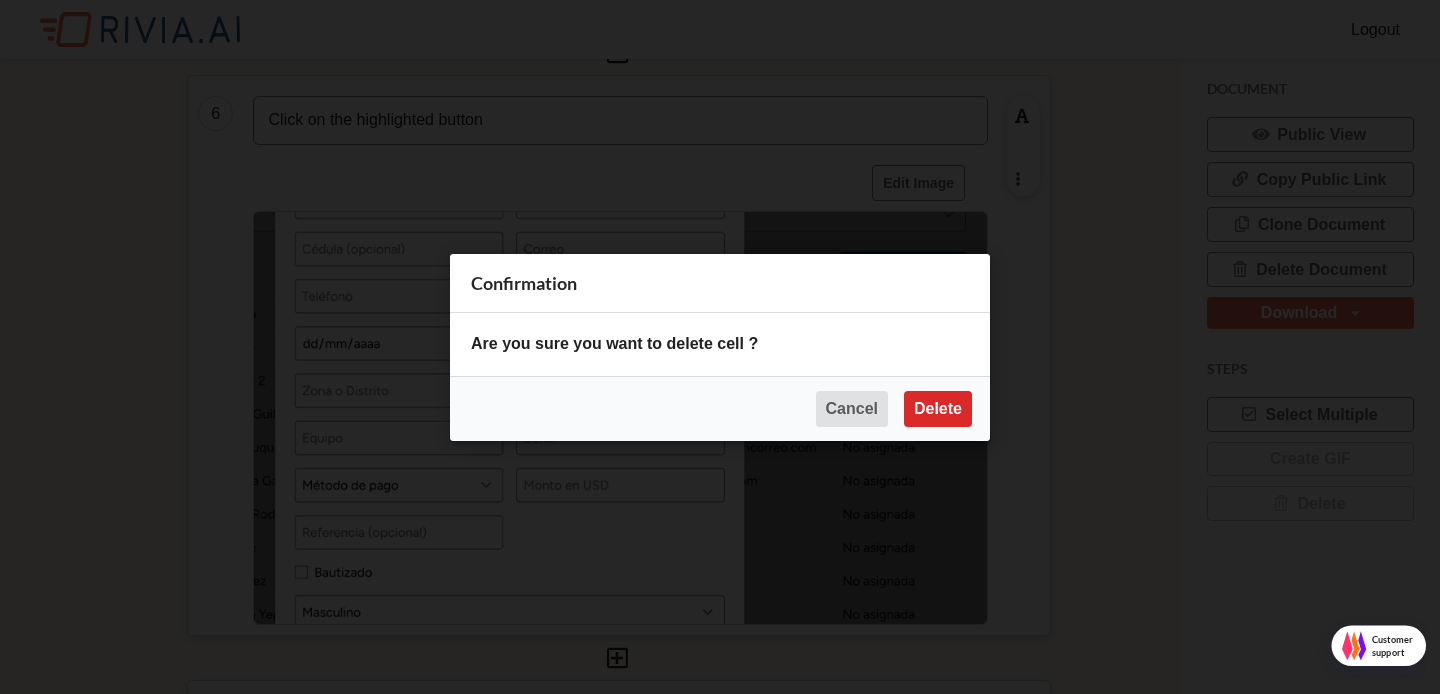 scroll, scrollTop: 10, scrollLeft: 10, axis: both 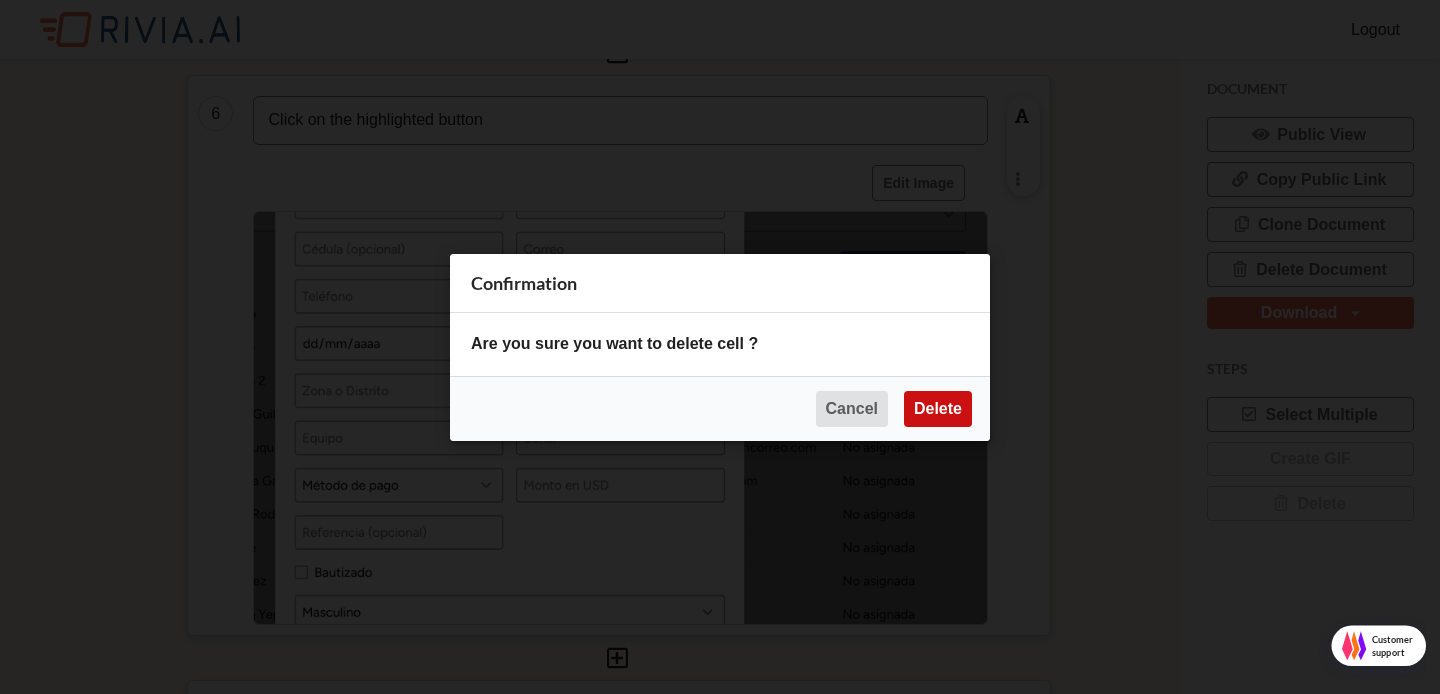 click on "Delete" at bounding box center [938, 408] 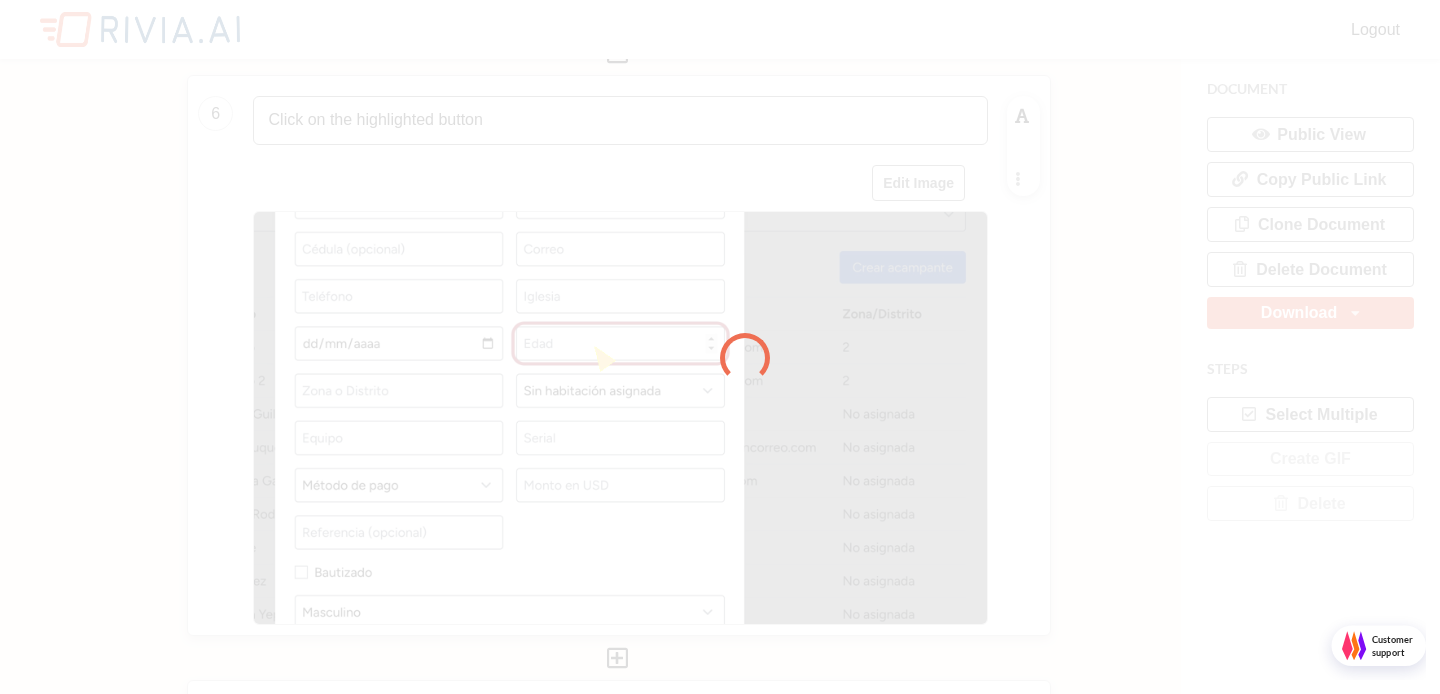 scroll, scrollTop: 10, scrollLeft: 10, axis: both 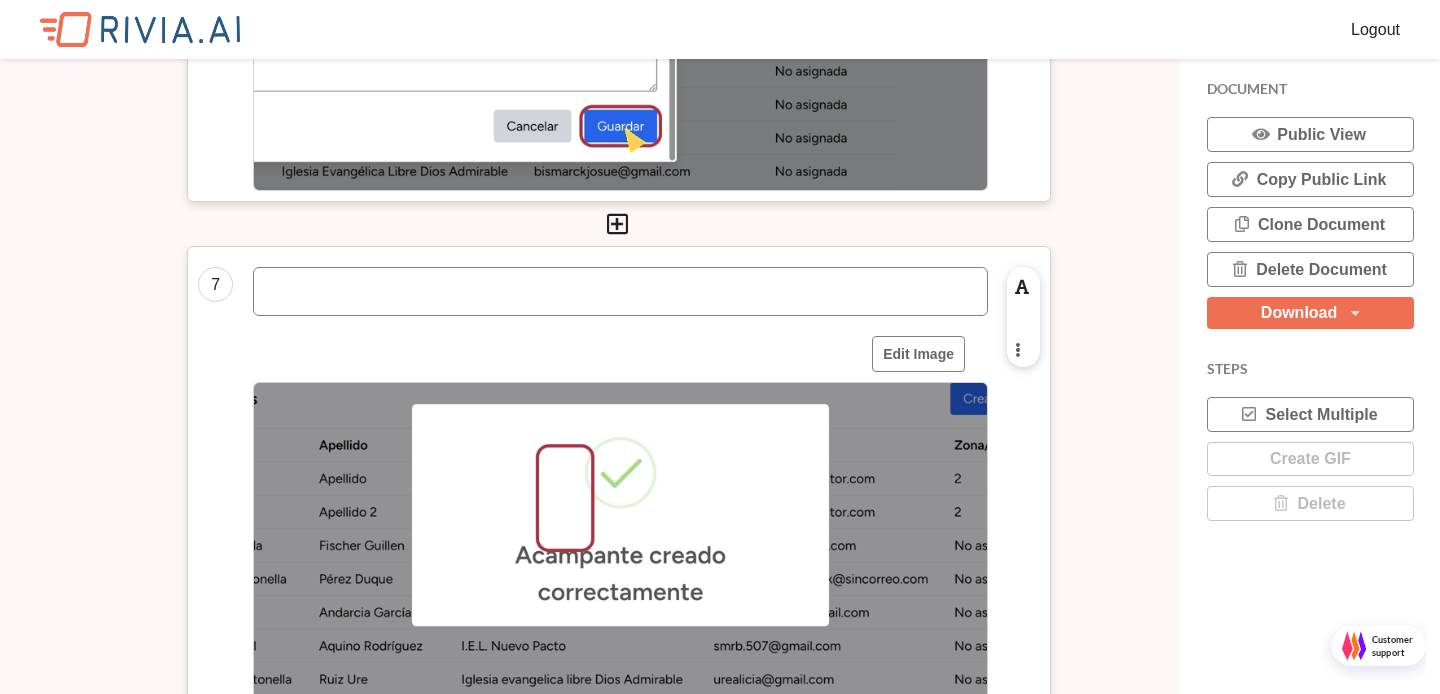 click at bounding box center [1017, 349] 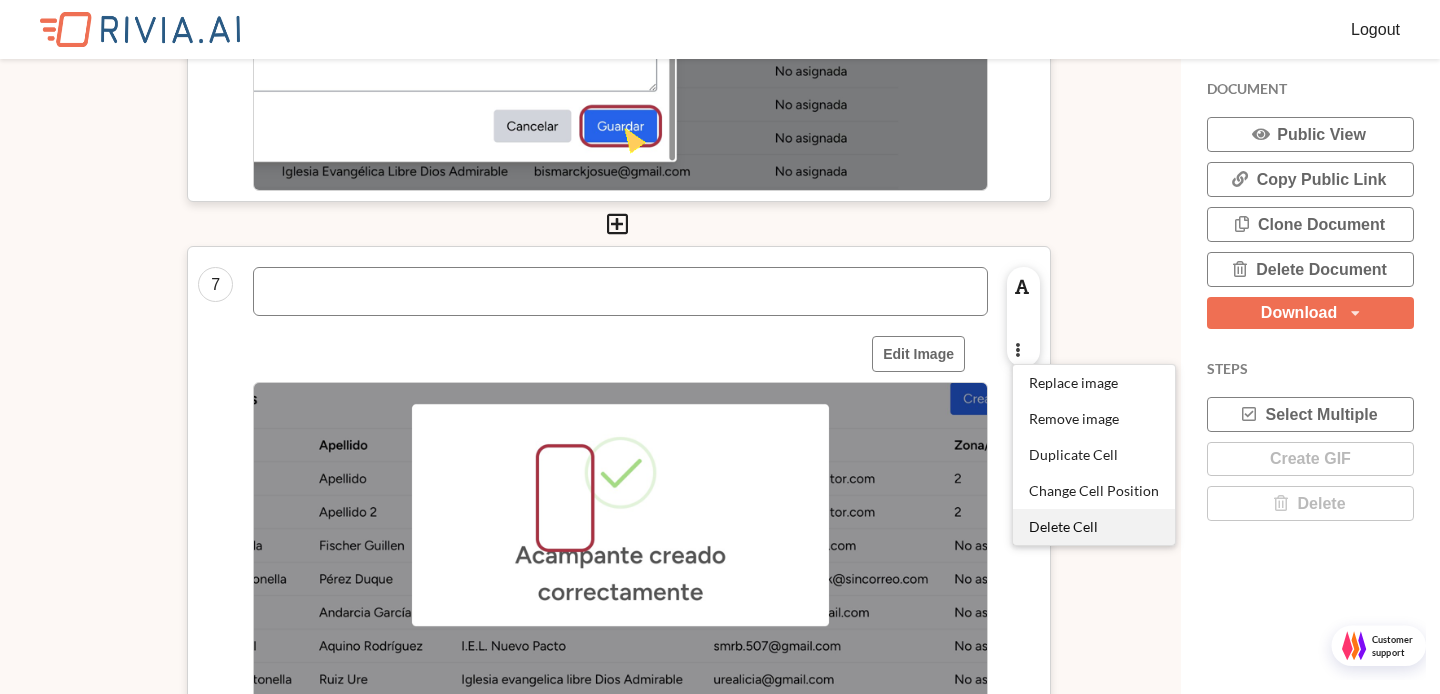 click on "Delete Cell" at bounding box center (1094, 527) 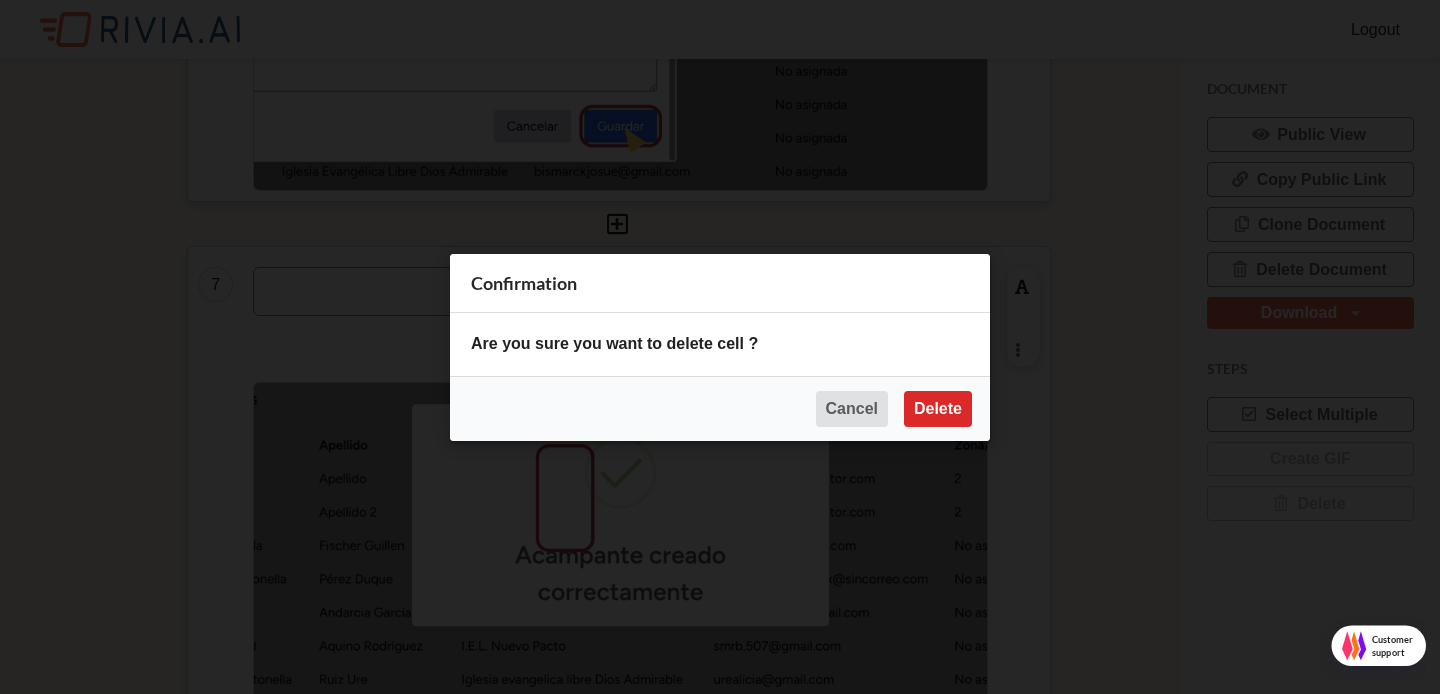 scroll 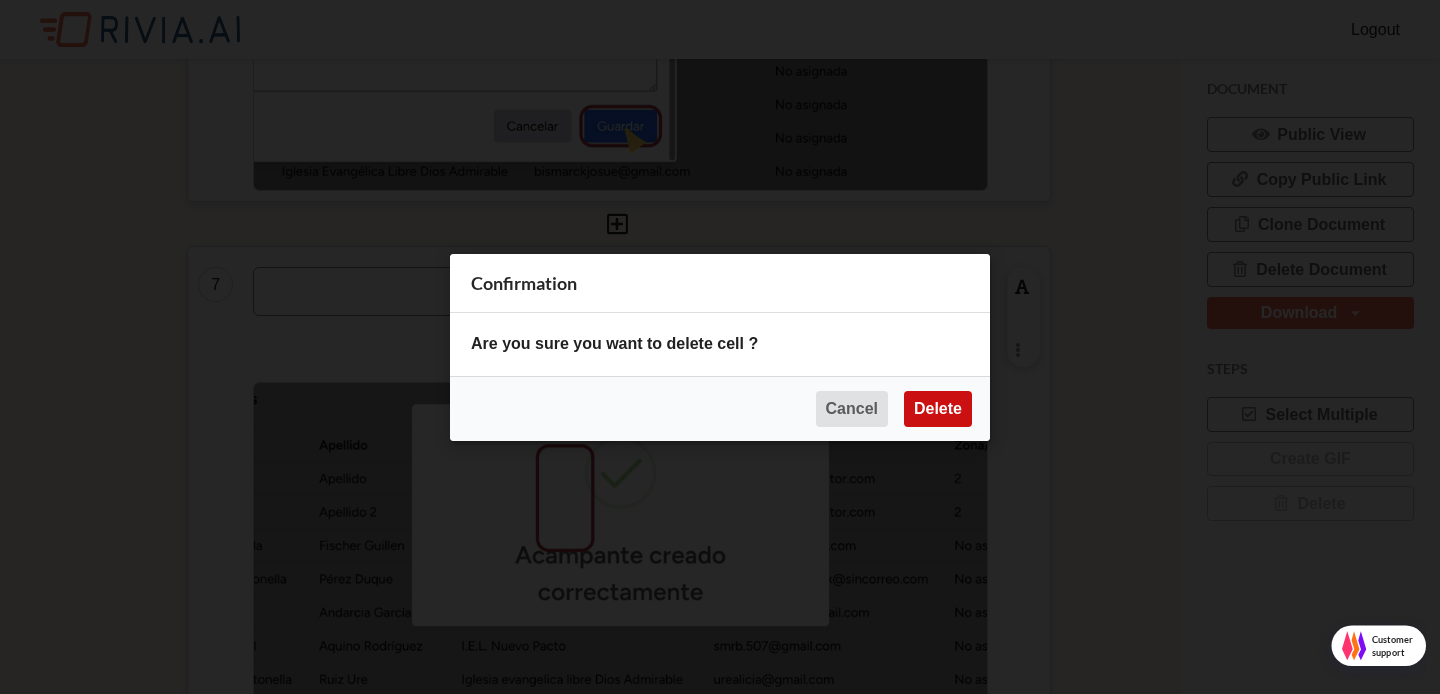 click on "Delete" at bounding box center [938, 408] 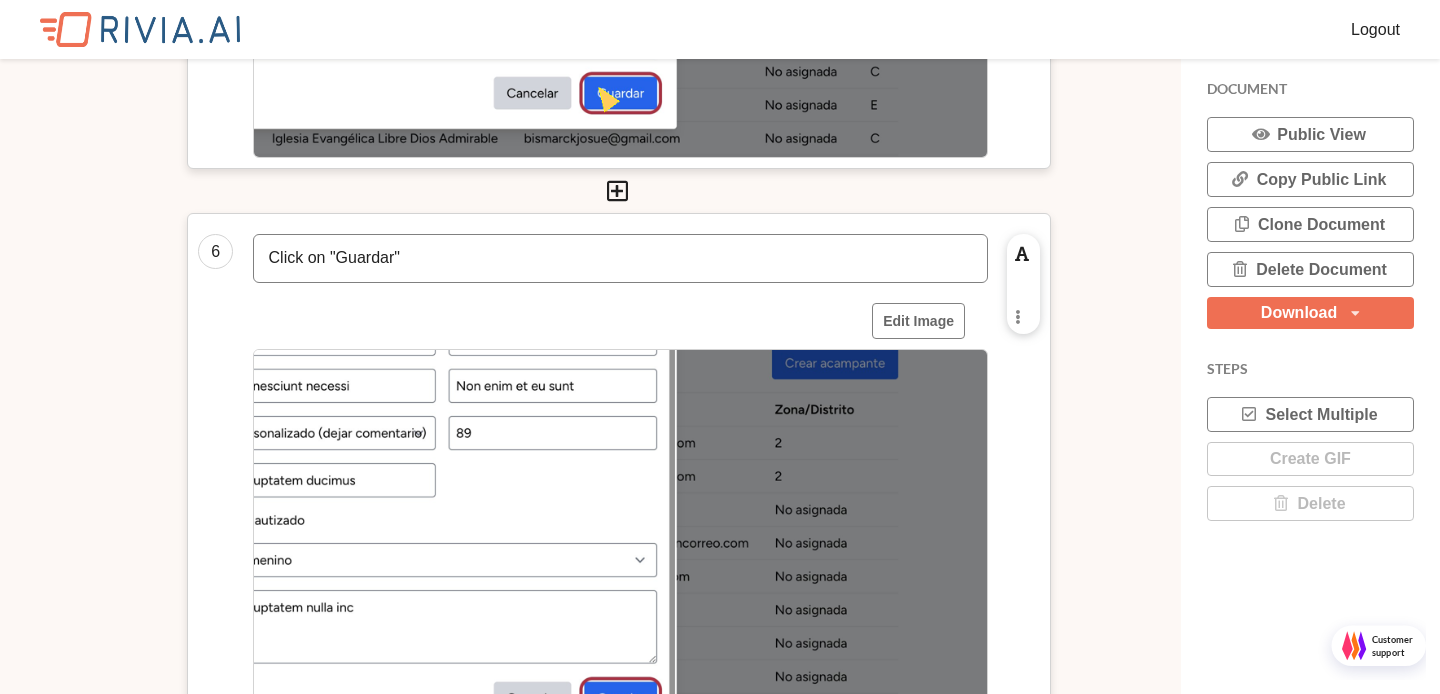 click on "Click on "Guardar"" at bounding box center (620, 258) 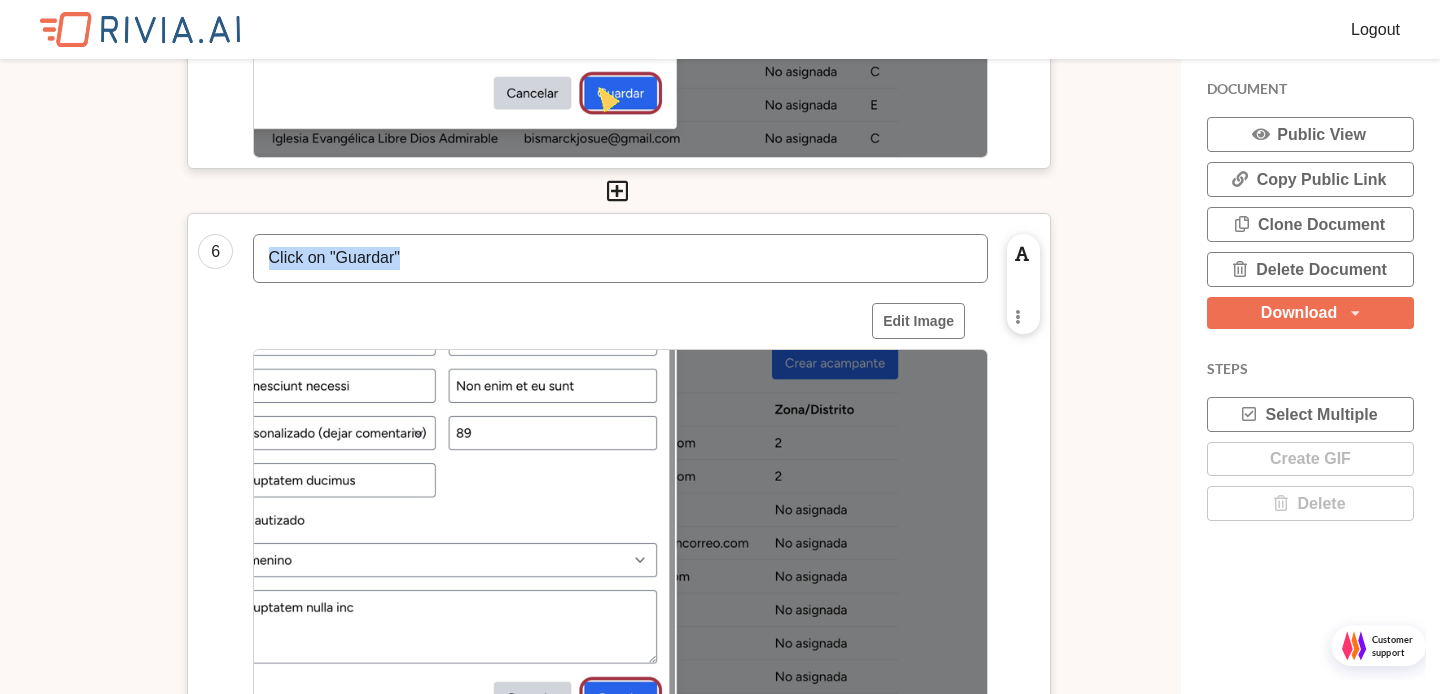 type 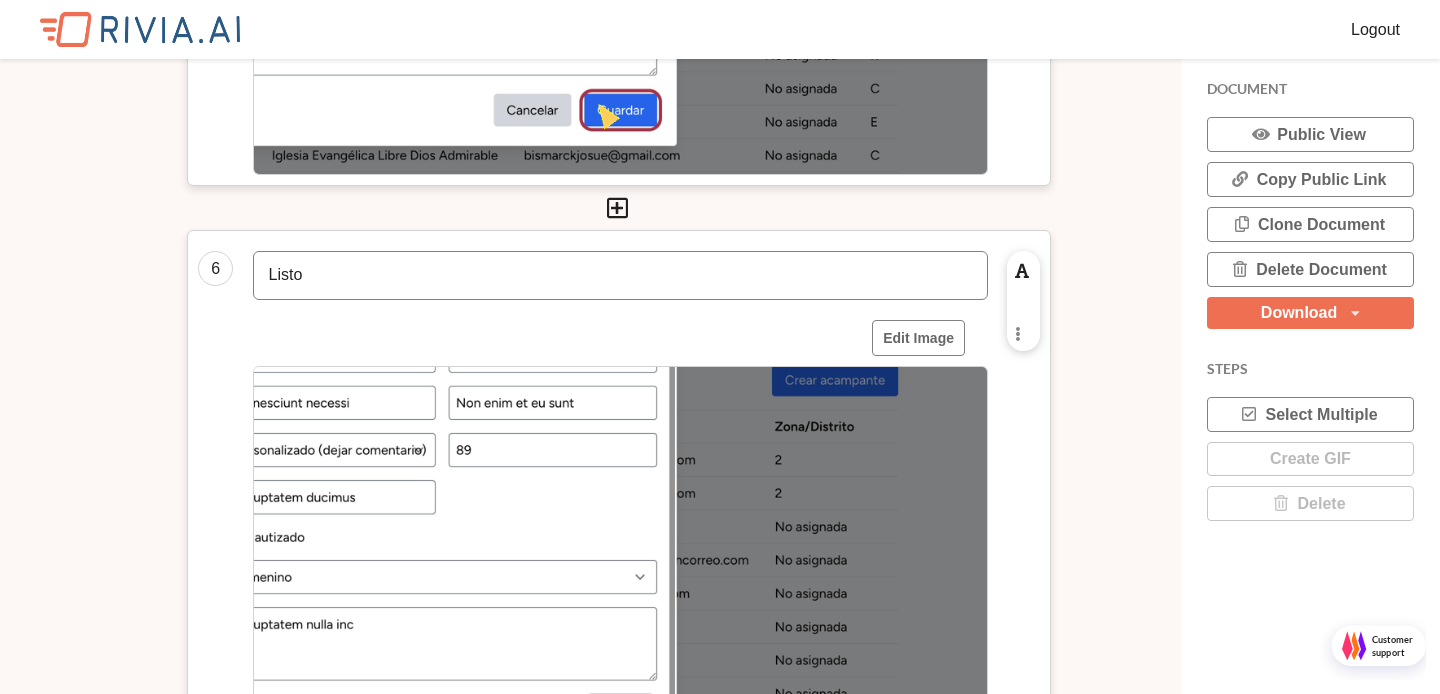 click on "Edit Image" at bounding box center [659, 338] 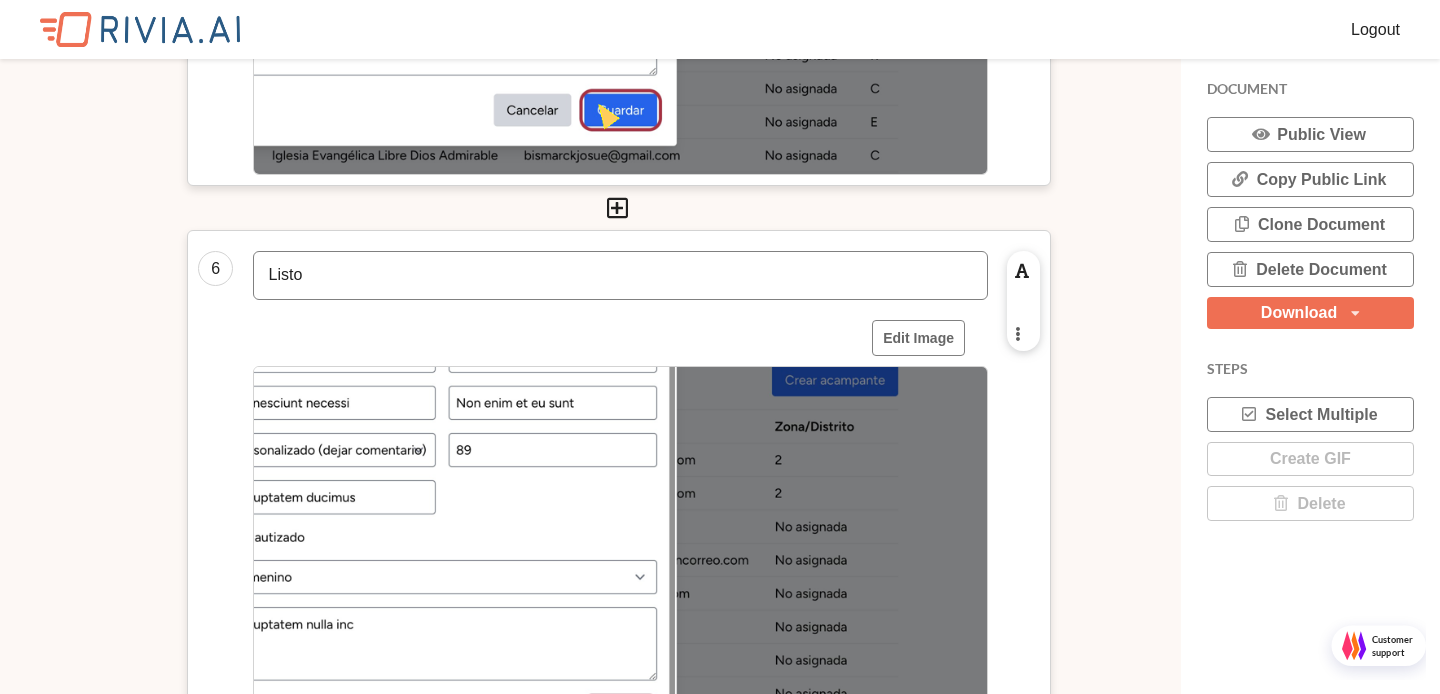 click at bounding box center [1017, 333] 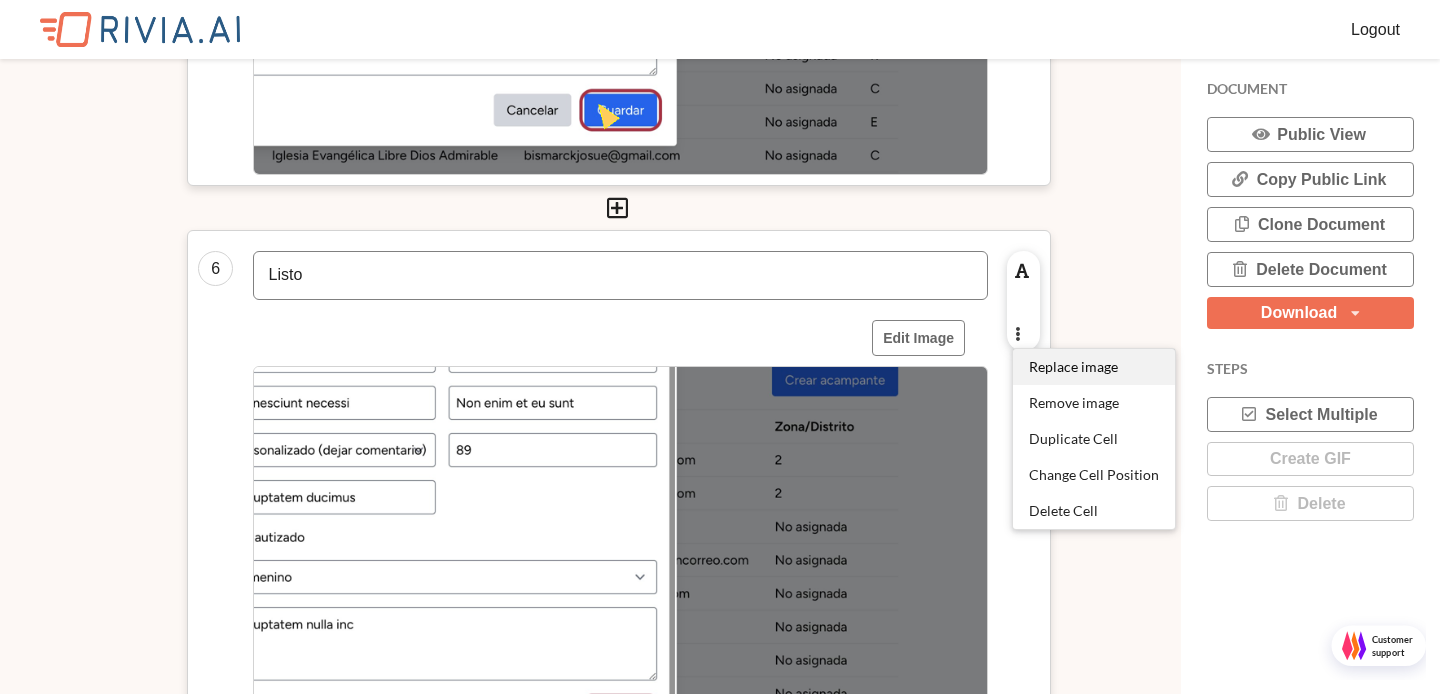 click on "Replace image" at bounding box center (1073, 366) 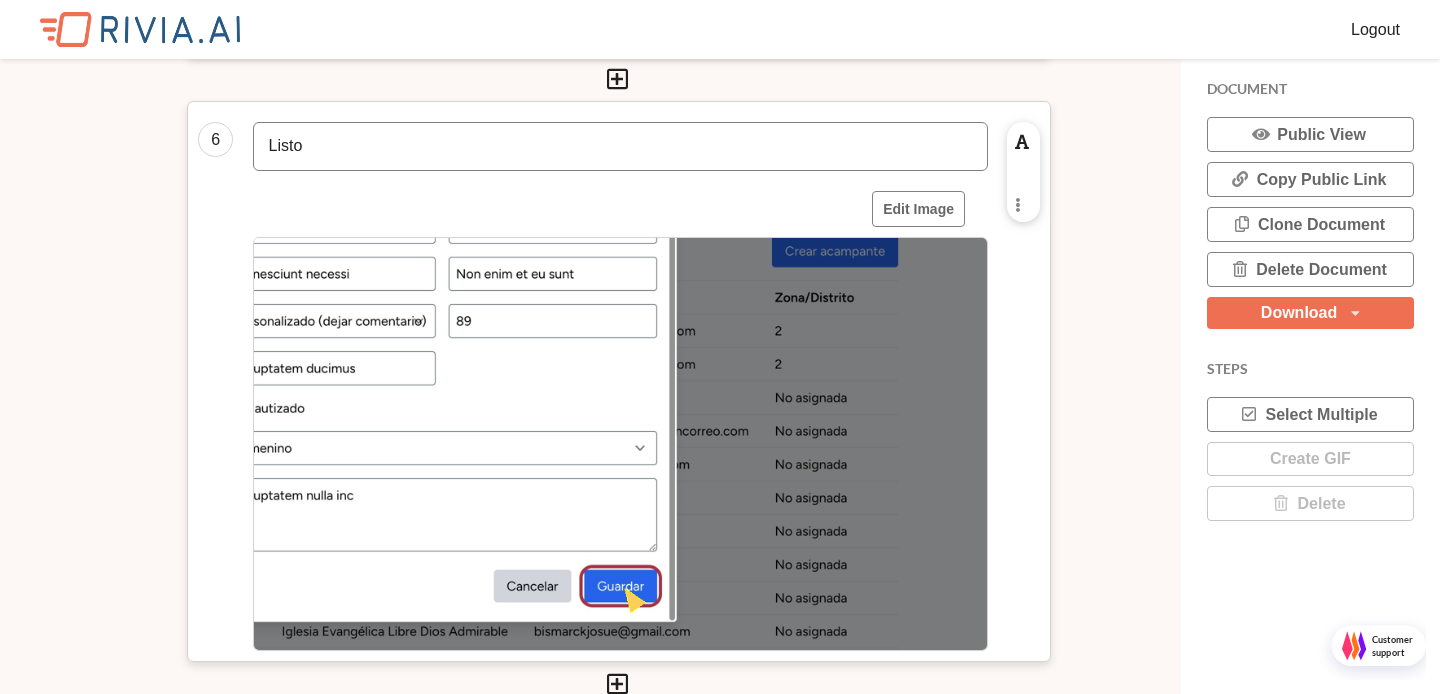 scroll, scrollTop: 3484, scrollLeft: 0, axis: vertical 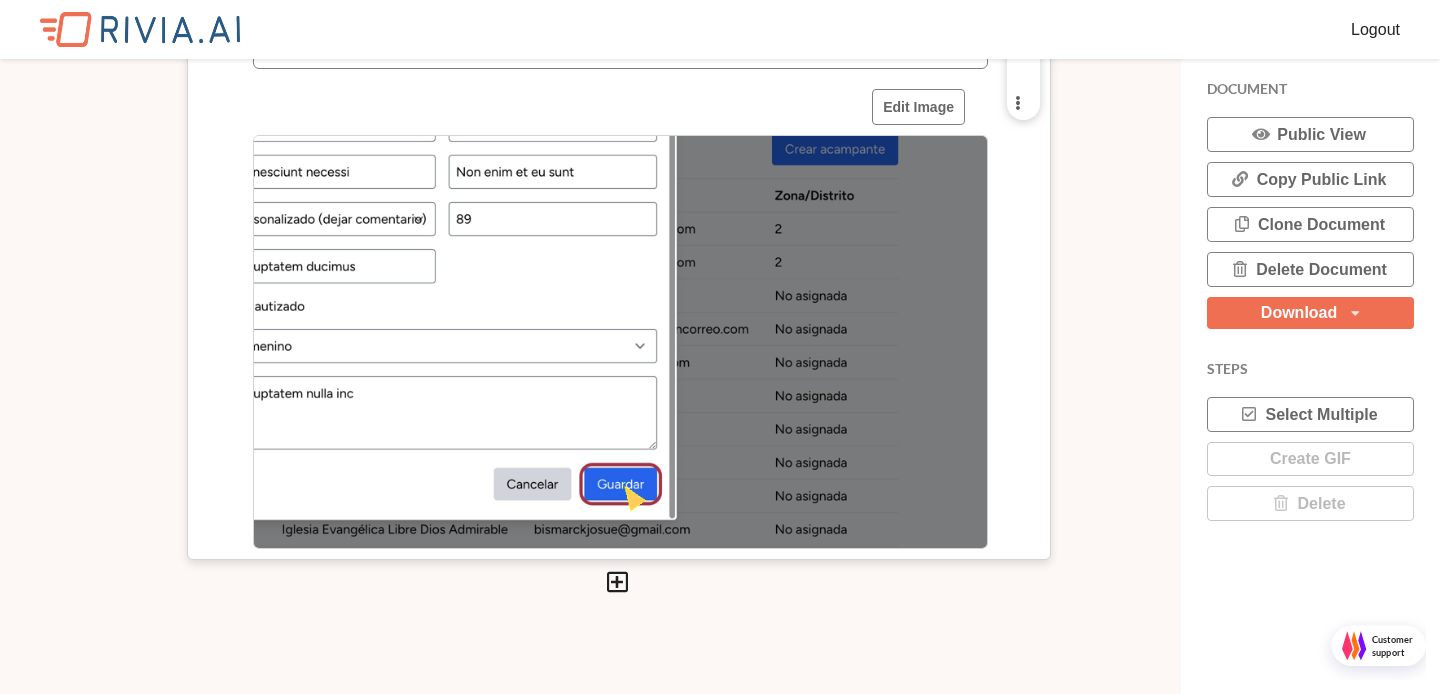 click at bounding box center (1017, 102) 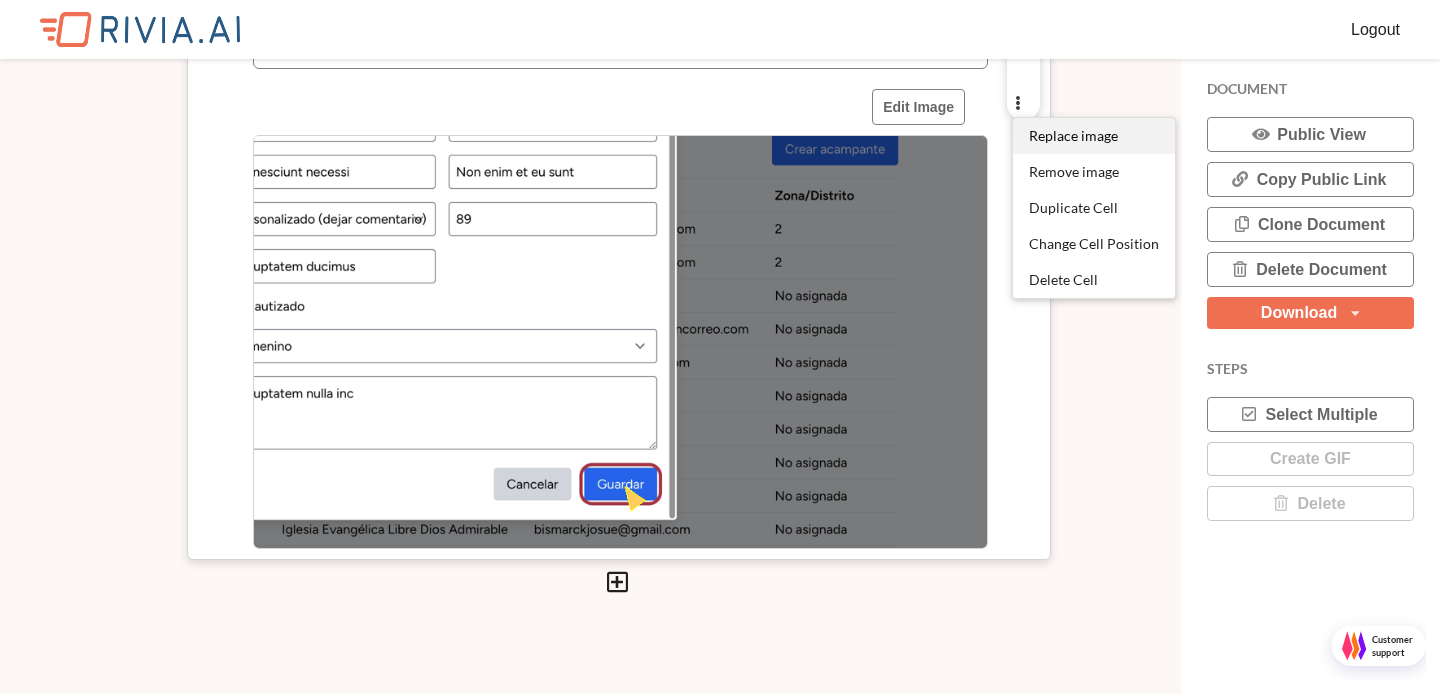 click on "Replace image" at bounding box center [1094, 136] 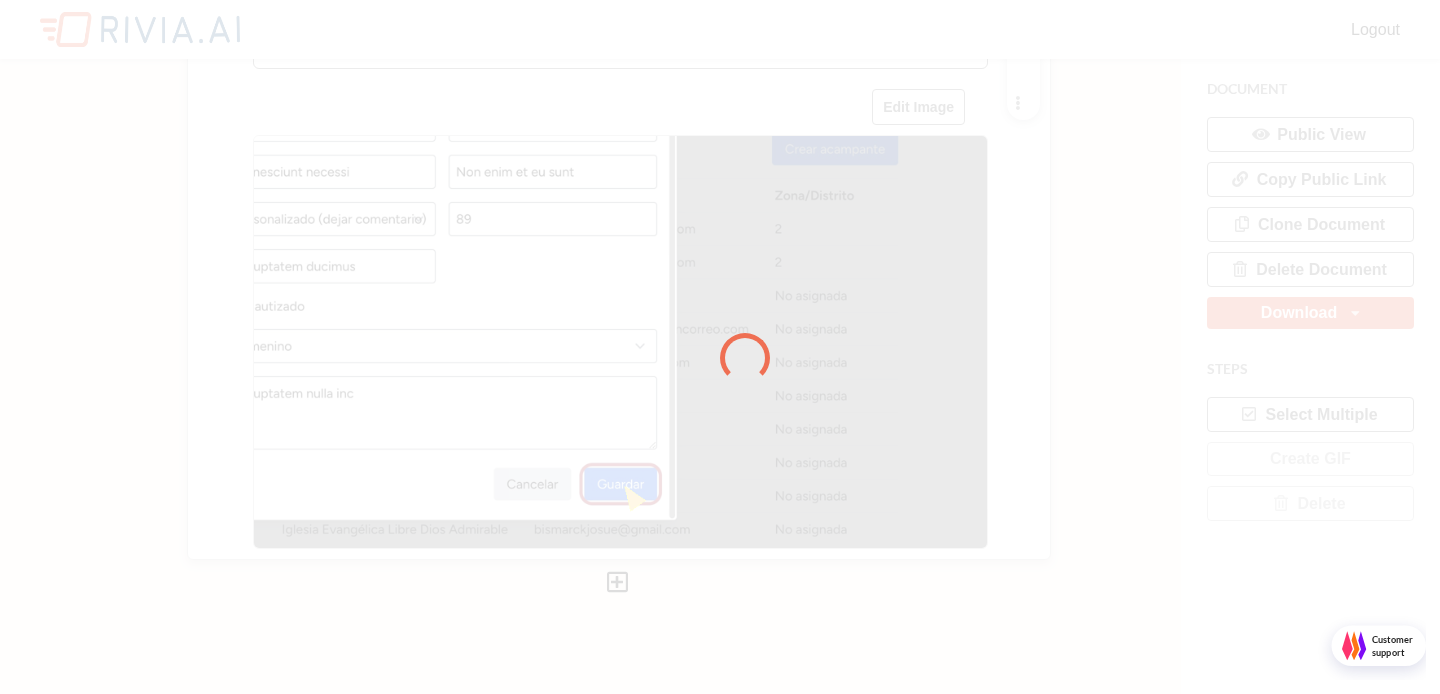 scroll, scrollTop: 10, scrollLeft: 10, axis: both 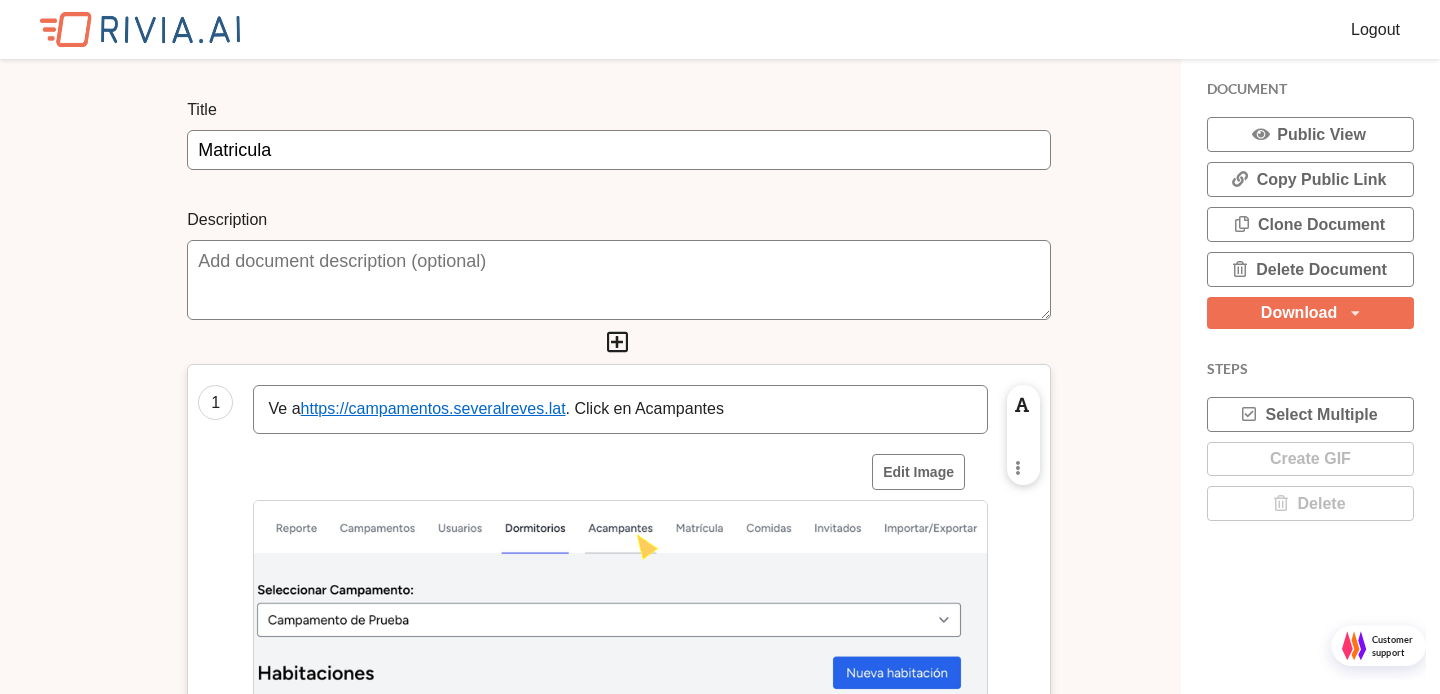 click on "Matricula" at bounding box center (619, 150) 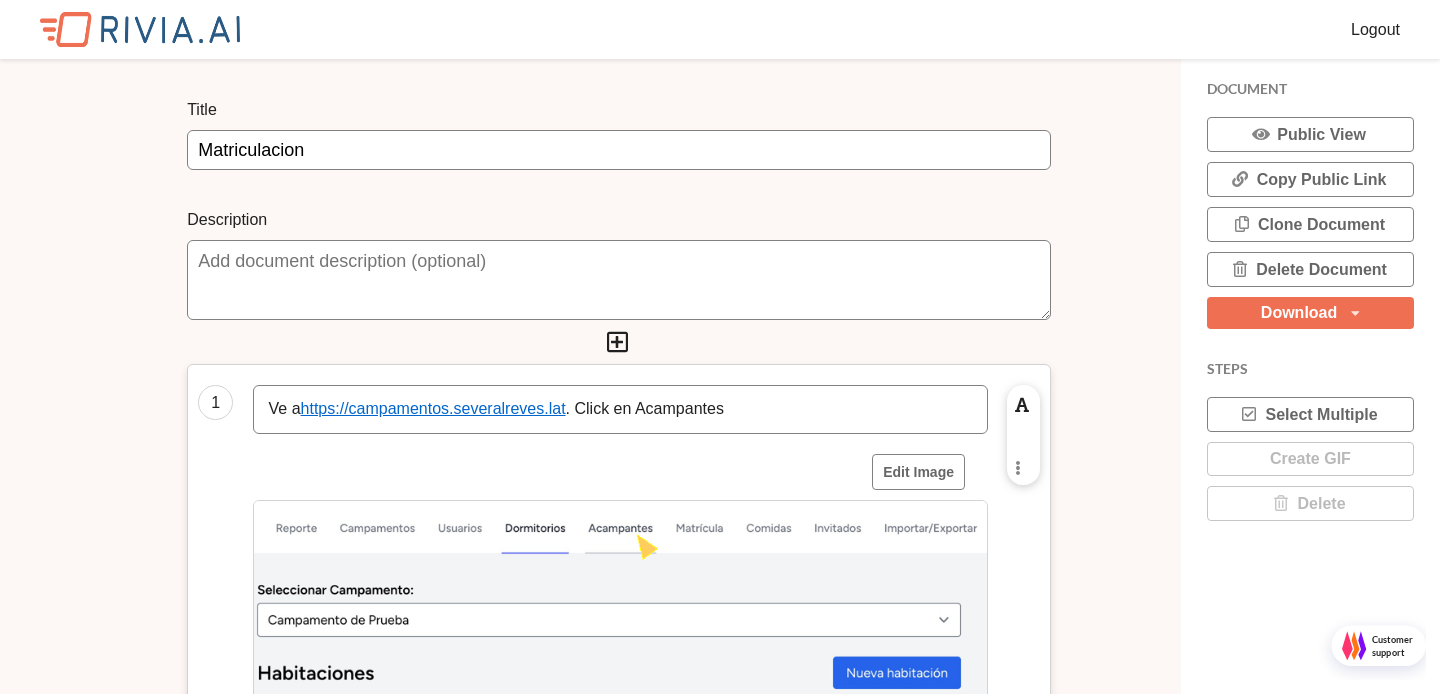scroll, scrollTop: 0, scrollLeft: 0, axis: both 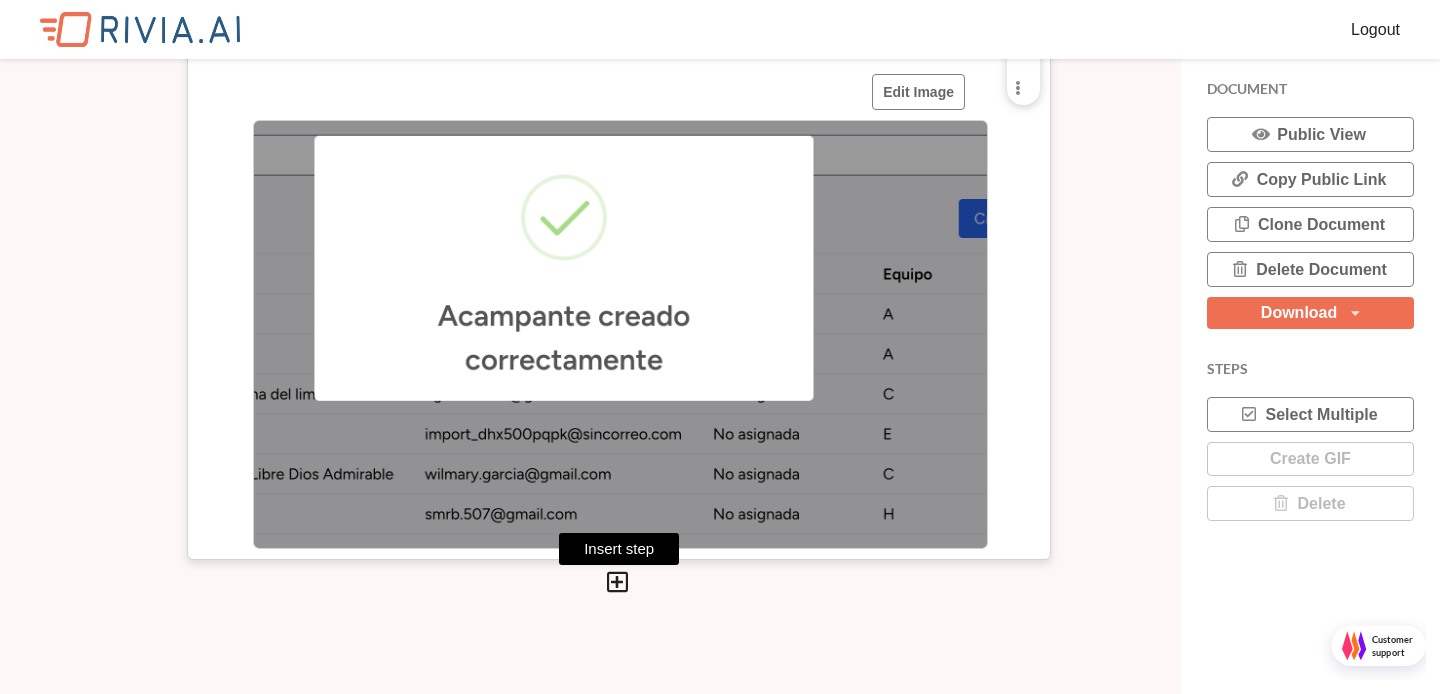 type on "Matriculación" 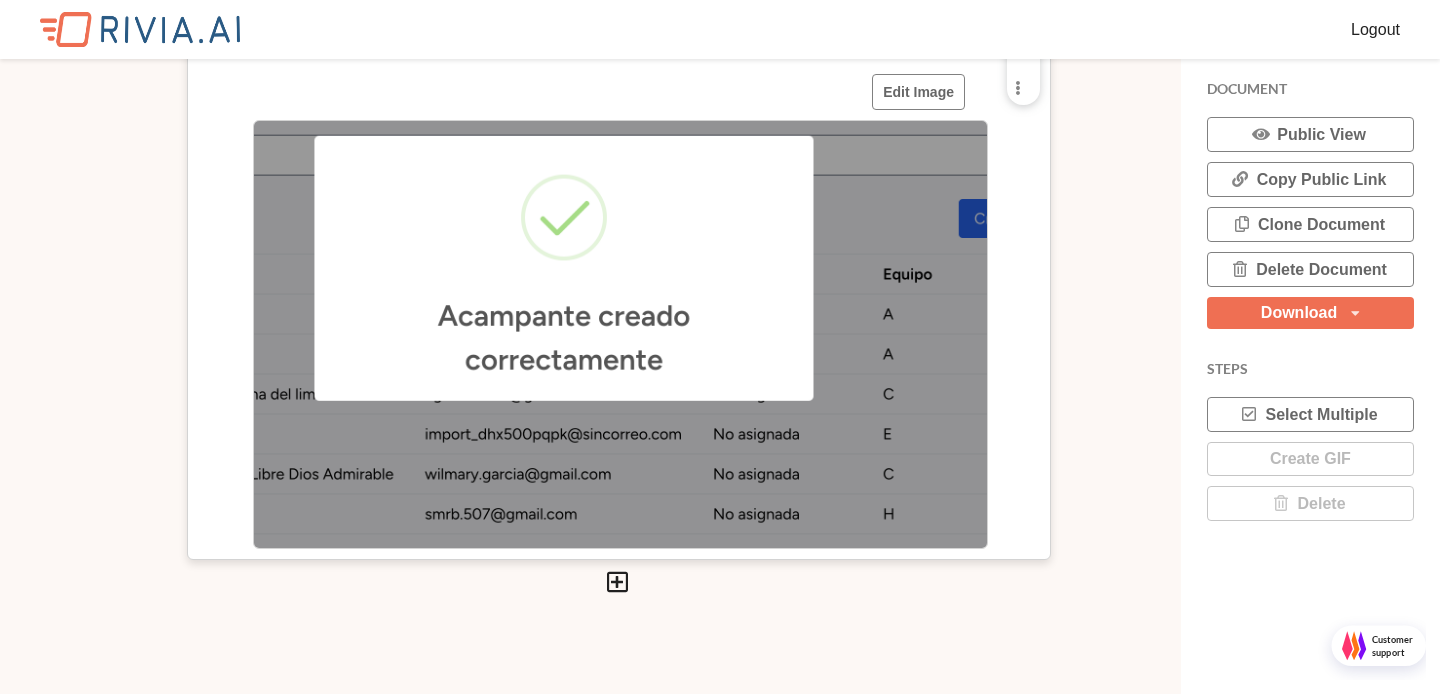 scroll, scrollTop: 10, scrollLeft: 10, axis: both 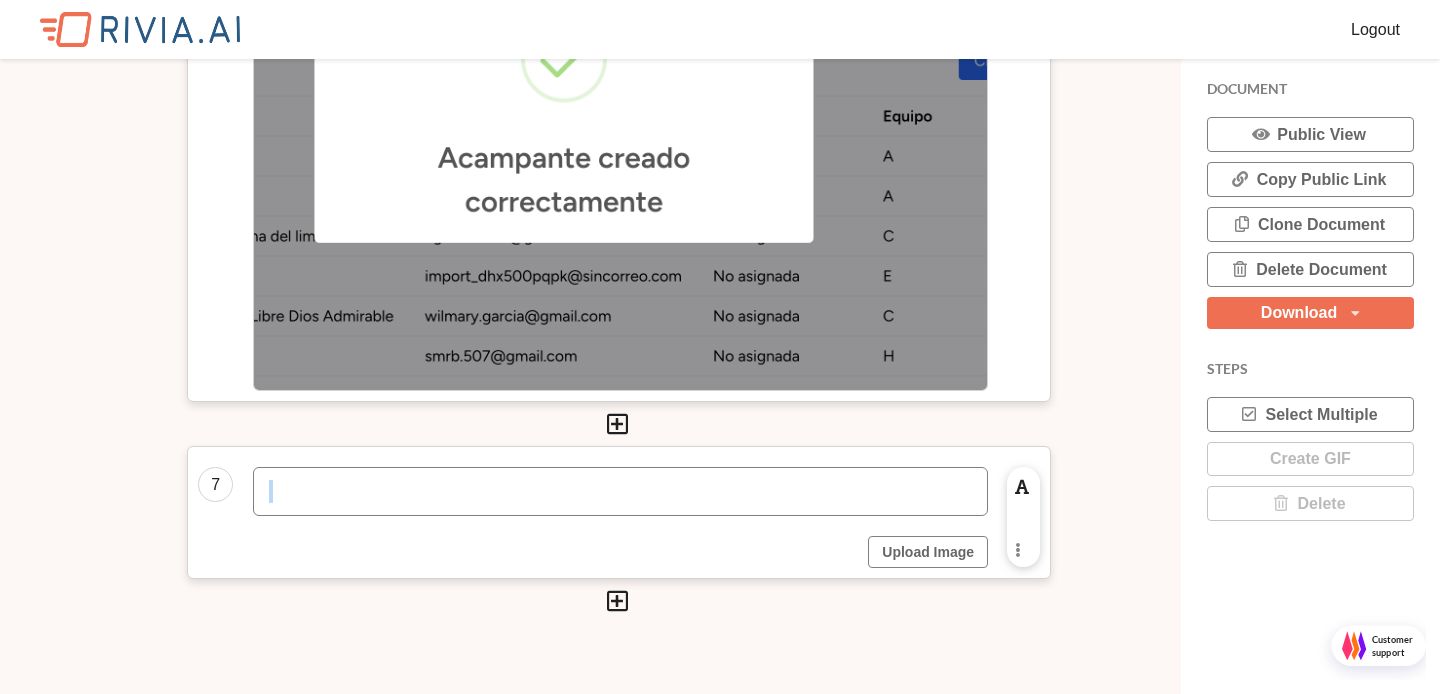 click at bounding box center (620, 491) 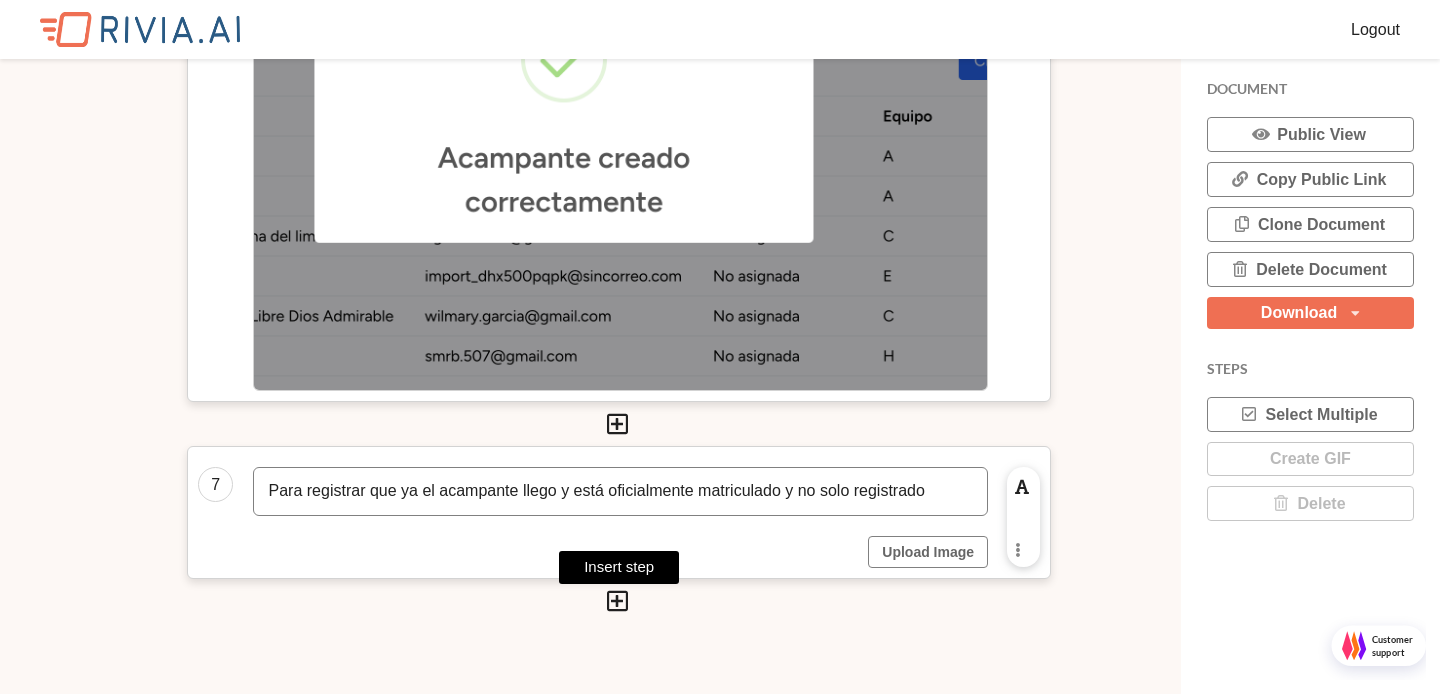 click at bounding box center (617, 601) 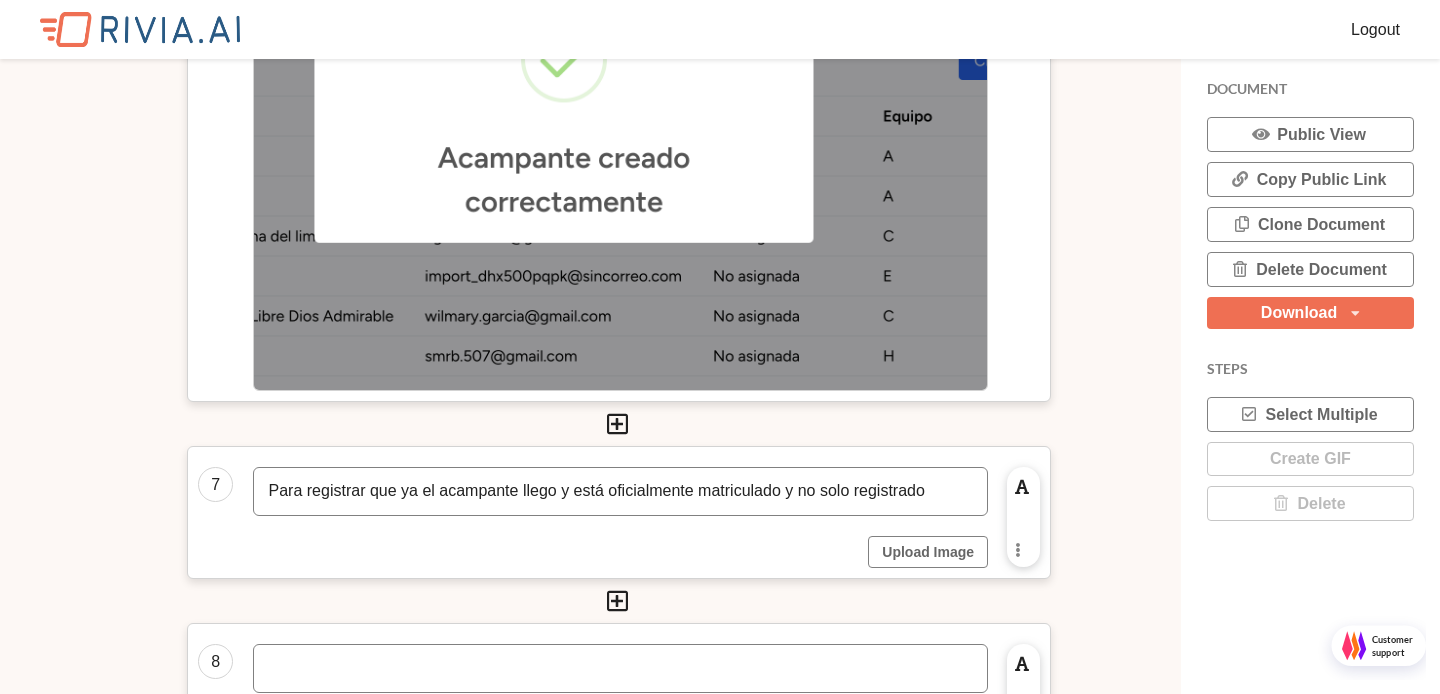 scroll, scrollTop: 10, scrollLeft: 10, axis: both 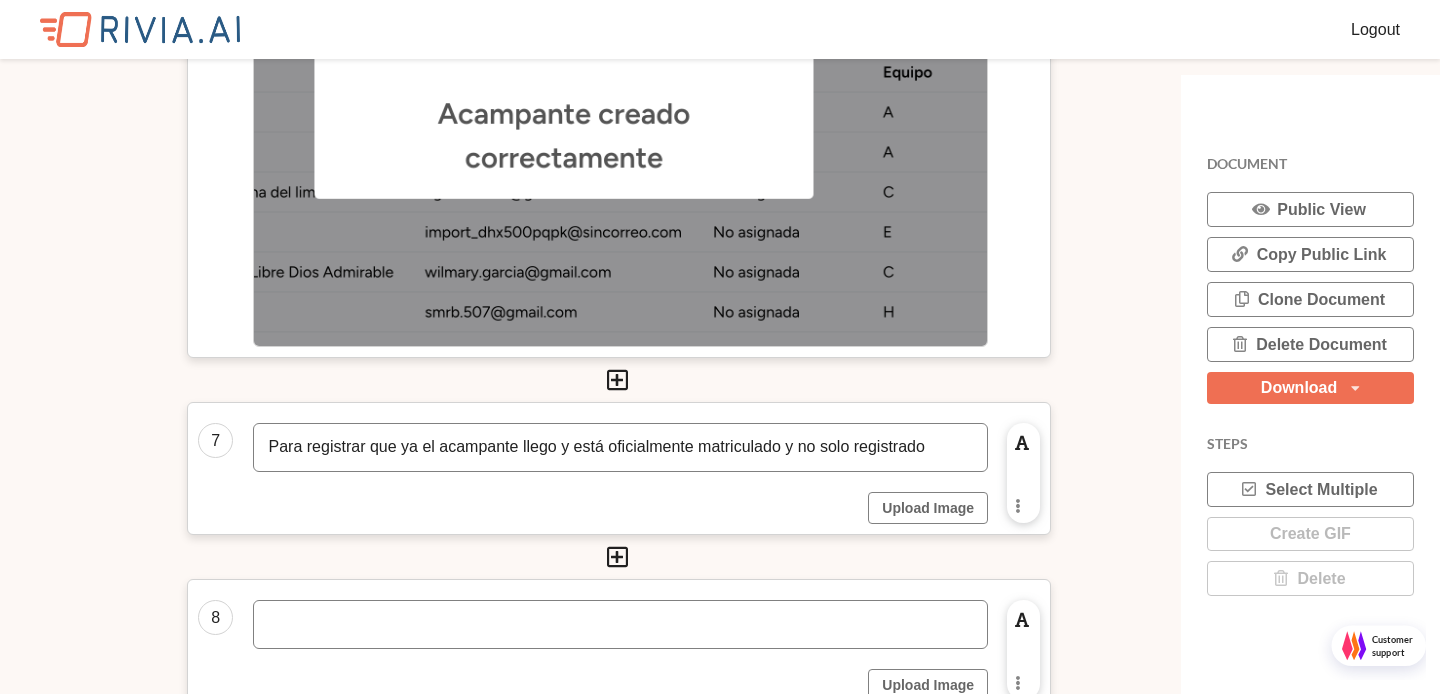 click on "DOCUMENT Public View Copy Public Link Clone Document Delete Document Download PDF MD HTML DOCX STEPS Select Multiple Create GIF Delete Title Matriculación Description Insert step 1 Ve a https://campamentos.severalreves.lat . Click en Acampantes Edit Image Enable rich text editing Replace image Remove image Duplicate Cell Change Cell Position Delete Cell Insert step 2 Selecciona el campamento Edit Image Enable rich text editing Replace image Remove image Duplicate Cell Change Cell Position Delete Cell Insert step 3 Click en "Crear acampante" Edit Image Enable rich text editing Replace image Remove image Duplicate Cell Change Cell Position Delete Cell Insert step 4 Edit Image Enable rich text editing Replace image Remove image Duplicate Cell Change Cell Position Delete Cell Insert step 5 Click en "Guardar" Edit Image Enable rich text editing Replace image Remove image Duplicate Cell Change Cell Position Delete Cell Insert step 6 Listo Edit Image Enable rich text editing Replace image Remove image 7 8" 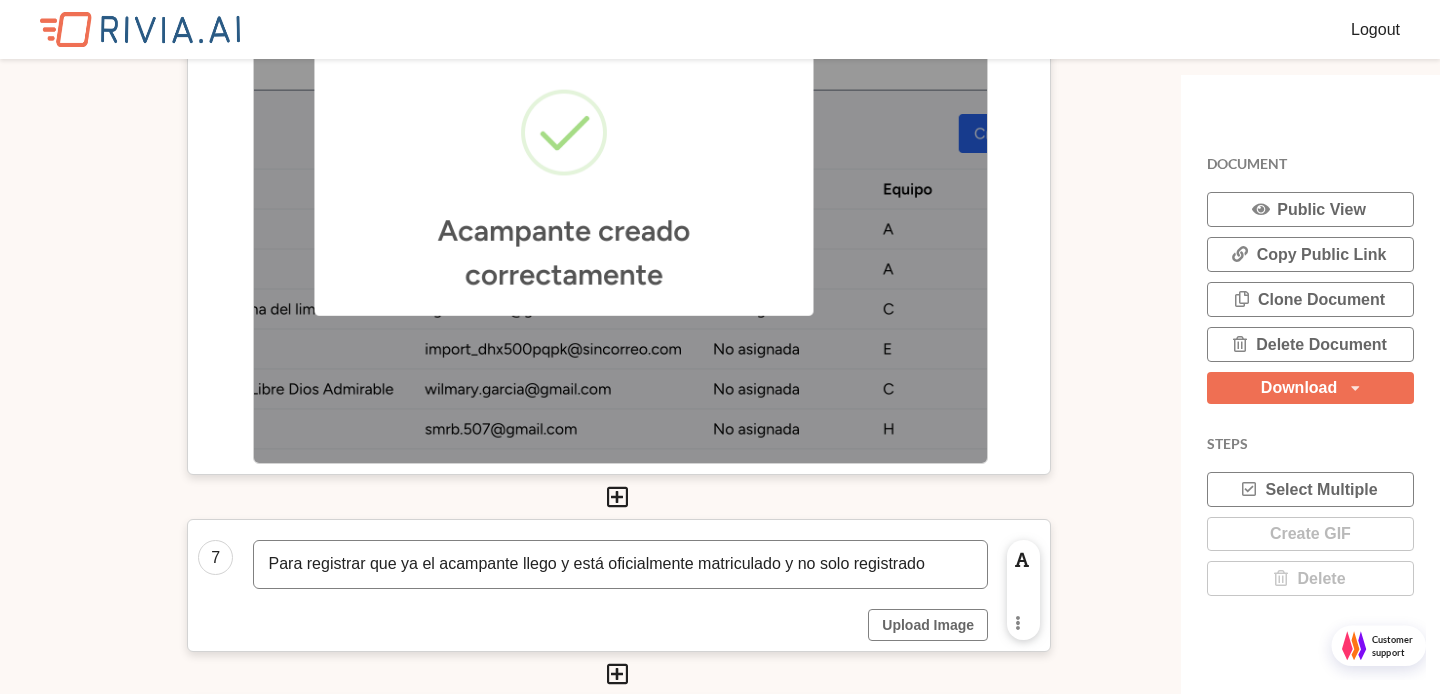 scroll, scrollTop: 3634, scrollLeft: 0, axis: vertical 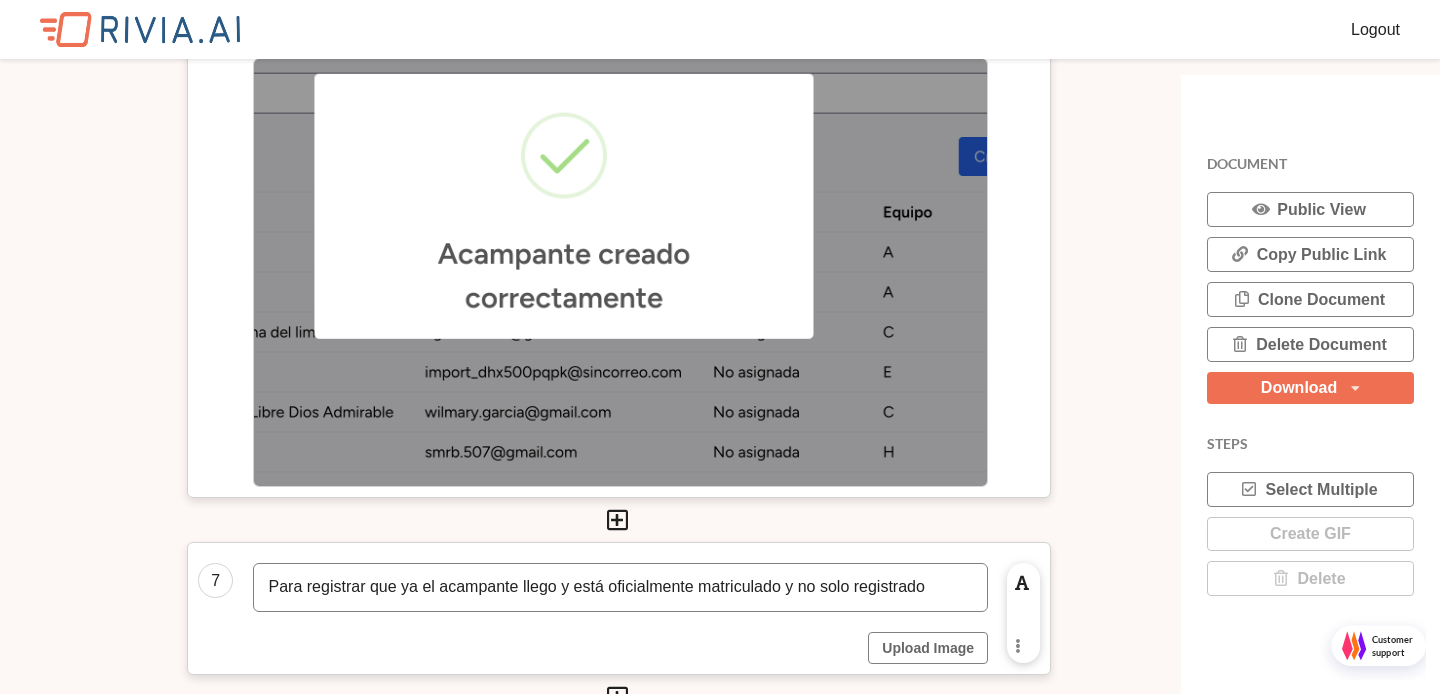 click on "DOCUMENT Public View Copy Public Link Clone Document Delete Document Download PDF MD HTML DOCX STEPS Select Multiple Create GIF Delete Title Matriculación Description Insert step 1 Ve a https://campamentos.severalreves.lat . Click en Acampantes Edit Image Enable rich text editing Replace image Remove image Duplicate Cell Change Cell Position Delete Cell Insert step 2 Selecciona el campamento Edit Image Enable rich text editing Replace image Remove image Duplicate Cell Change Cell Position Delete Cell Insert step 3 Click en "Crear acampante" Edit Image Enable rich text editing Replace image Remove image Duplicate Cell Change Cell Position Delete Cell Insert step 4 Edit Image Enable rich text editing Replace image Remove image Duplicate Cell Change Cell Position Delete Cell Insert step 5 Click en "Guardar" Edit Image Enable rich text editing Replace image Remove image Duplicate Cell Change Cell Position Delete Cell Insert step 6 Listo Edit Image Enable rich text editing Replace image Remove image 7 8" 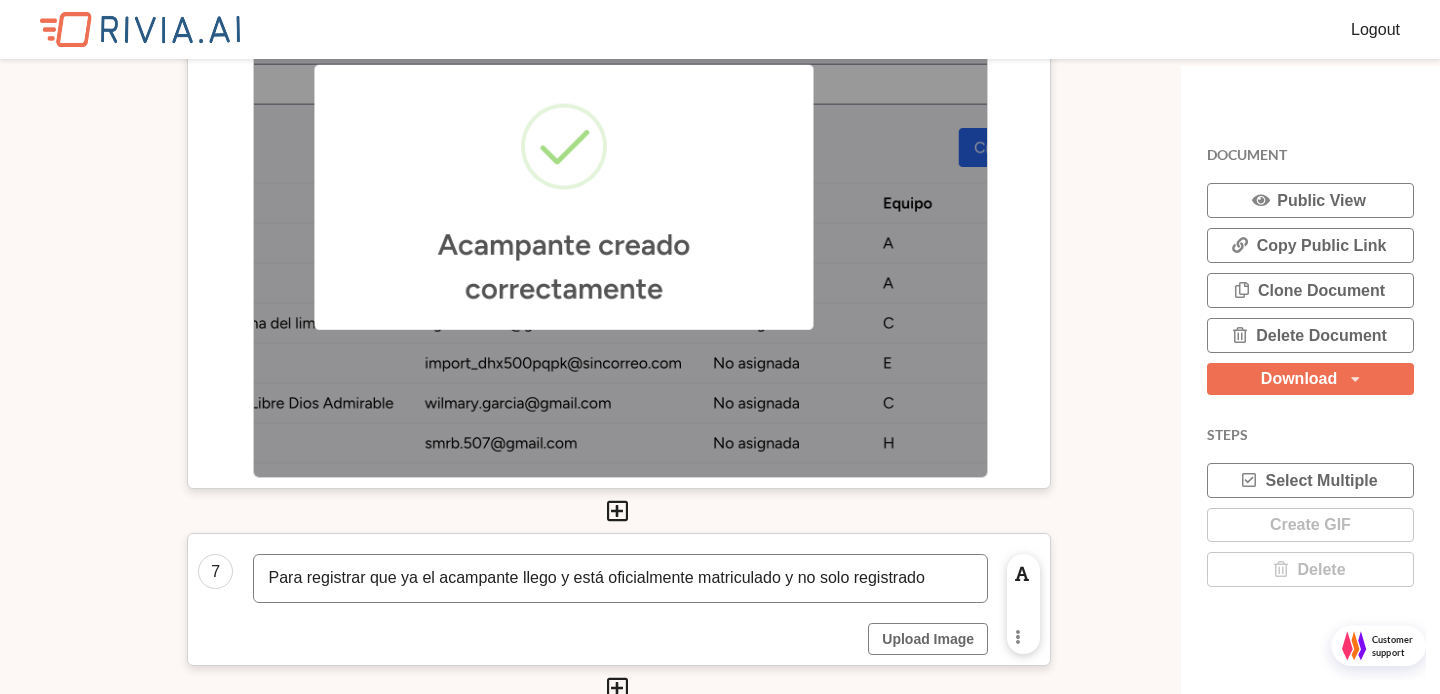 click at bounding box center [8, -3626] 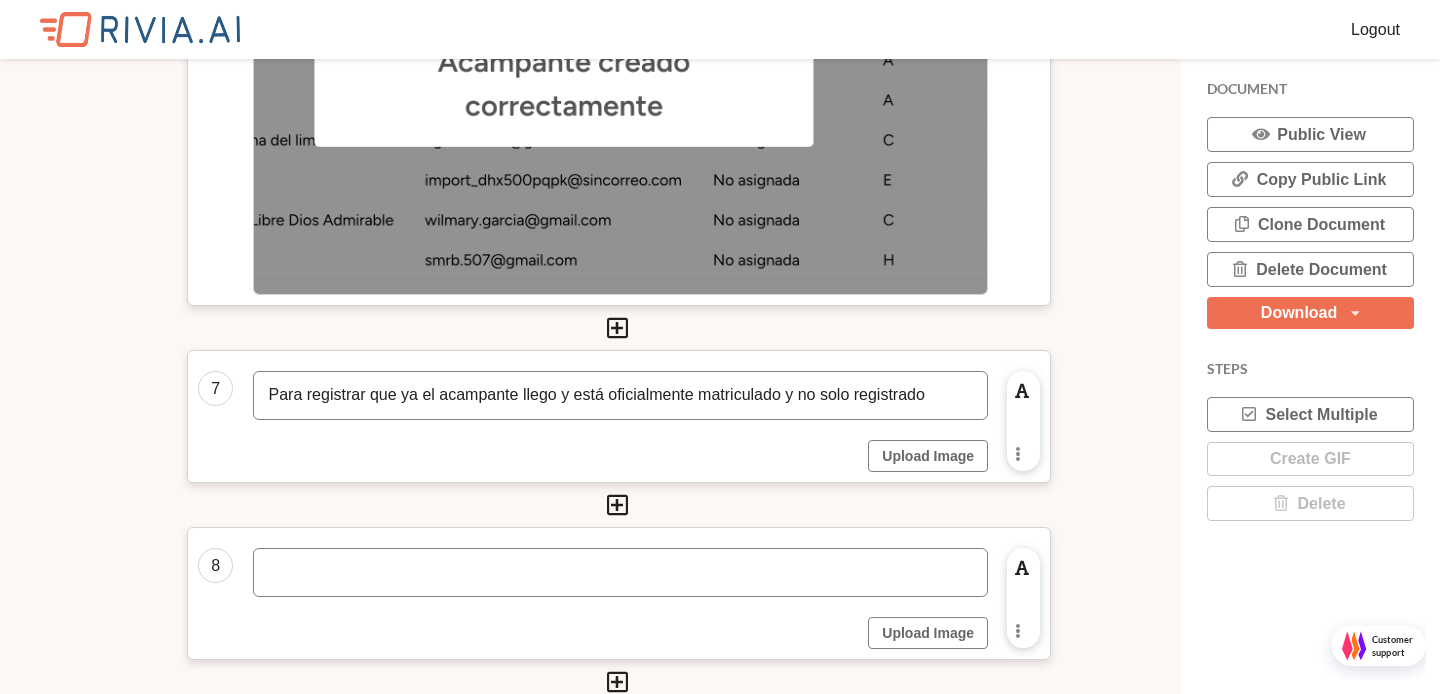 scroll, scrollTop: 3853, scrollLeft: 0, axis: vertical 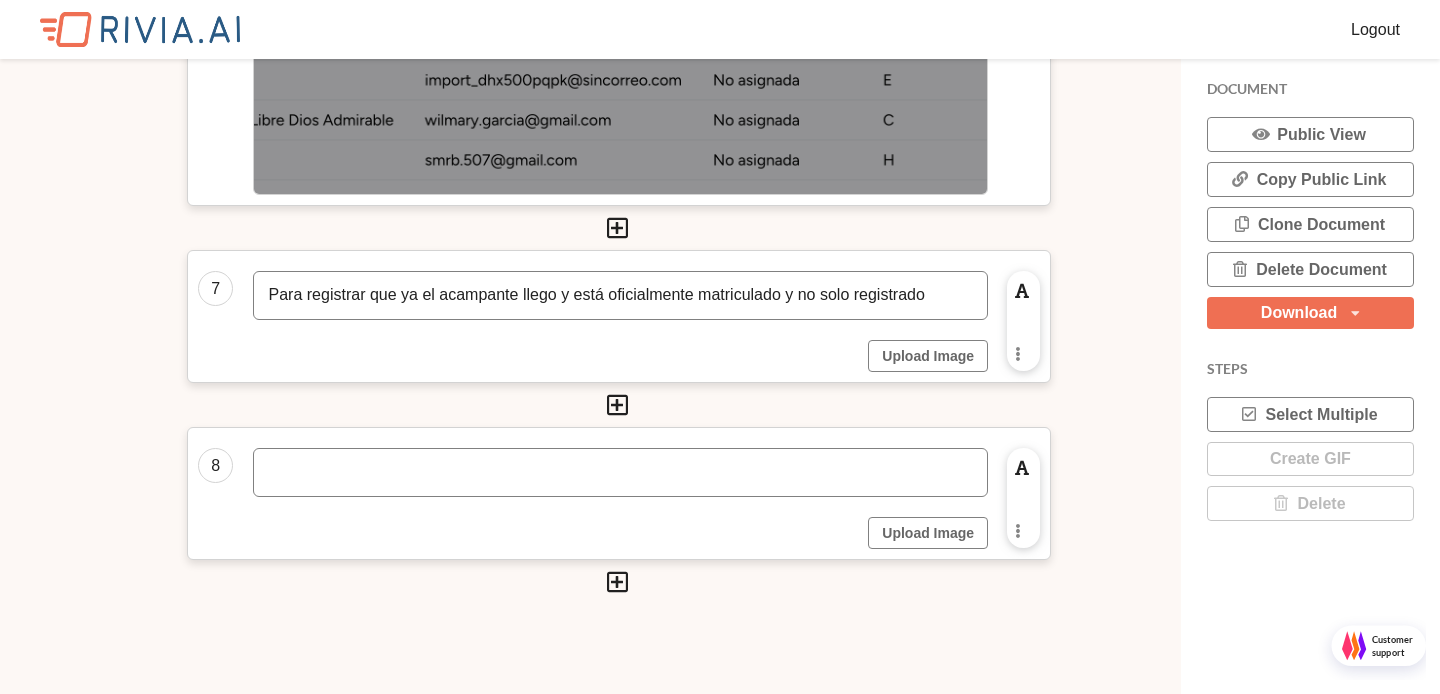 click at bounding box center [620, 472] 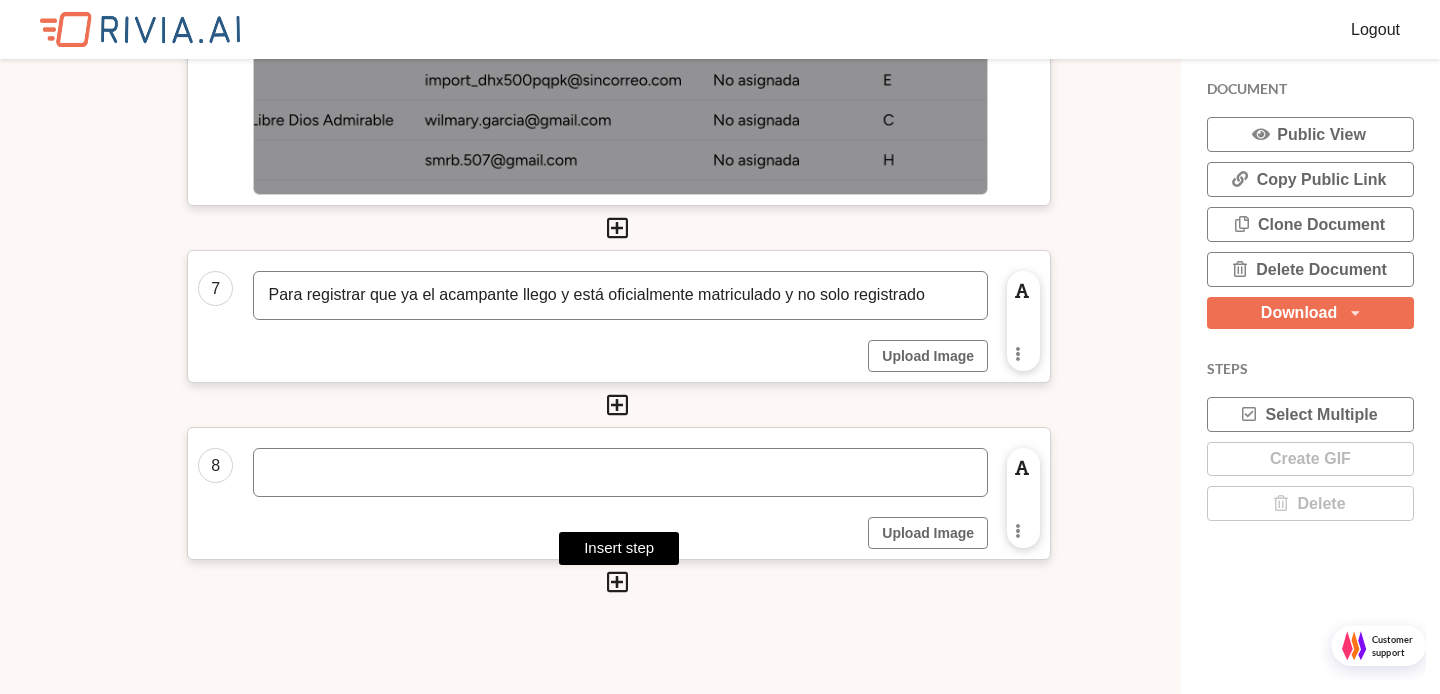 click at bounding box center (617, 582) 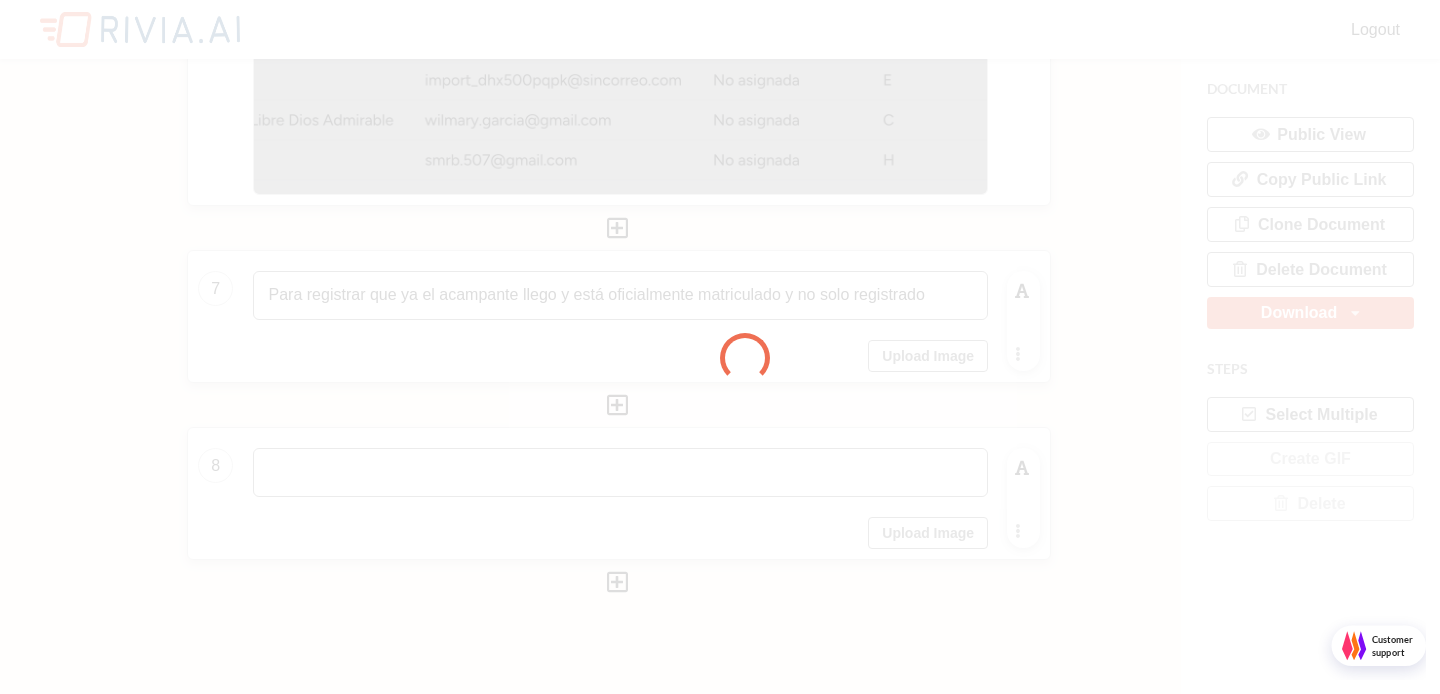 scroll, scrollTop: 10, scrollLeft: 10, axis: both 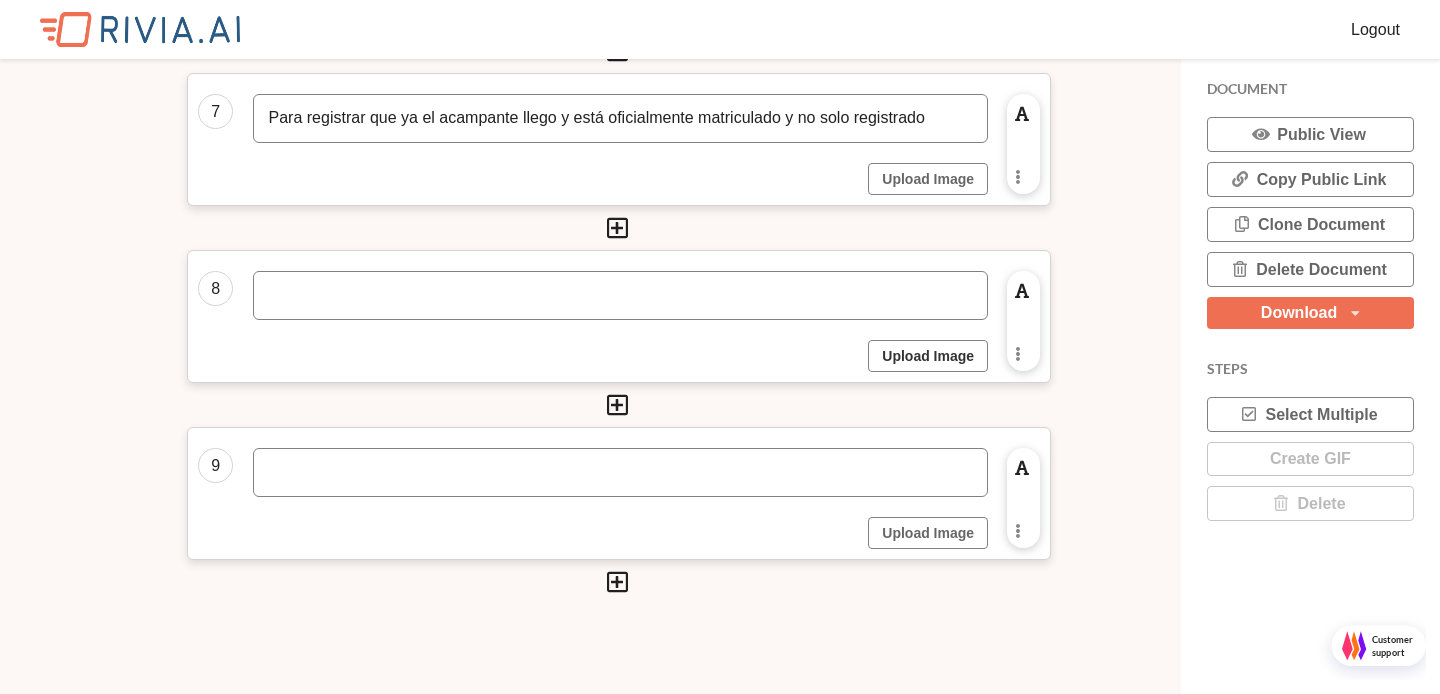 click on "Upload Image" at bounding box center (928, 356) 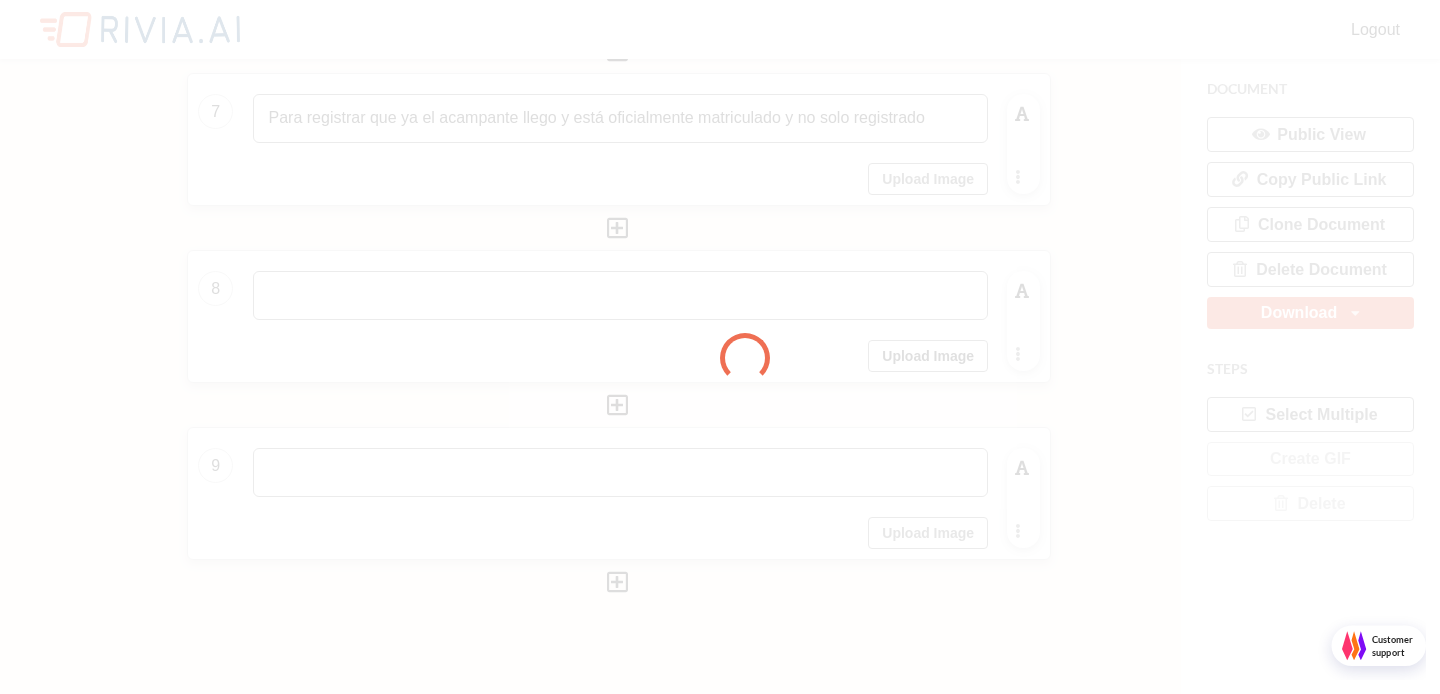 scroll, scrollTop: 10, scrollLeft: 10, axis: both 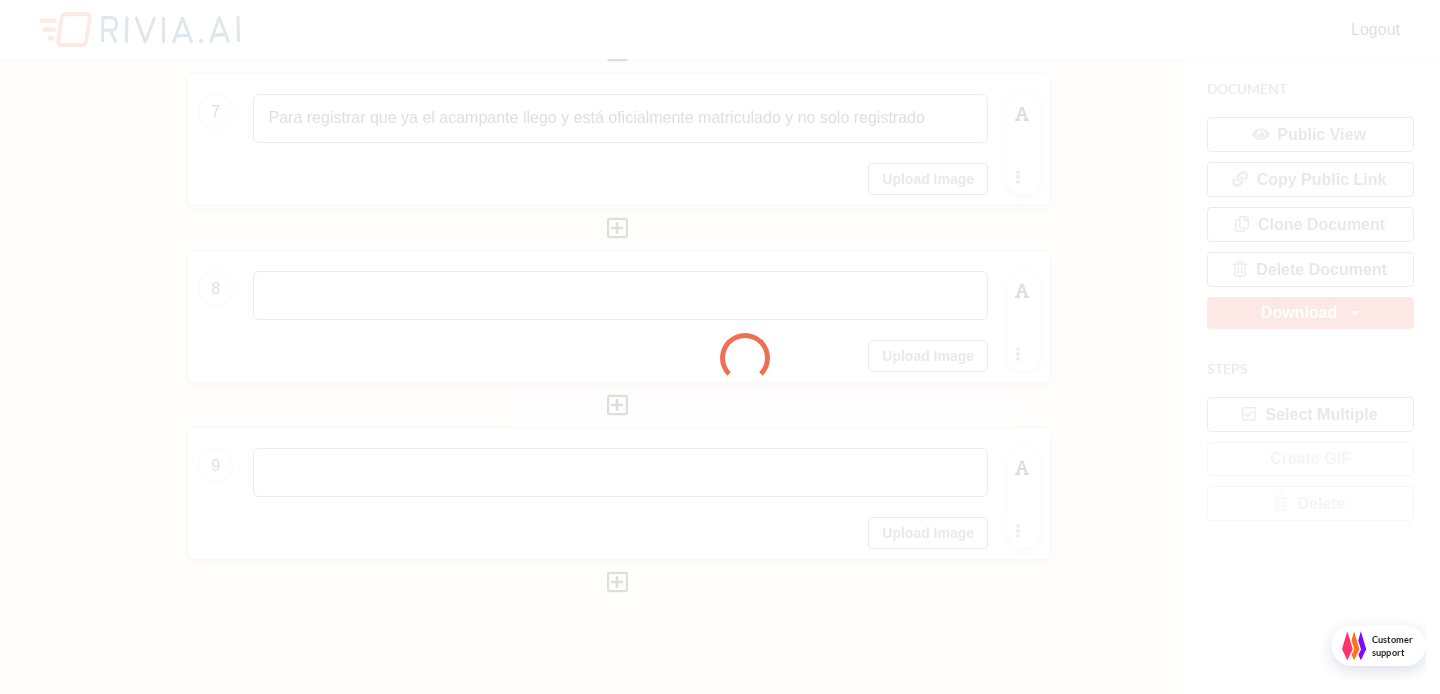 click at bounding box center (720, 347) 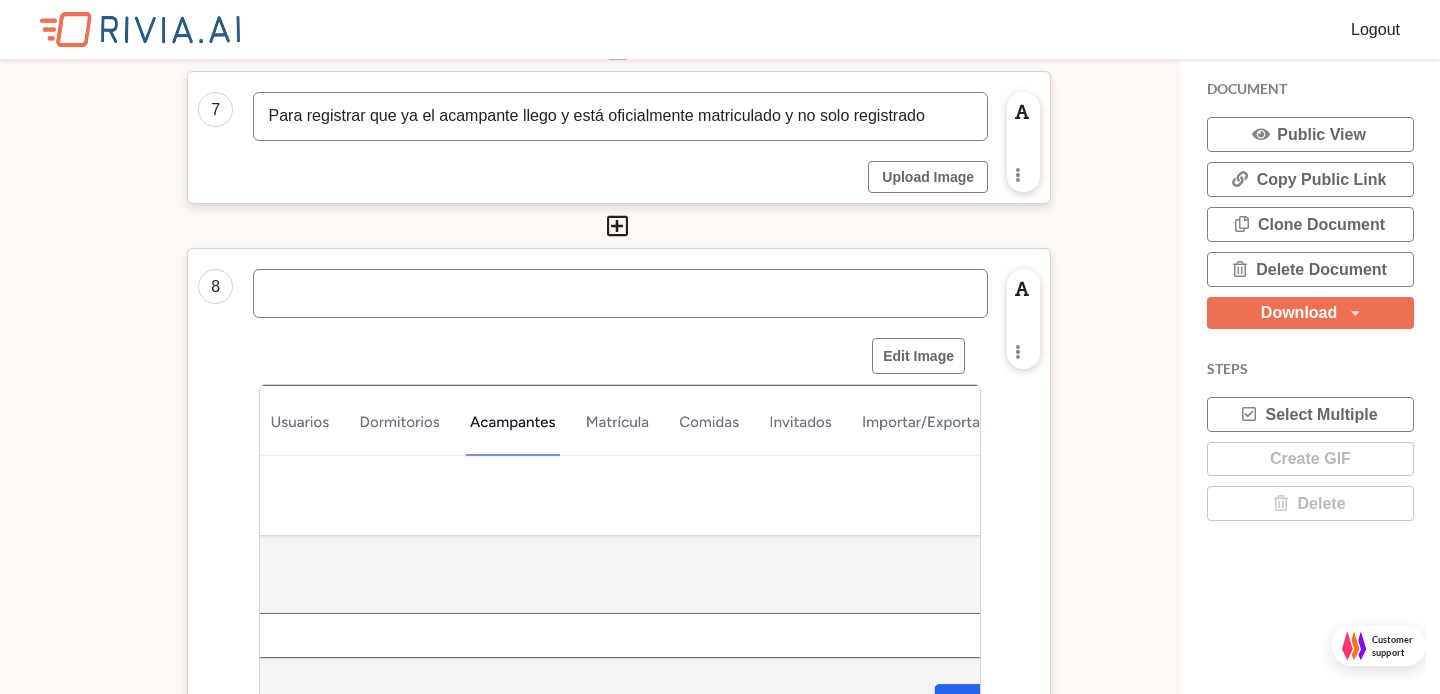 scroll, scrollTop: 10, scrollLeft: 10, axis: both 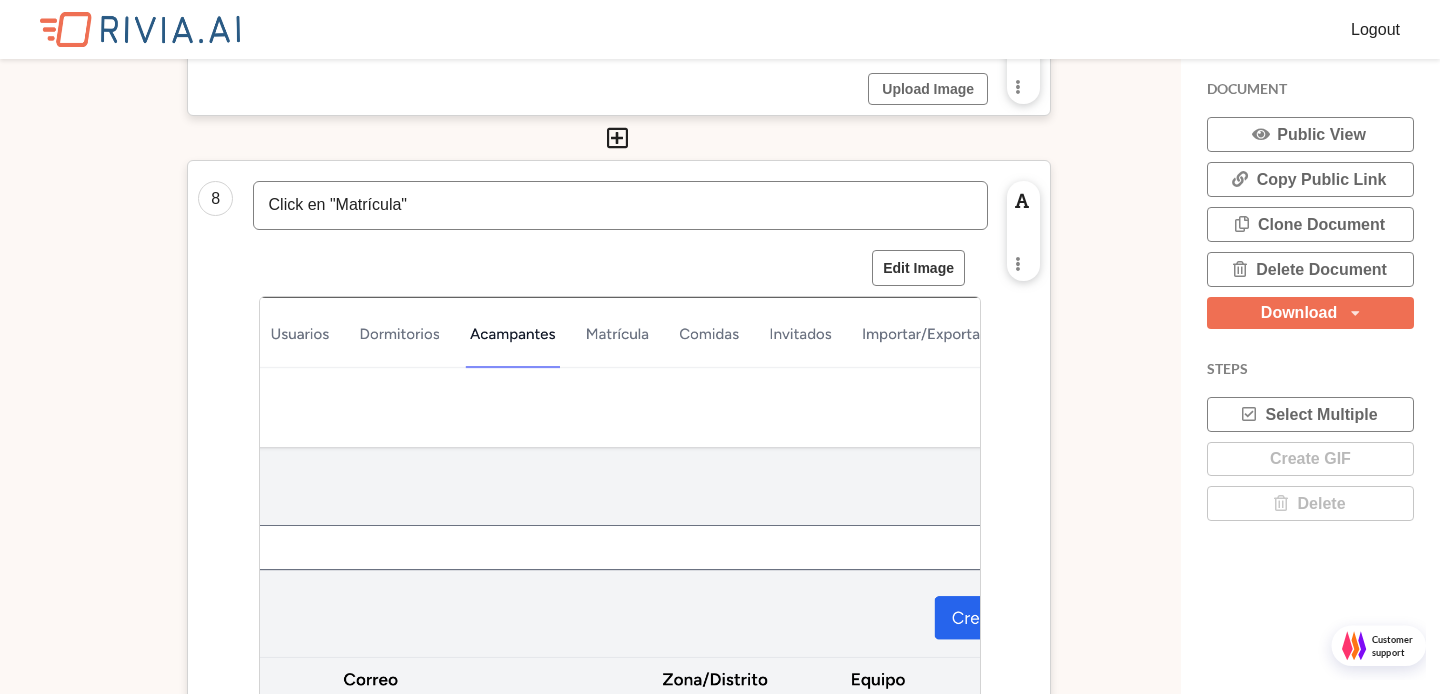 click on "Edit Image" at bounding box center [918, 268] 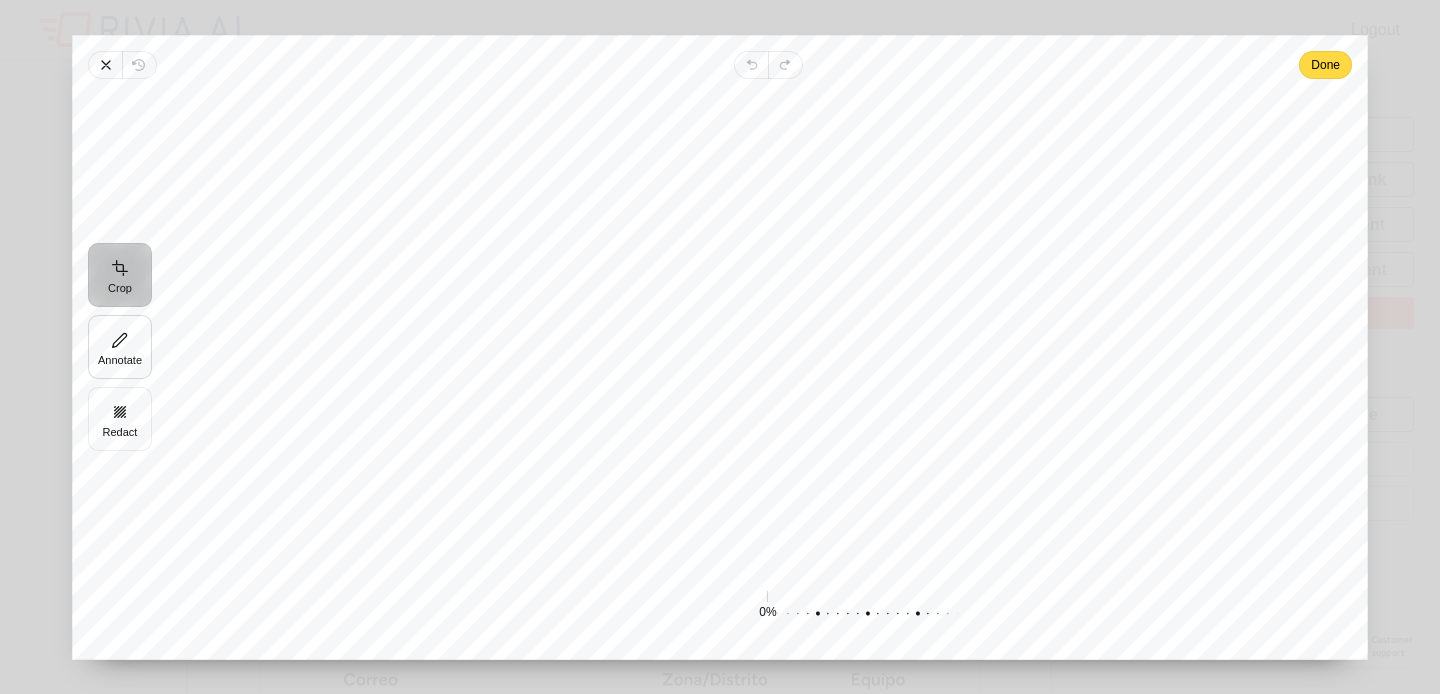 click on "Annotate" at bounding box center [120, 347] 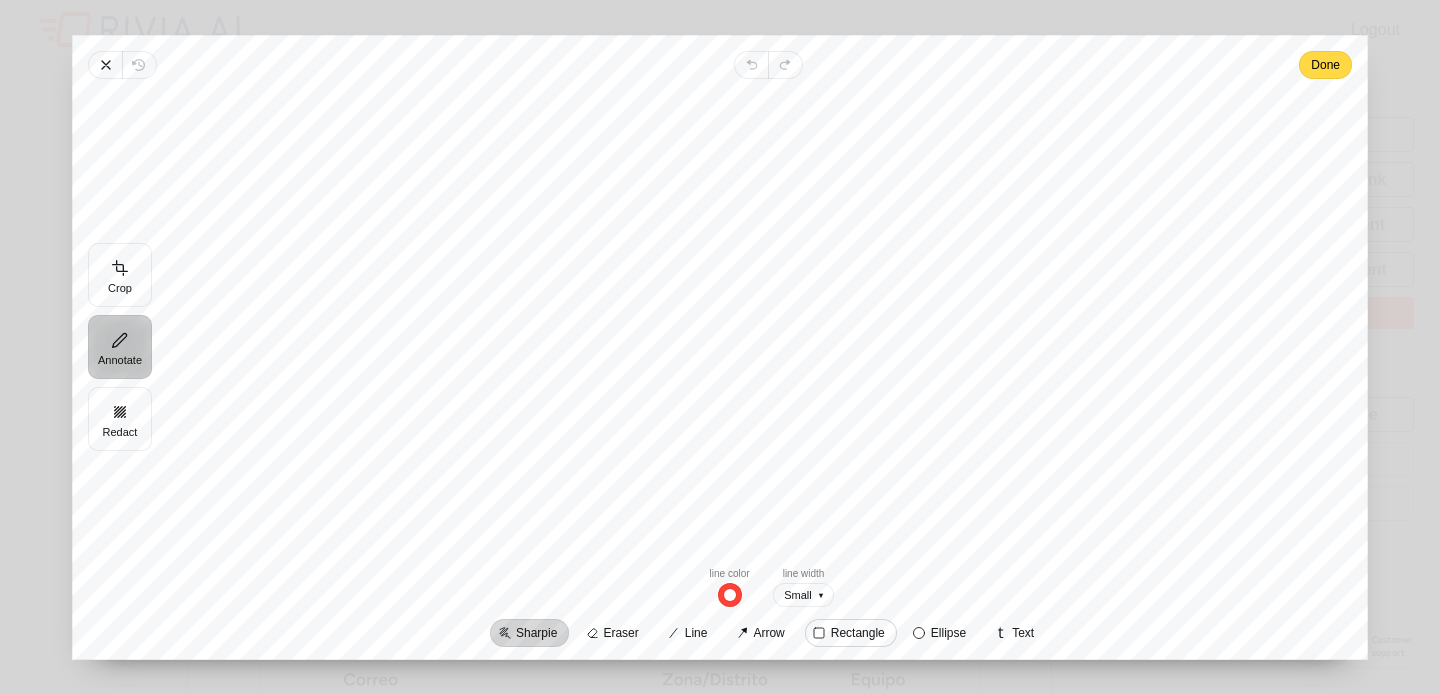 click on "Rectangle" at bounding box center [851, 632] 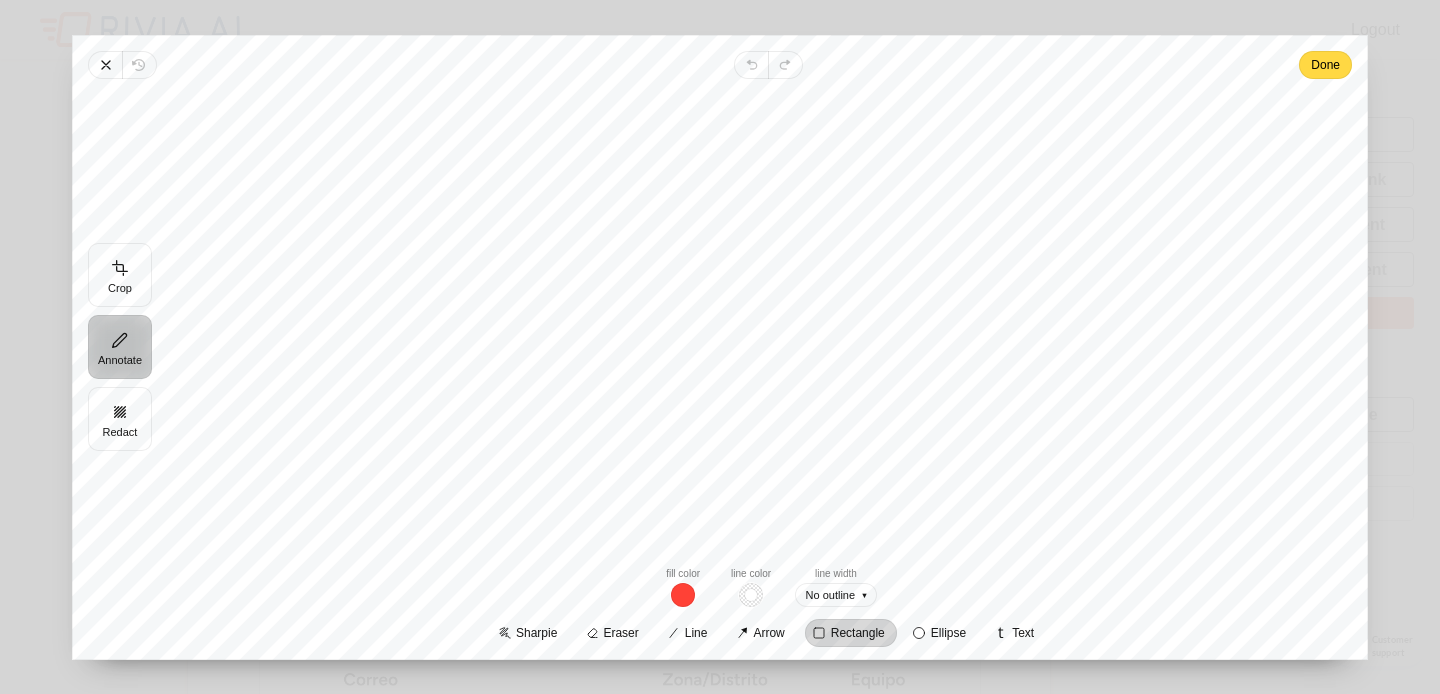 drag, startPoint x: 708, startPoint y: 104, endPoint x: 834, endPoint y: 198, distance: 157.20052 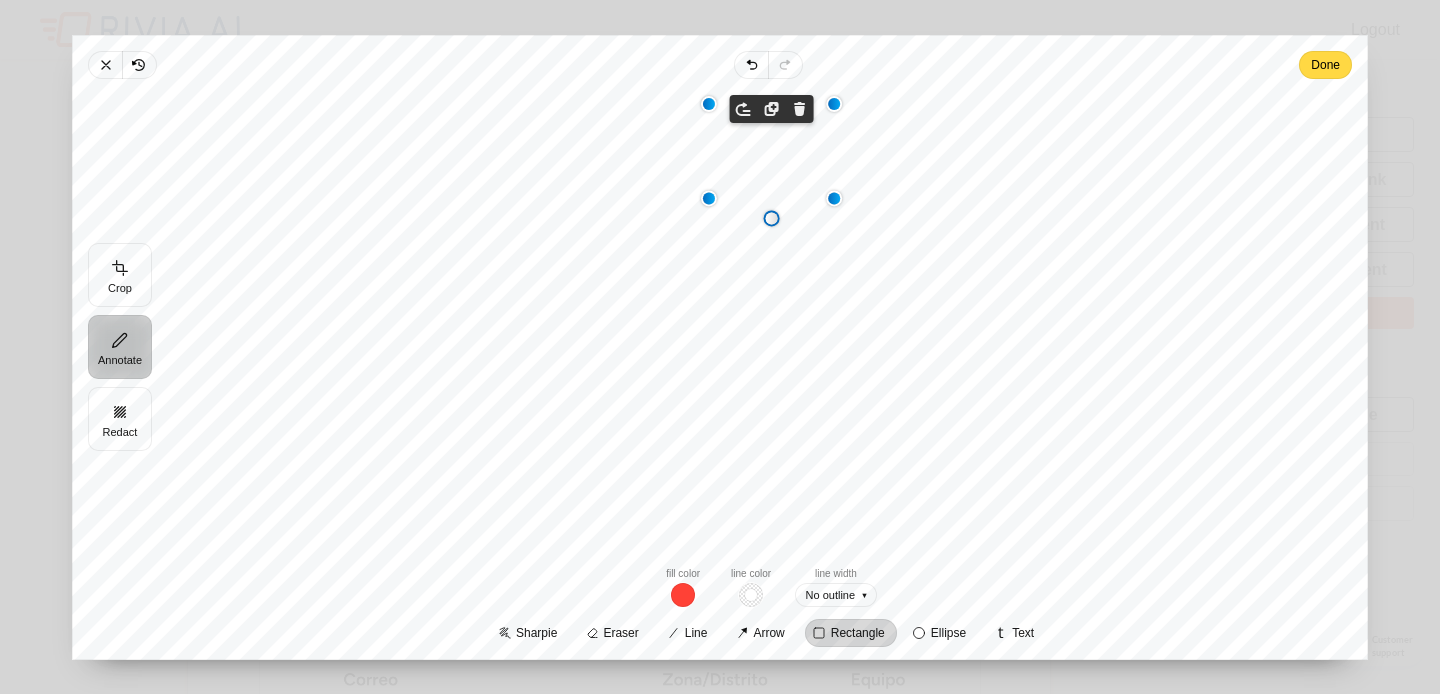 click at bounding box center (751, 594) 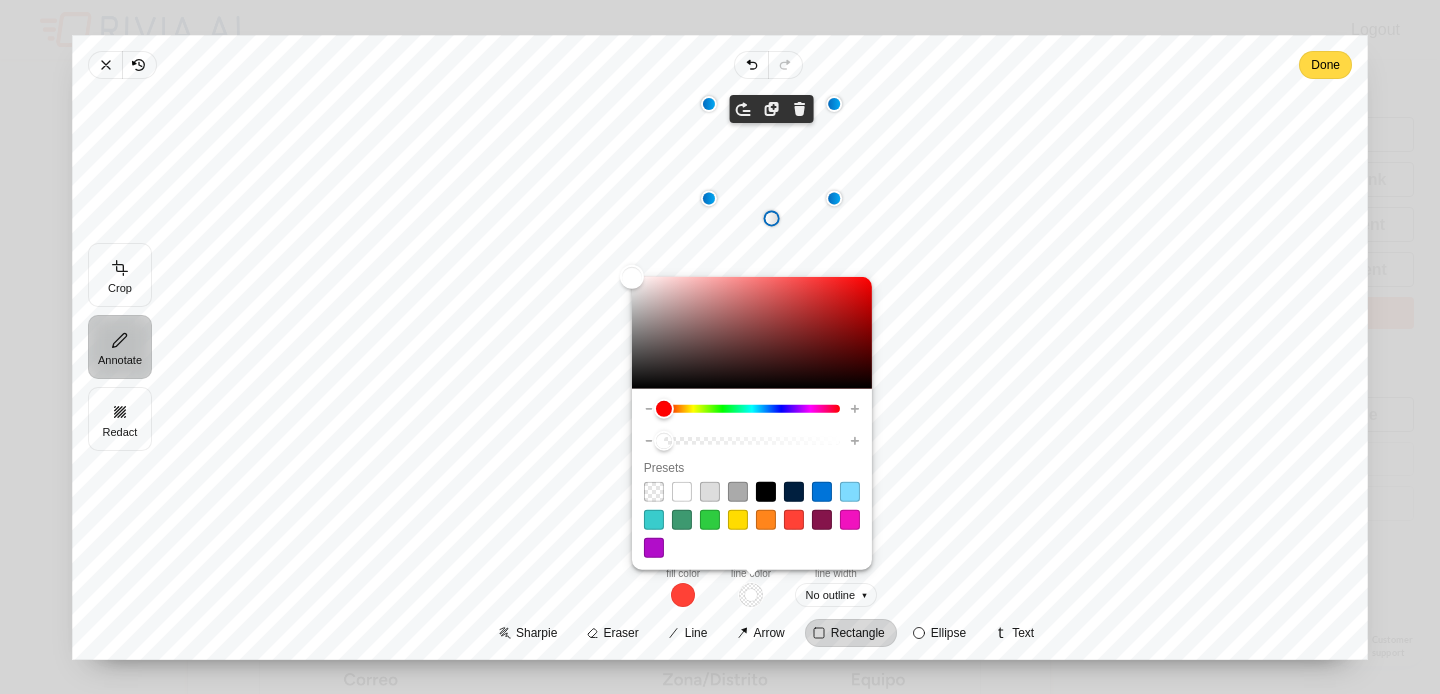 click at bounding box center [794, 520] 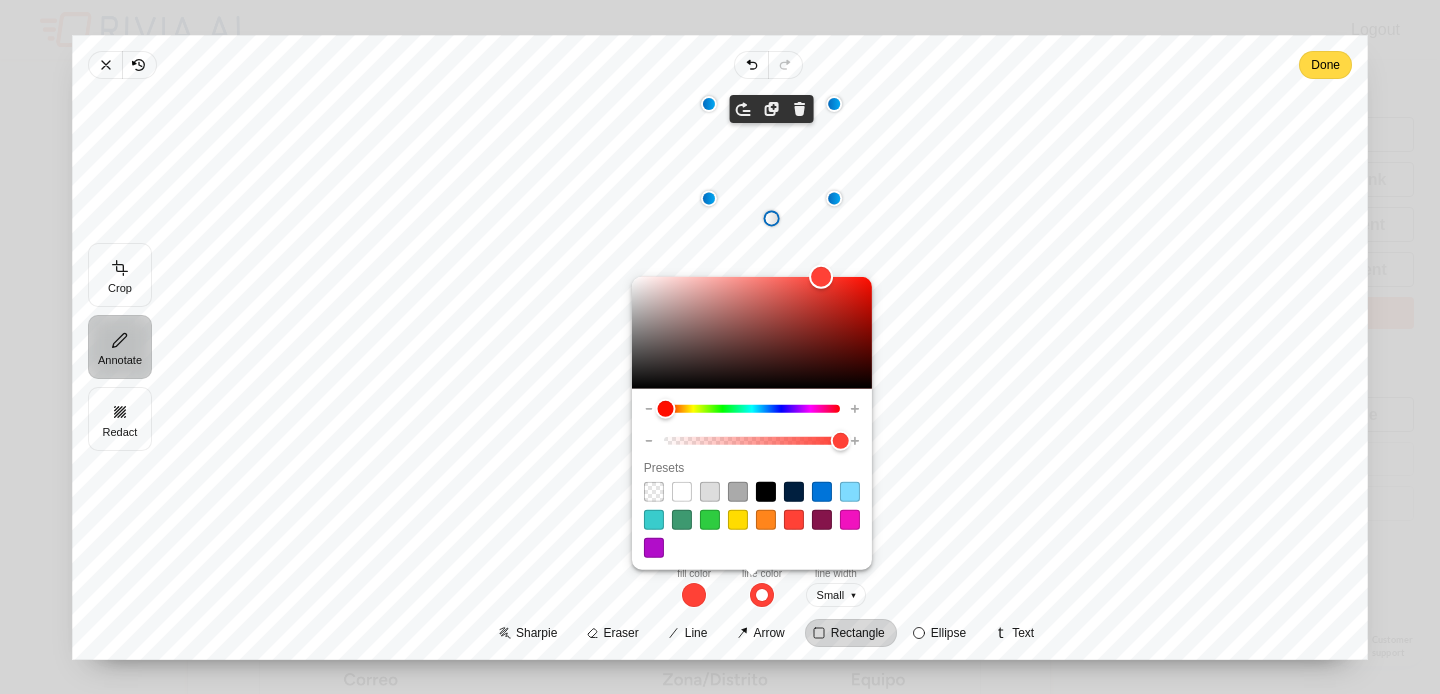 click at bounding box center (694, 594) 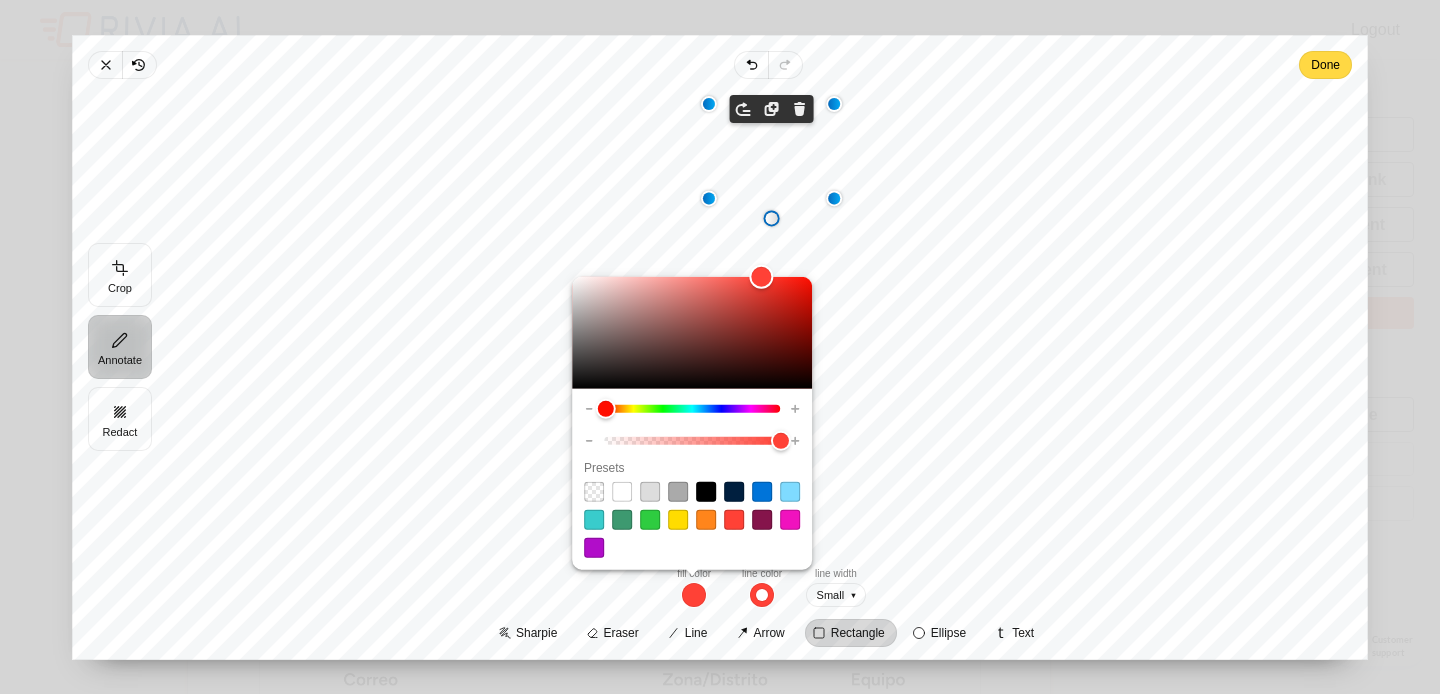 click at bounding box center [594, 492] 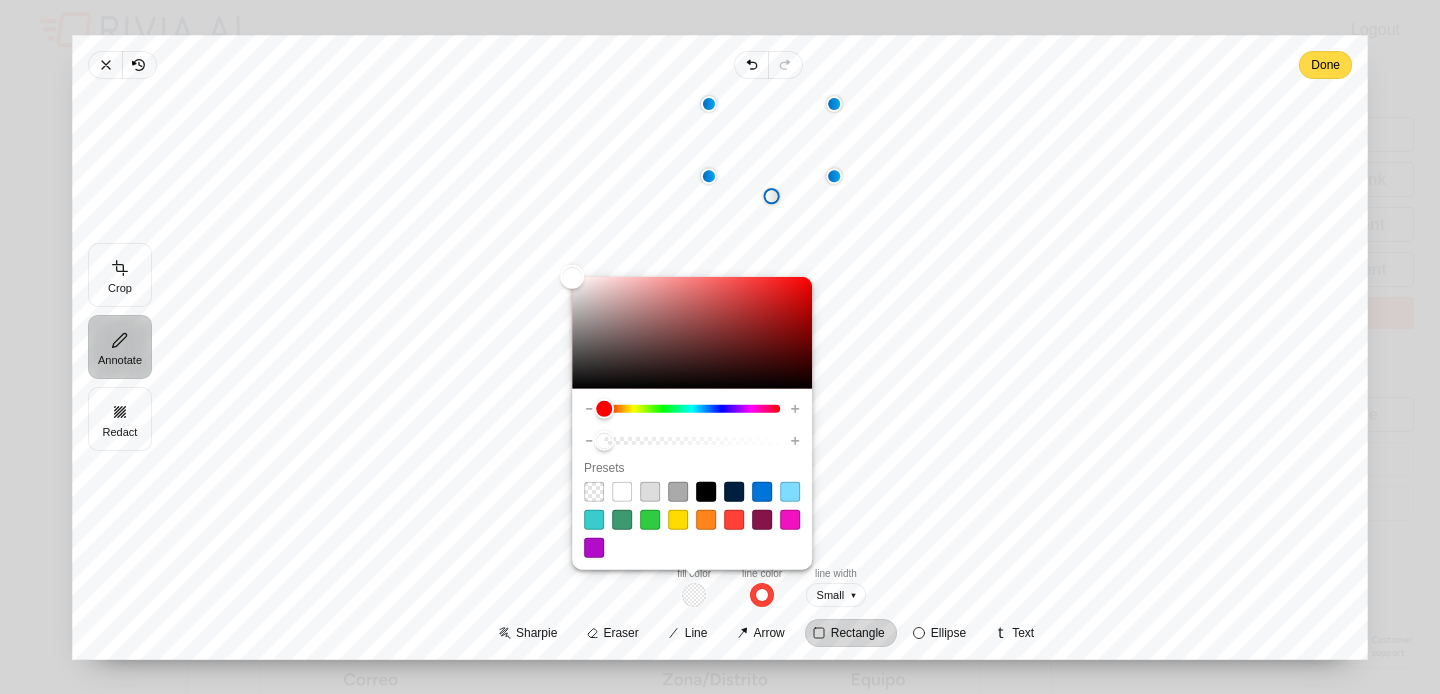 drag, startPoint x: 806, startPoint y: 195, endPoint x: 798, endPoint y: 172, distance: 24.351591 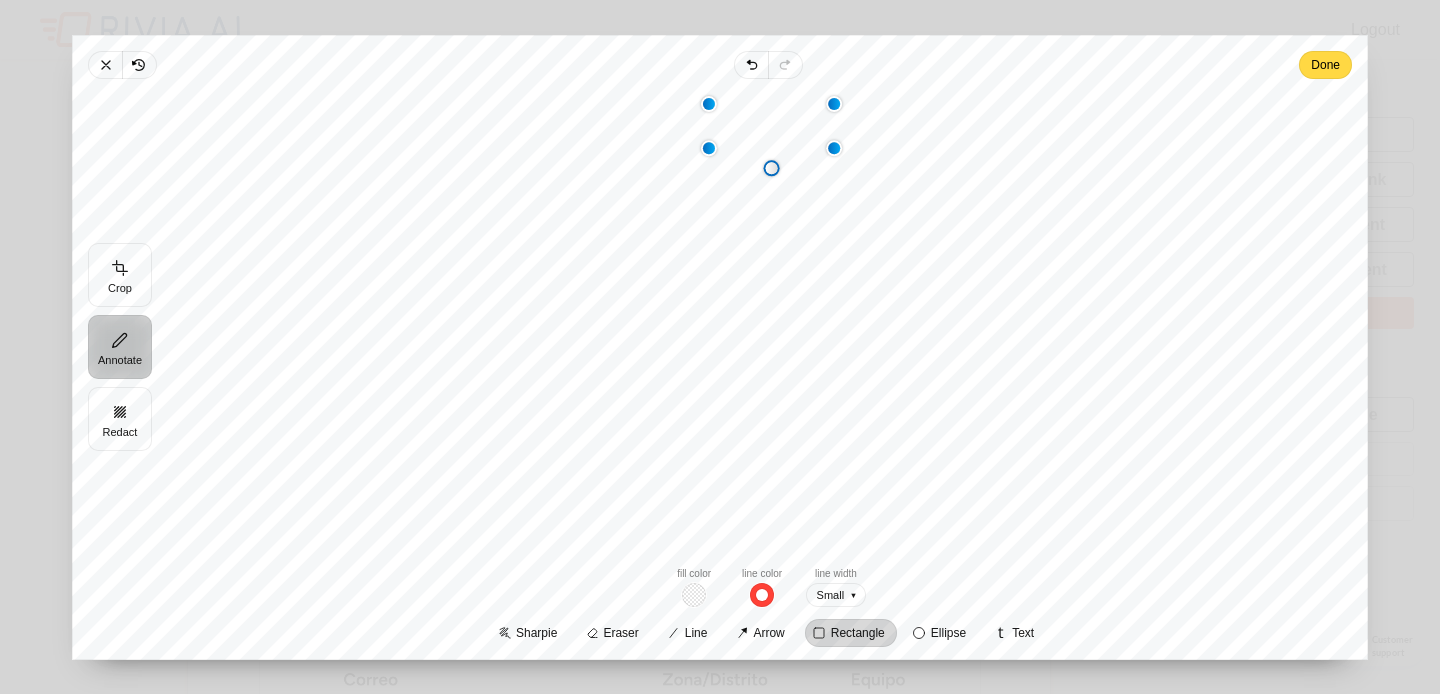 drag, startPoint x: 798, startPoint y: 172, endPoint x: 798, endPoint y: 144, distance: 28 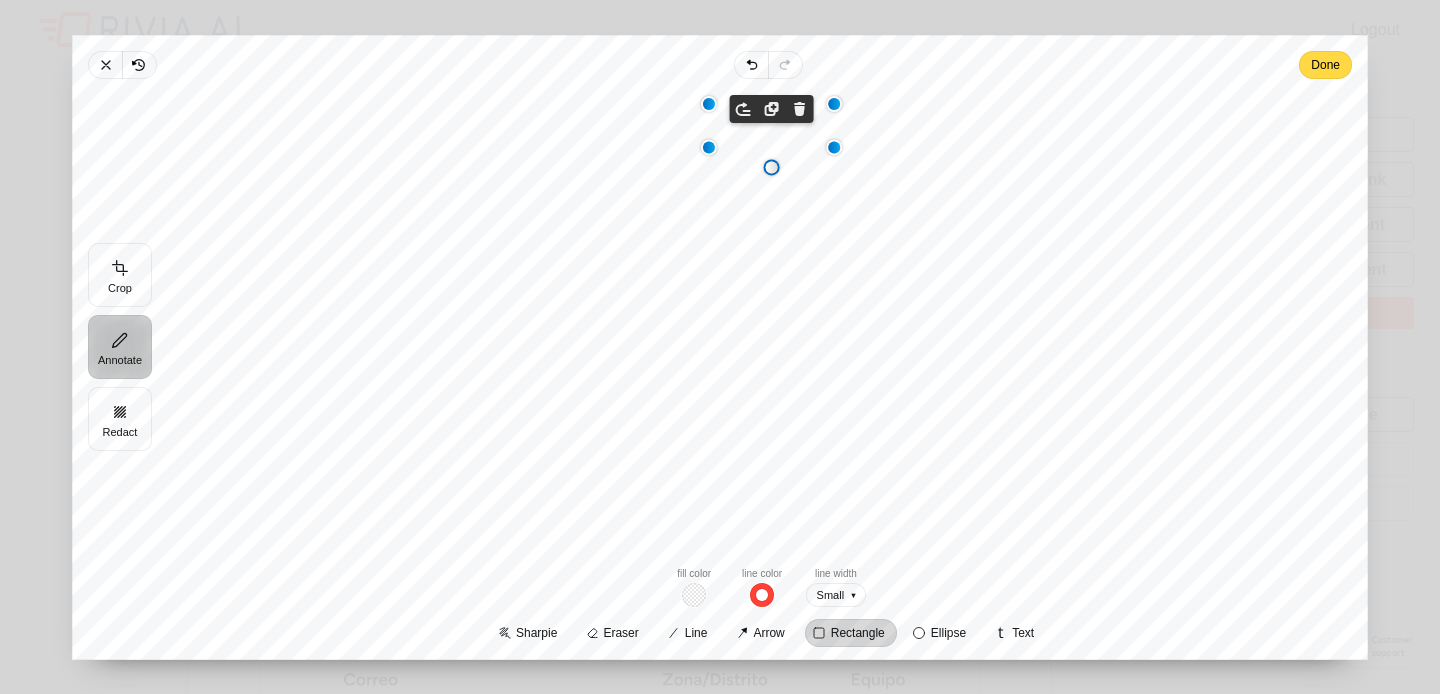 click on "Rectangle                             Move to front   Duplicate   Remove" at bounding box center [768, 322] 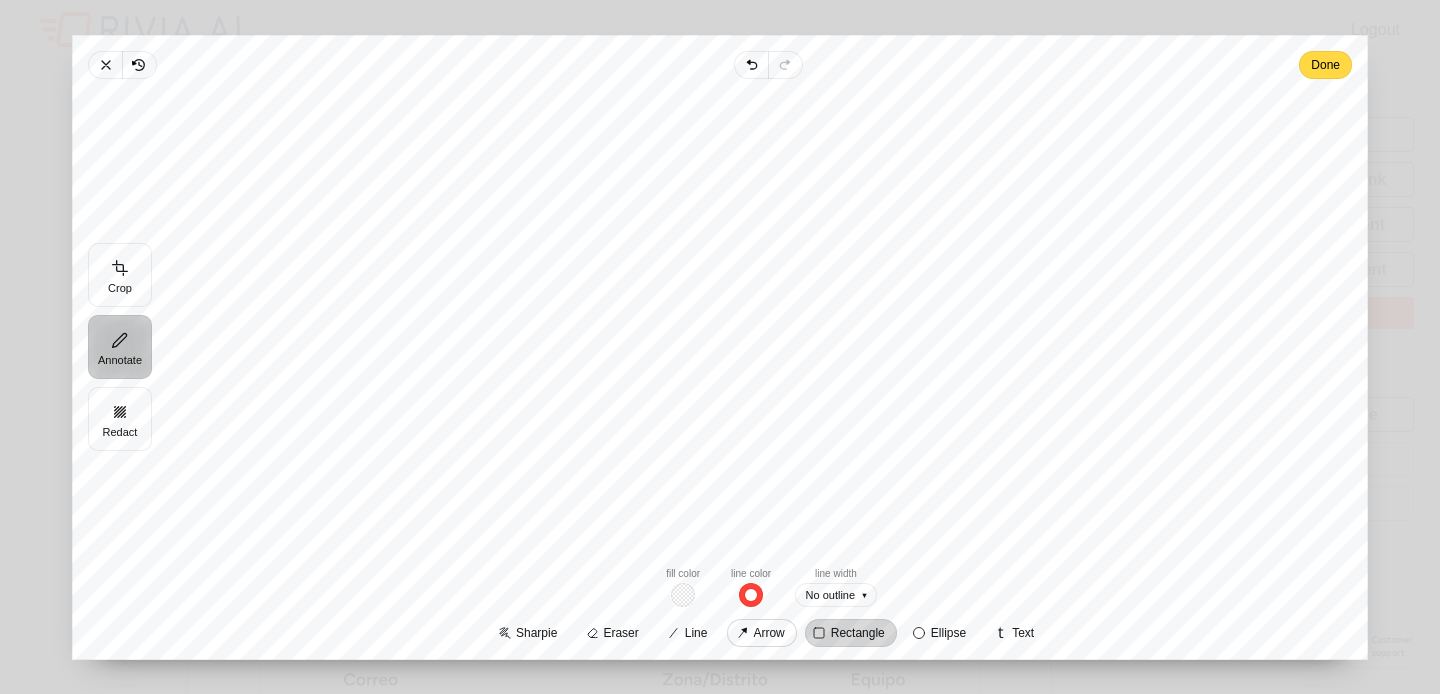 click on "Arrow" at bounding box center [768, 632] 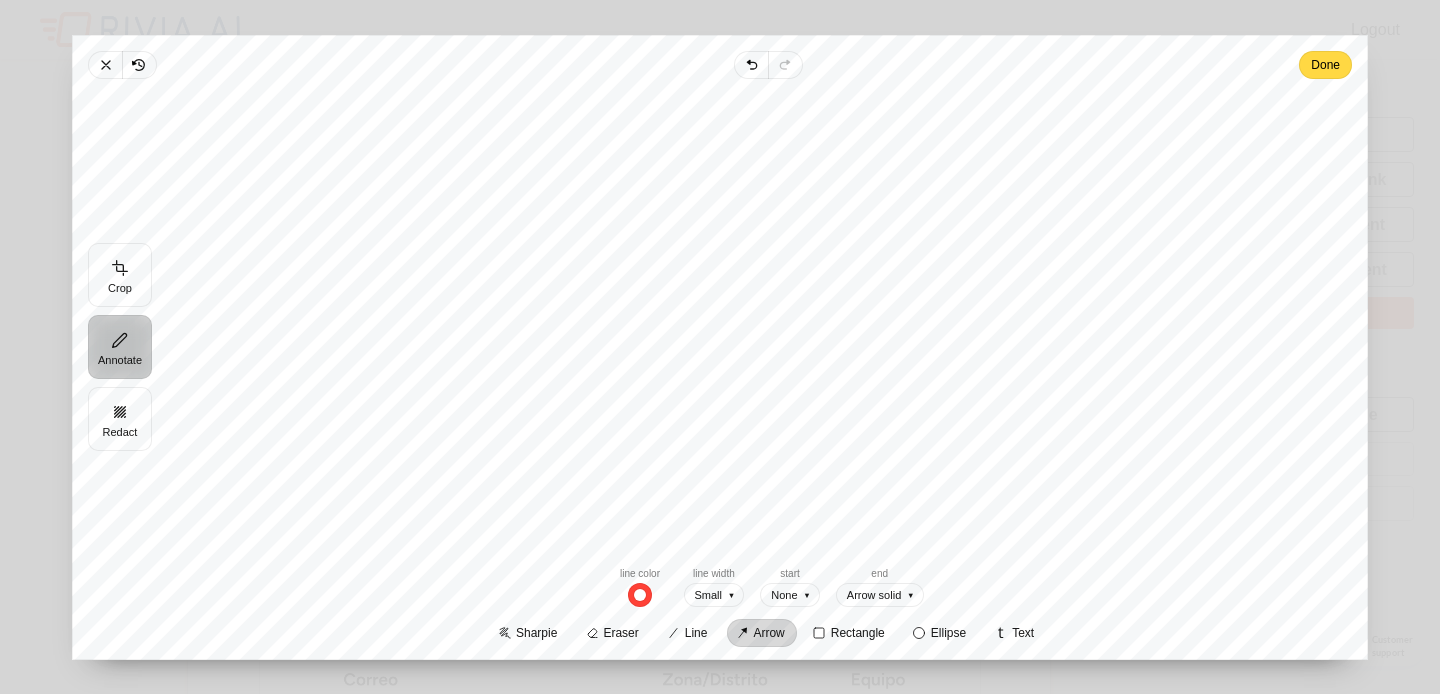 click on "Rectangle" at bounding box center (768, 322) 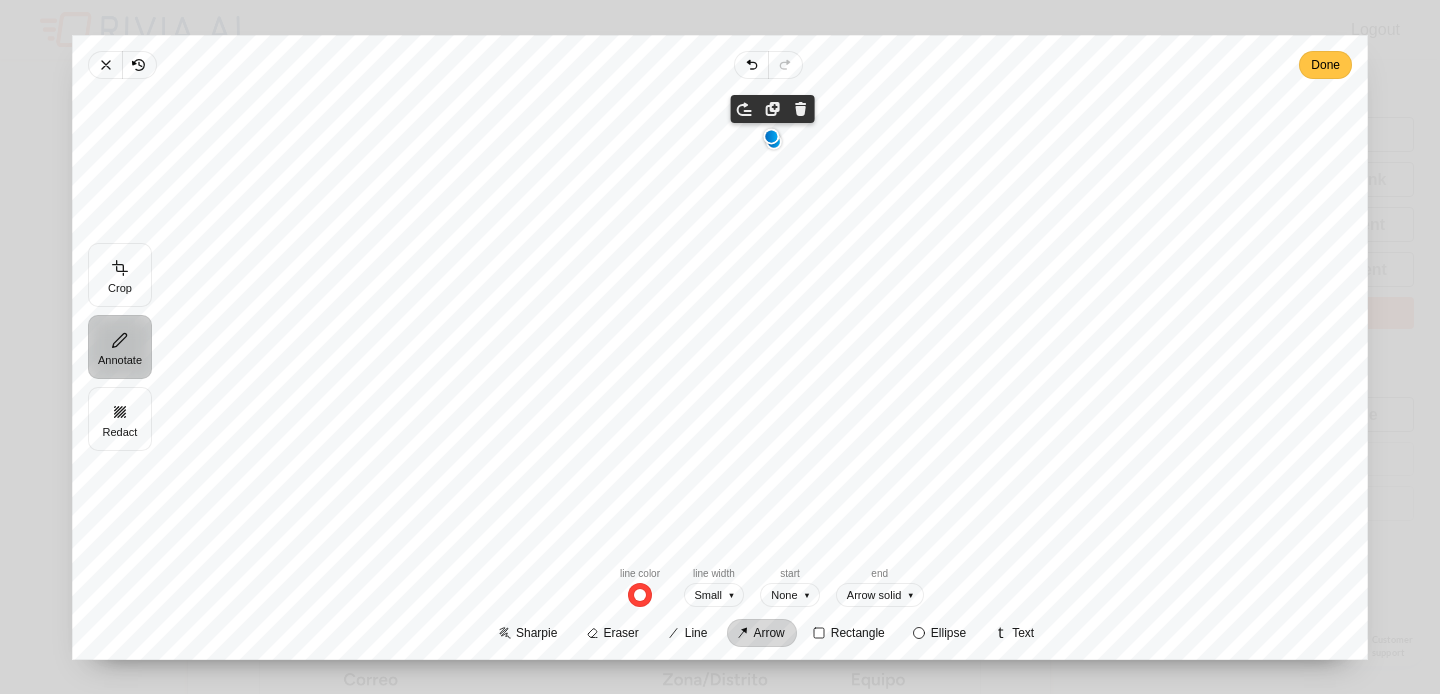 click on "Done" 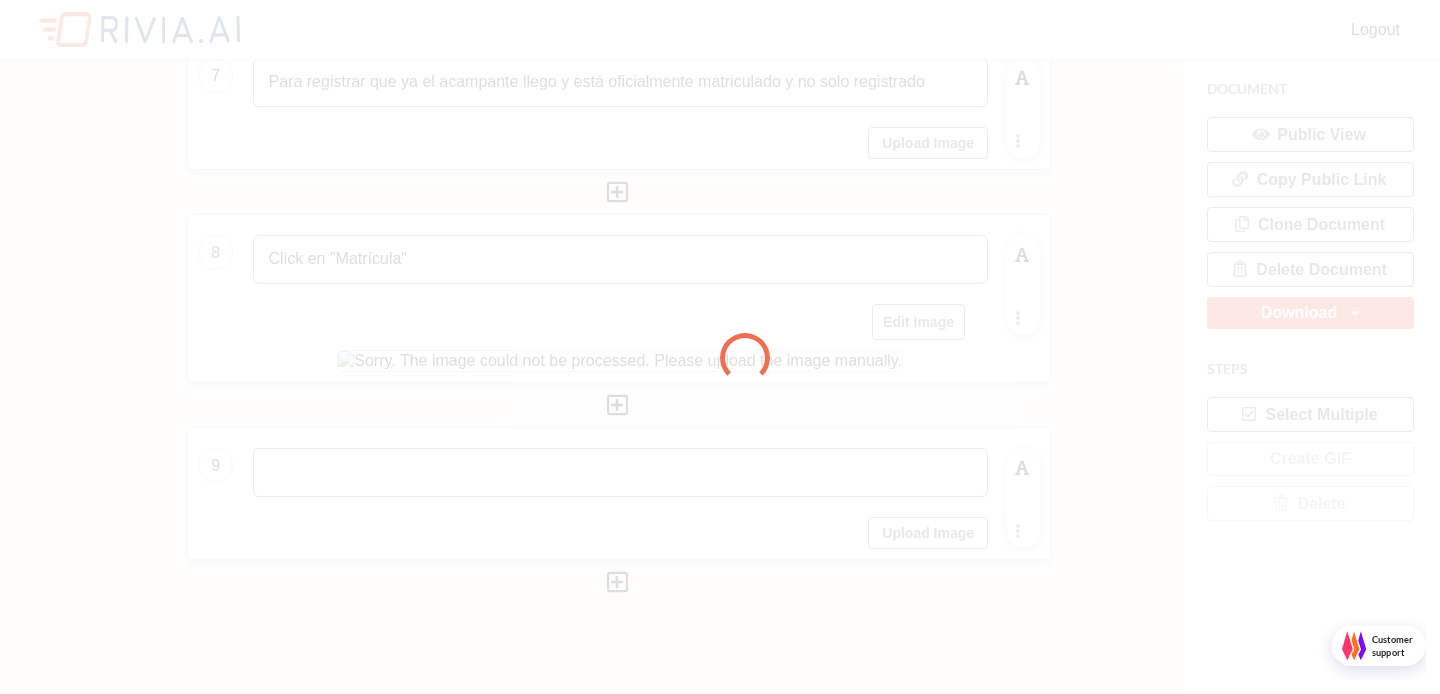 scroll, scrollTop: 10, scrollLeft: 10, axis: both 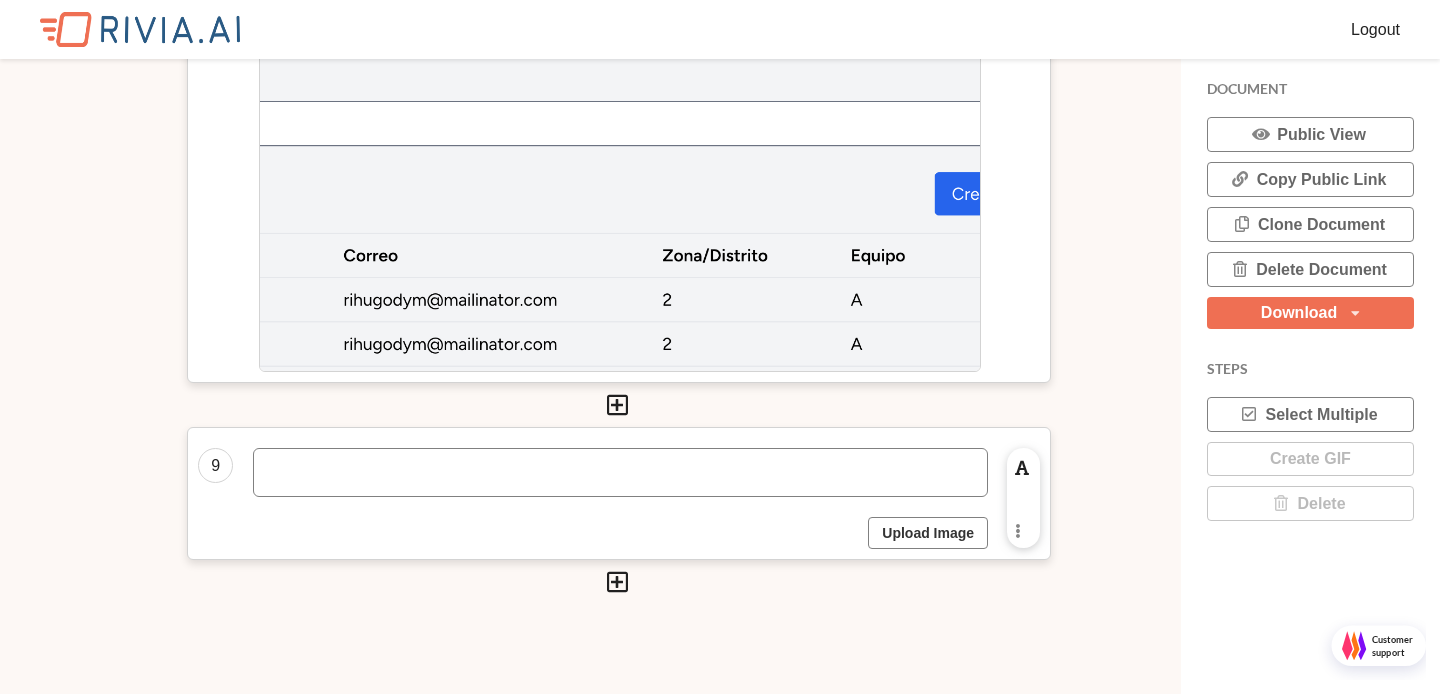 click on "Upload Image" at bounding box center [928, 533] 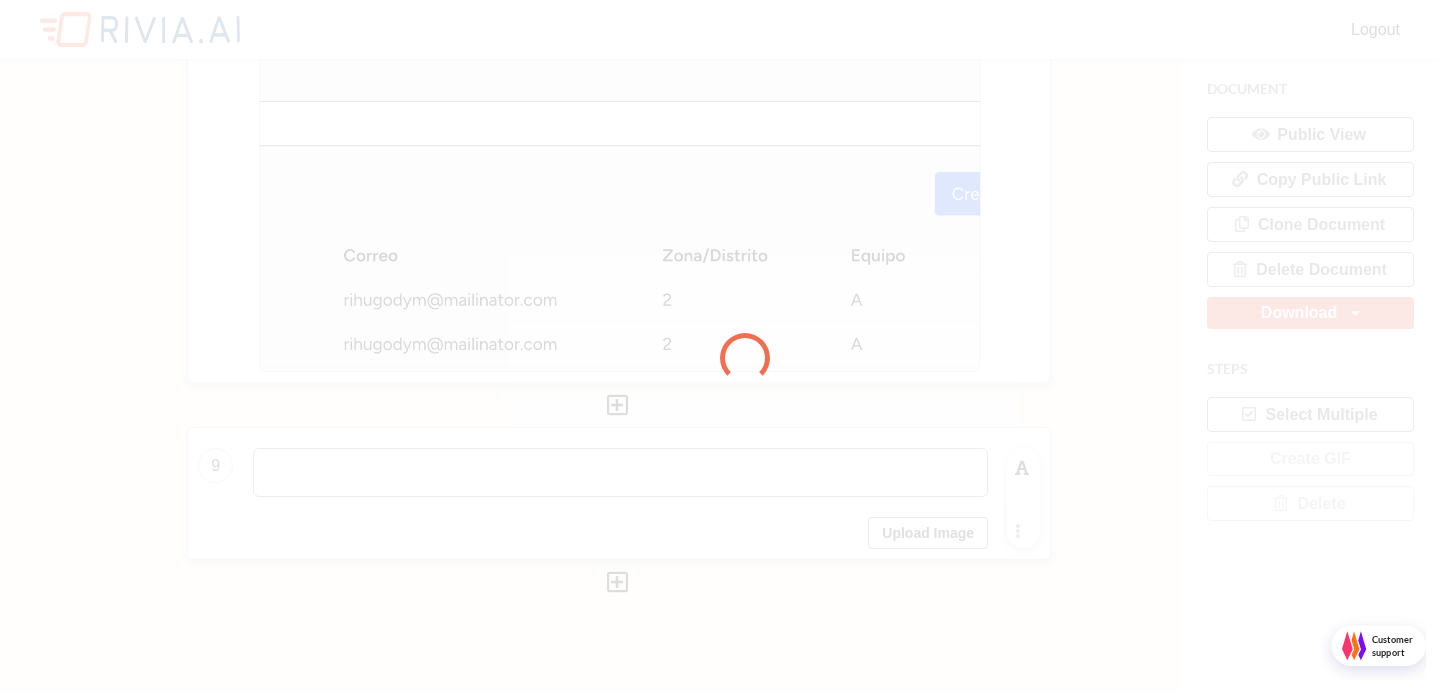 scroll, scrollTop: 10, scrollLeft: 10, axis: both 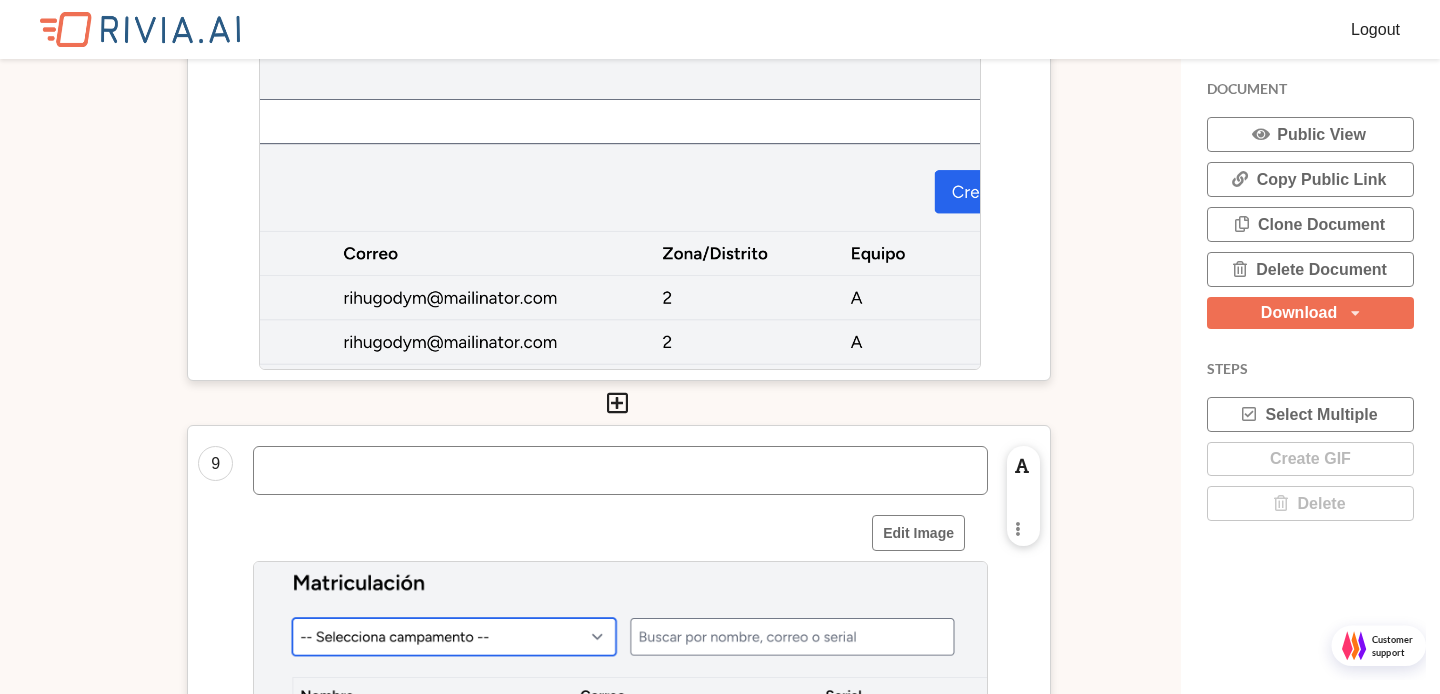 click at bounding box center [620, 470] 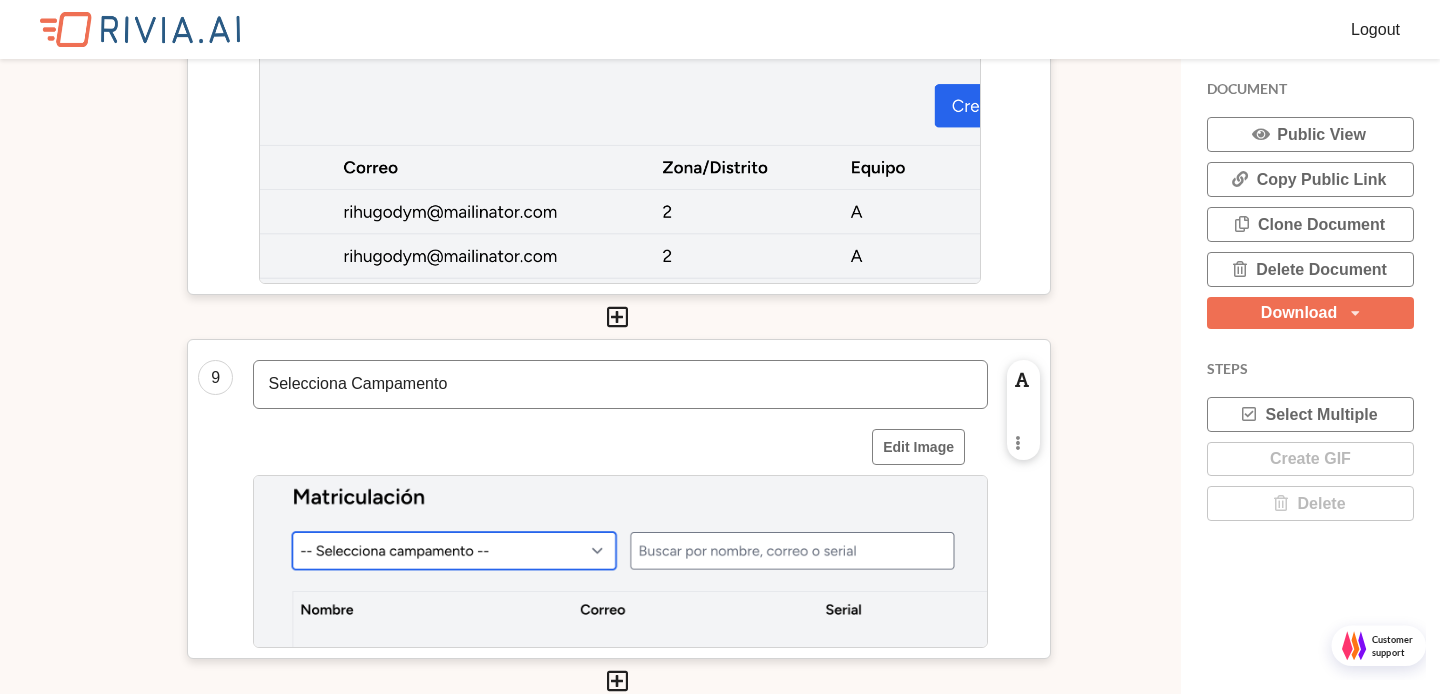 scroll, scrollTop: 4731, scrollLeft: 0, axis: vertical 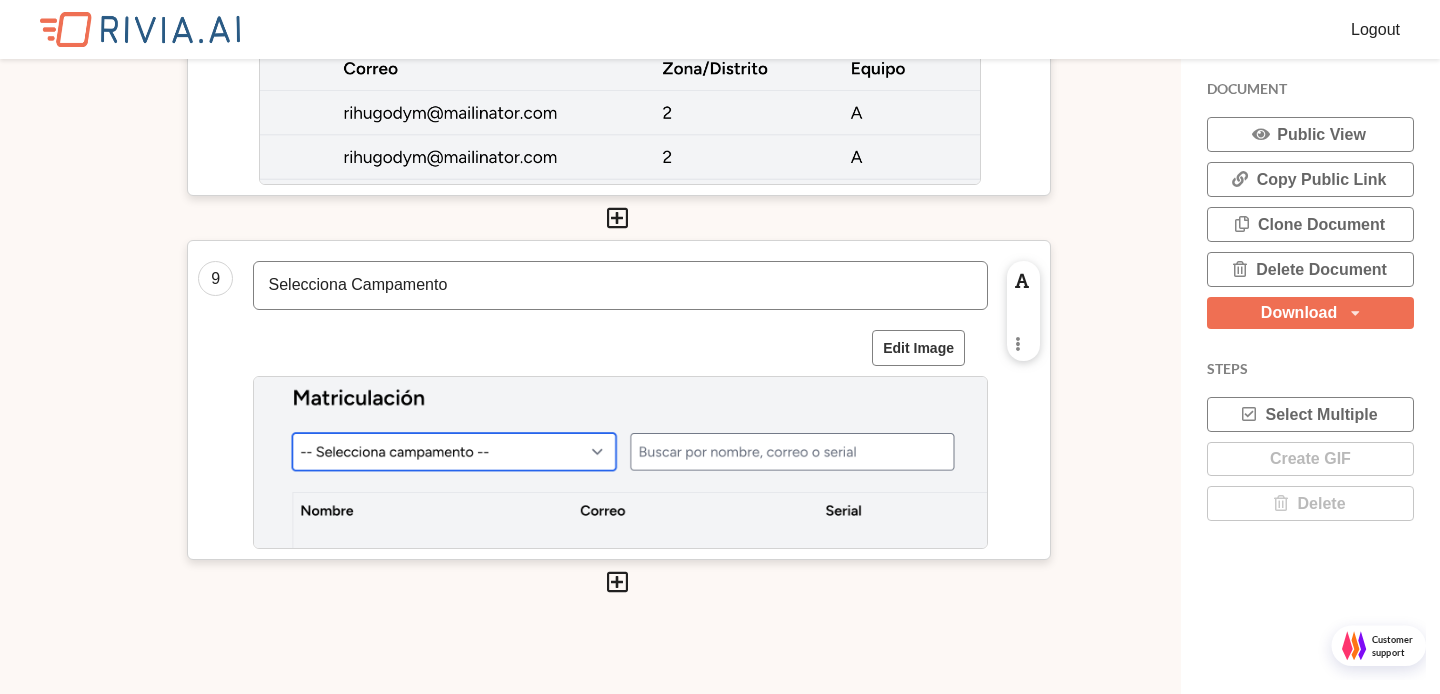 click on "Edit Image" at bounding box center [918, 348] 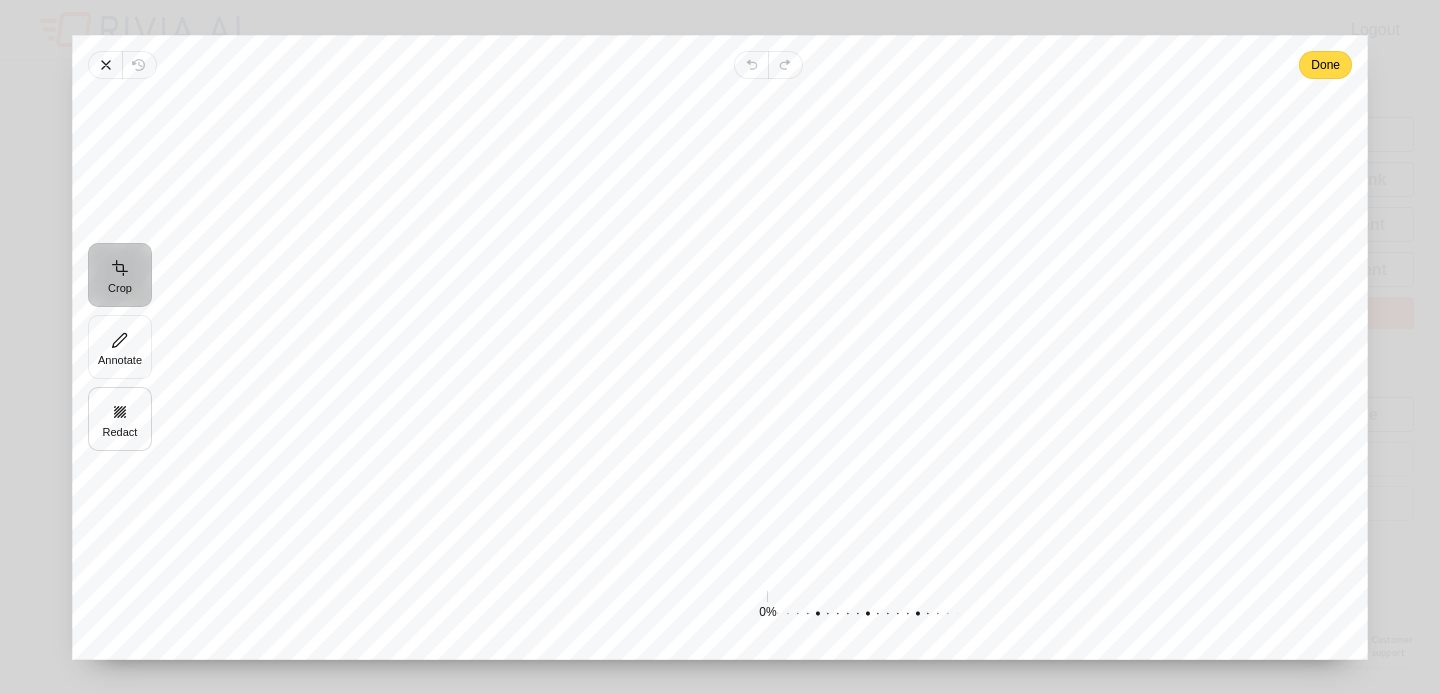 click on "Redact" at bounding box center [120, 419] 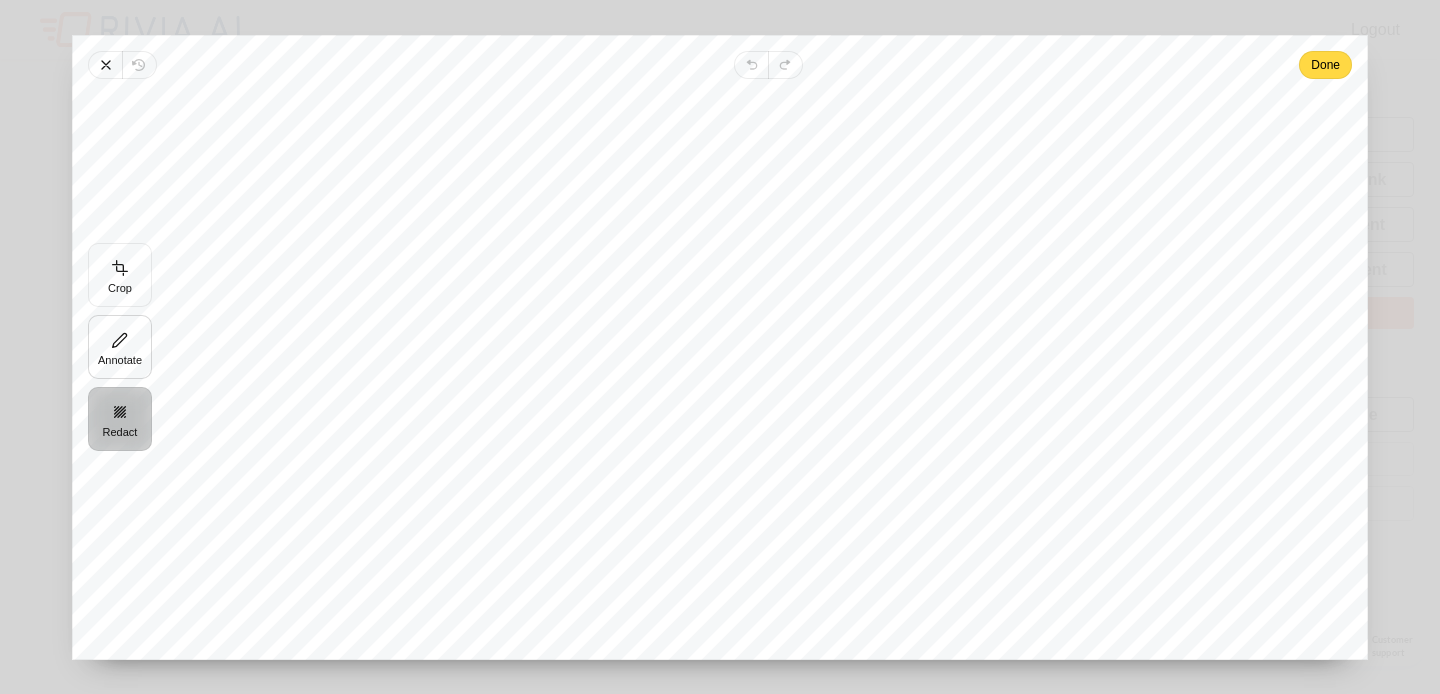 click on "Annotate" at bounding box center (120, 347) 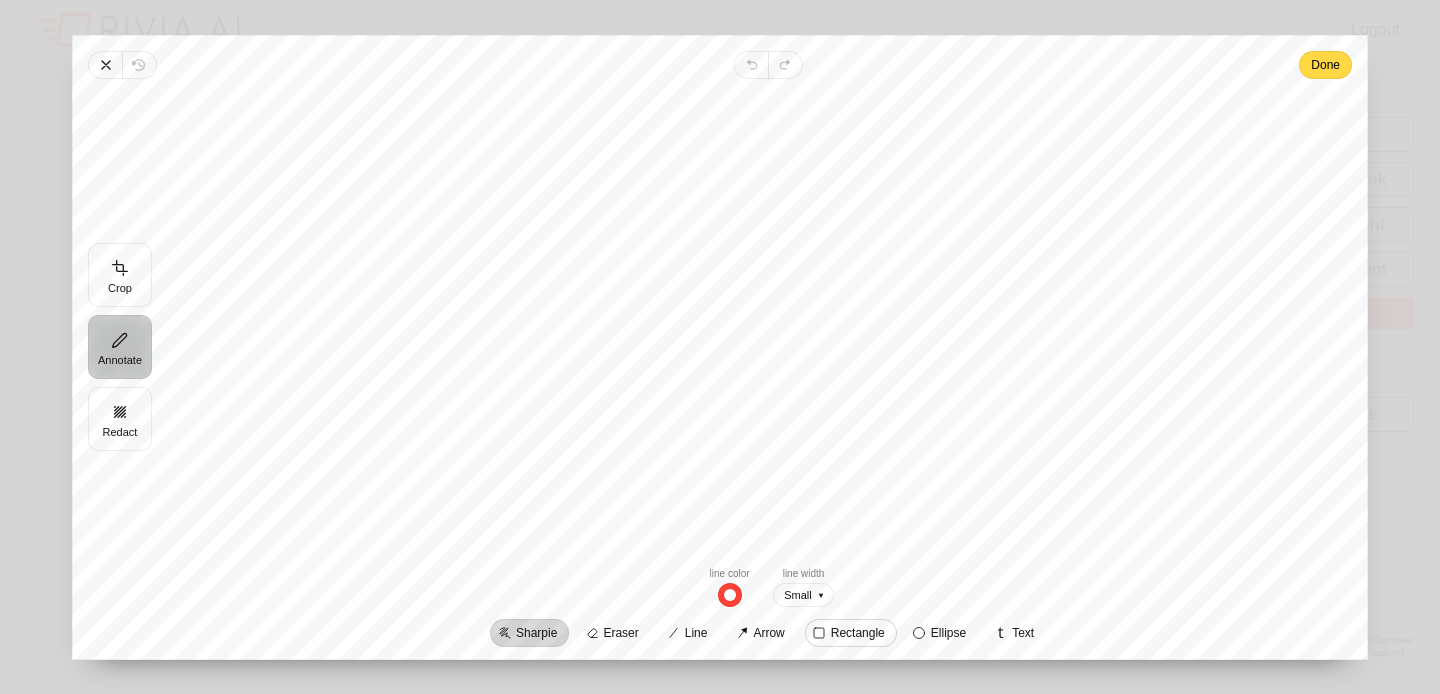 click 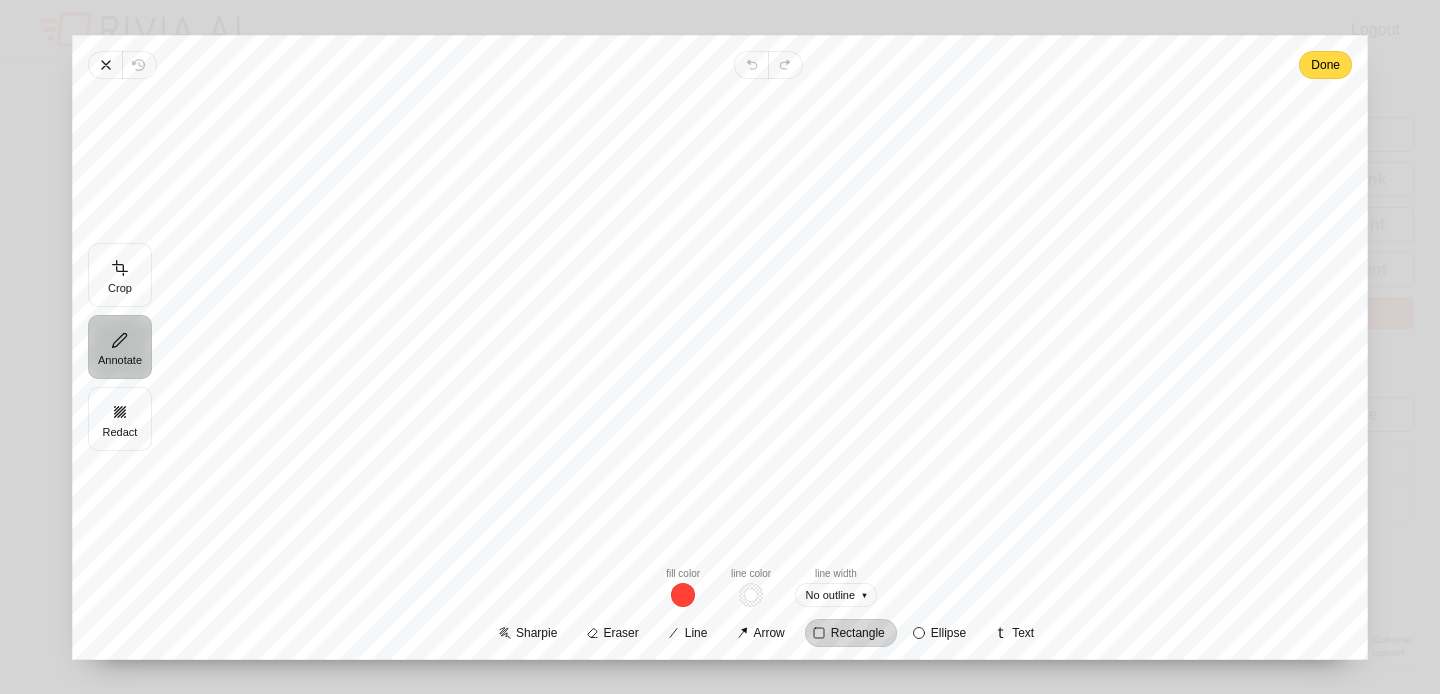 click at bounding box center [751, 594] 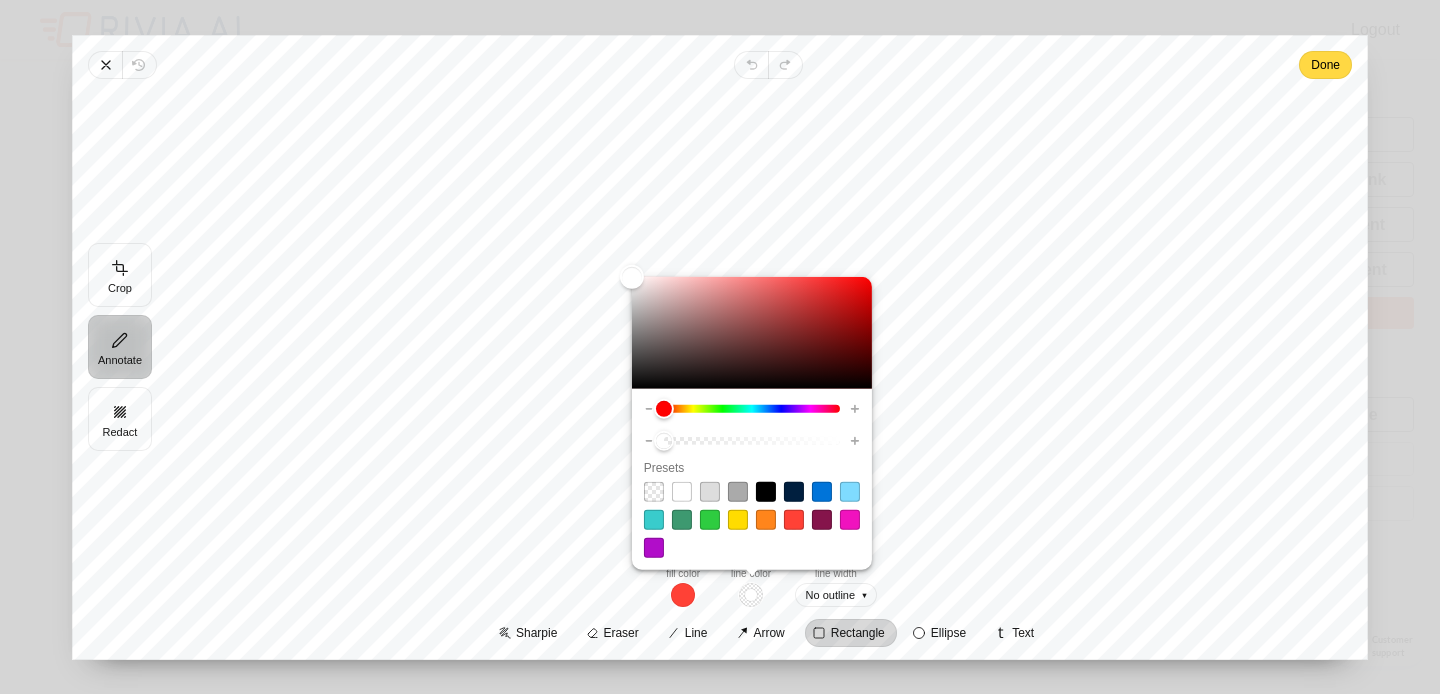 click at bounding box center (794, 520) 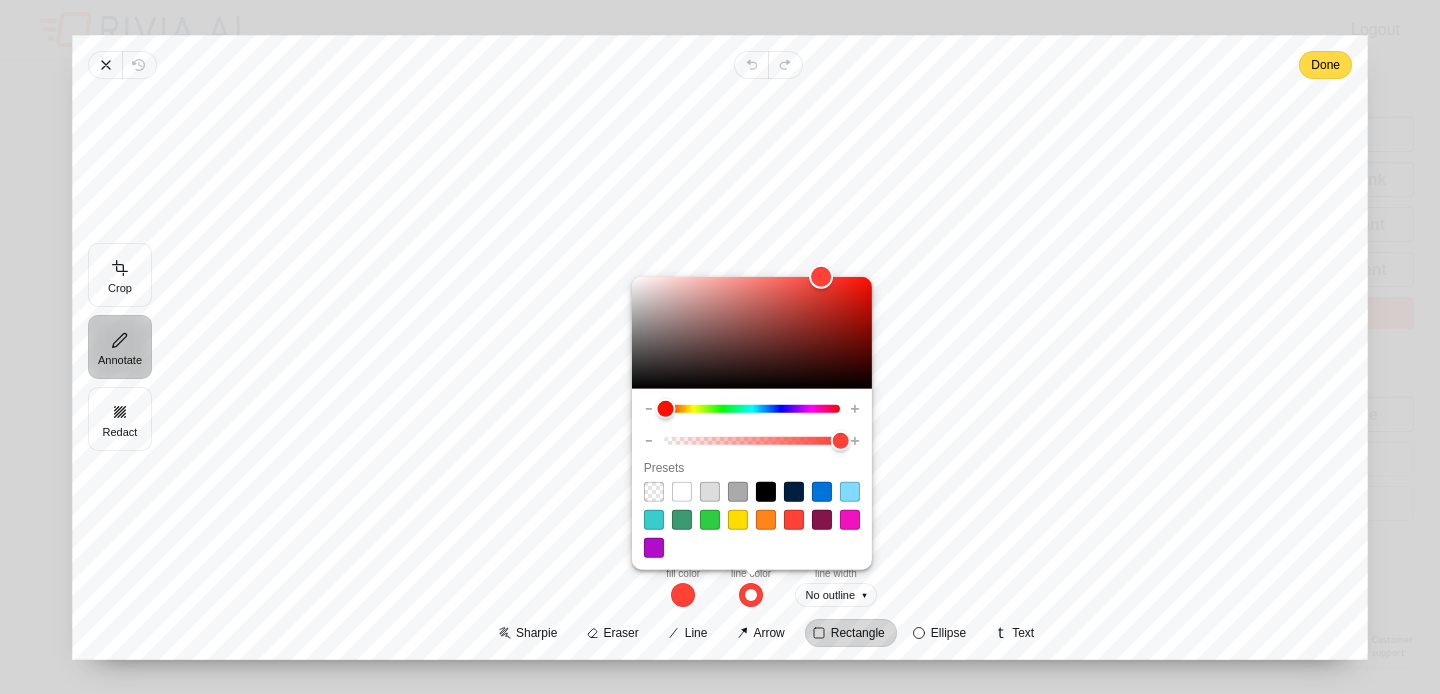 click at bounding box center [683, 594] 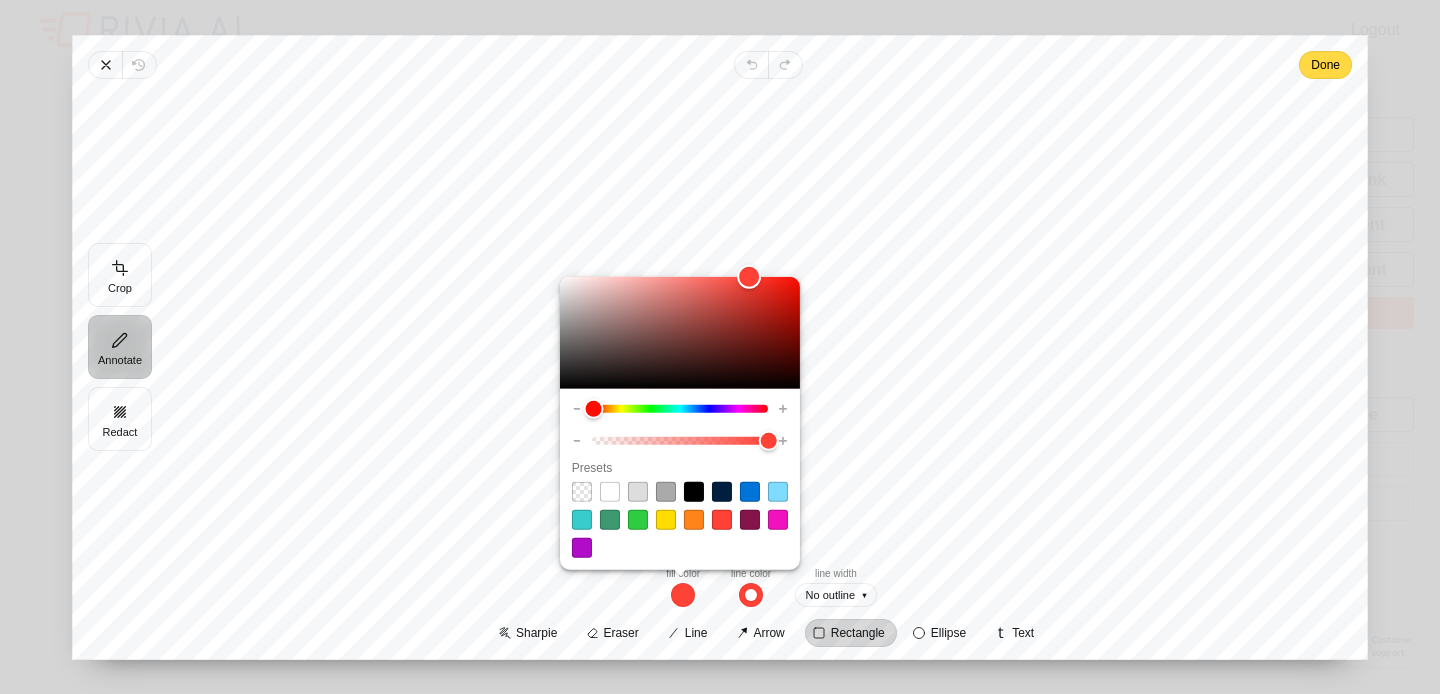 click at bounding box center (582, 492) 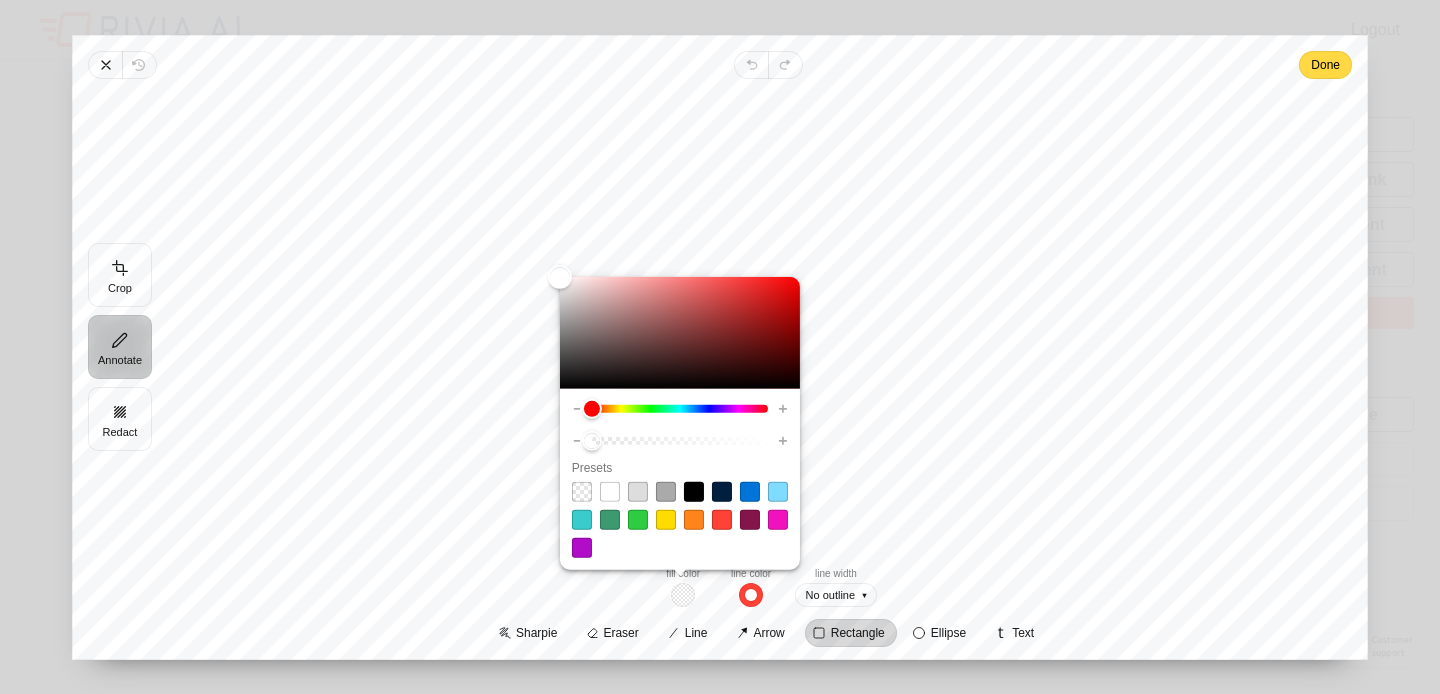 click at bounding box center [768, 322] 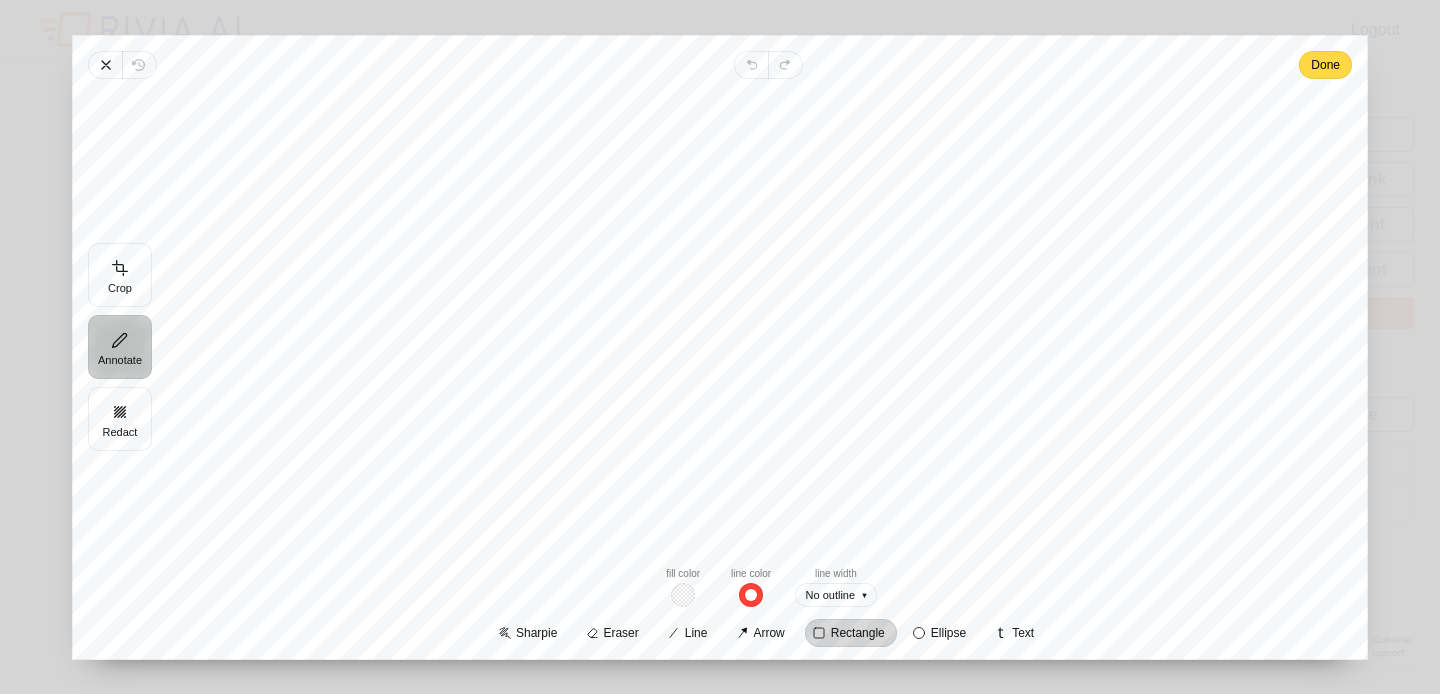 drag, startPoint x: 225, startPoint y: 218, endPoint x: 787, endPoint y: 350, distance: 577.2937 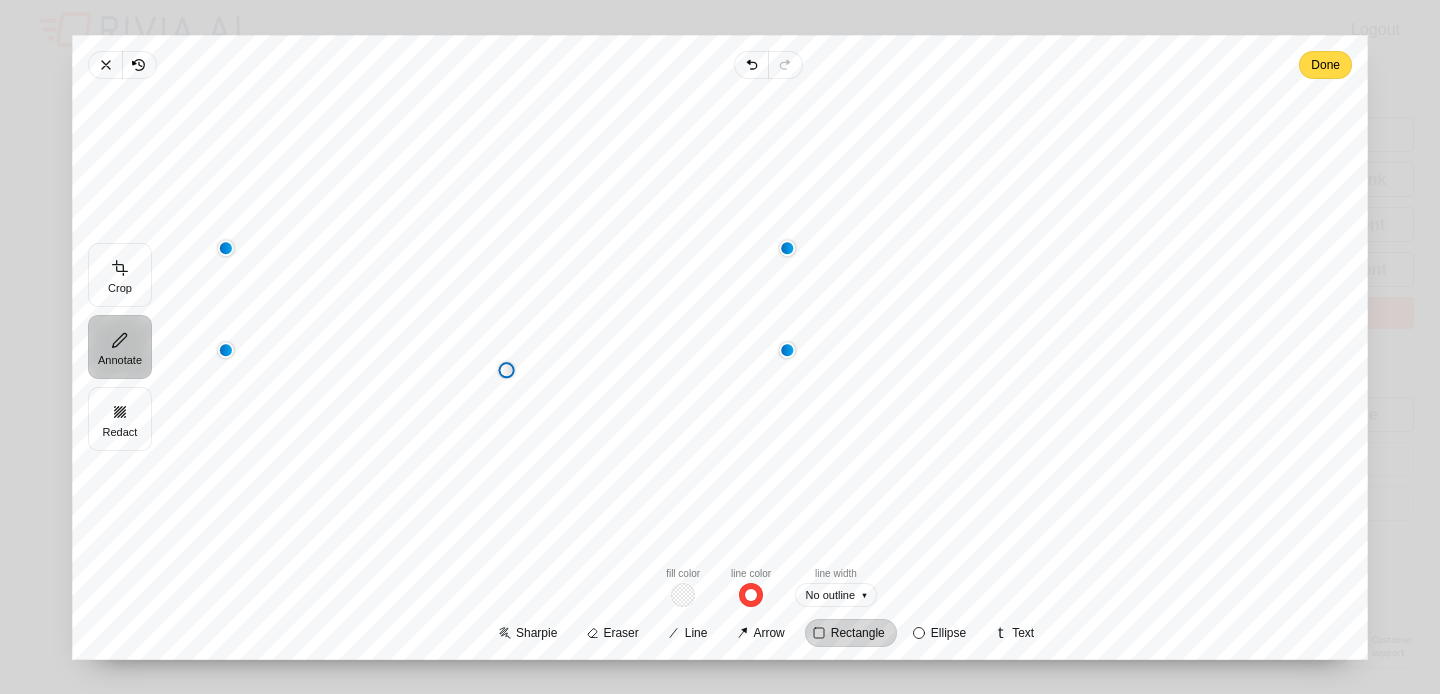 drag, startPoint x: 616, startPoint y: 216, endPoint x: 617, endPoint y: 251, distance: 35.014282 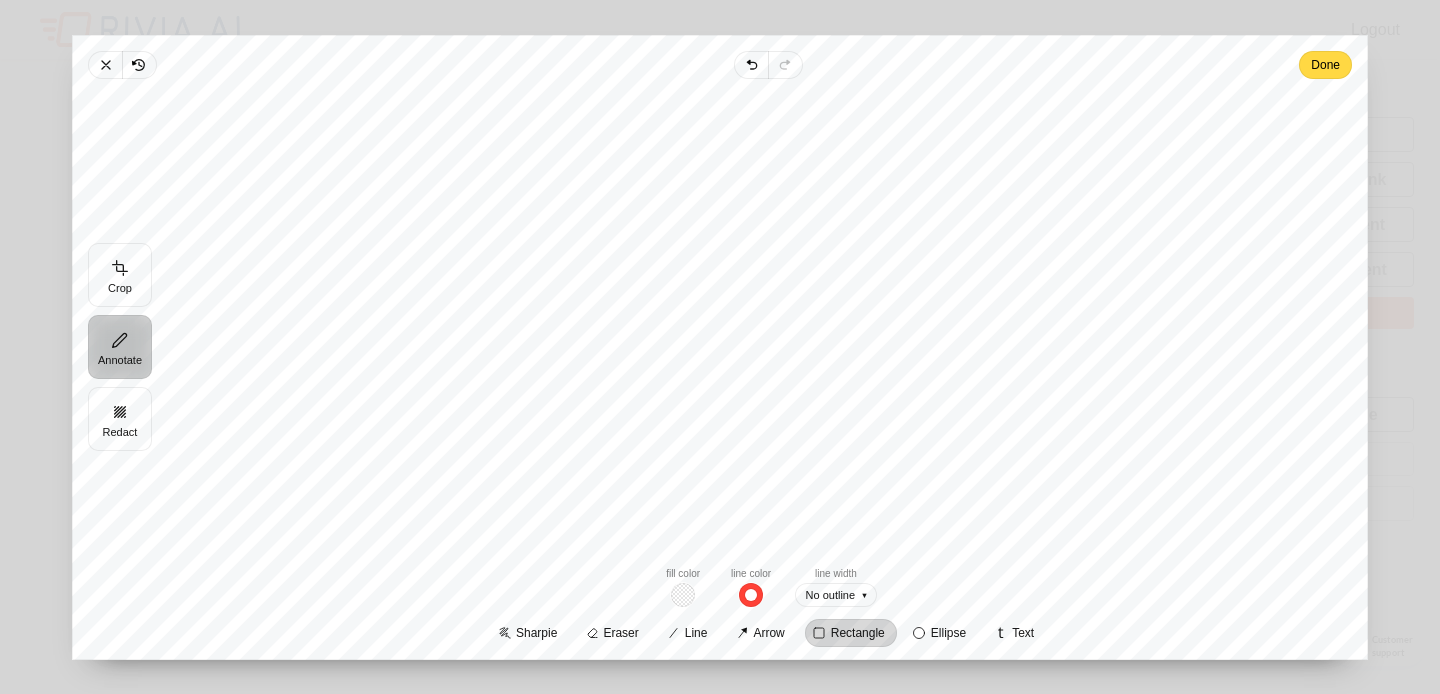 click on "Rectangle" at bounding box center [768, 322] 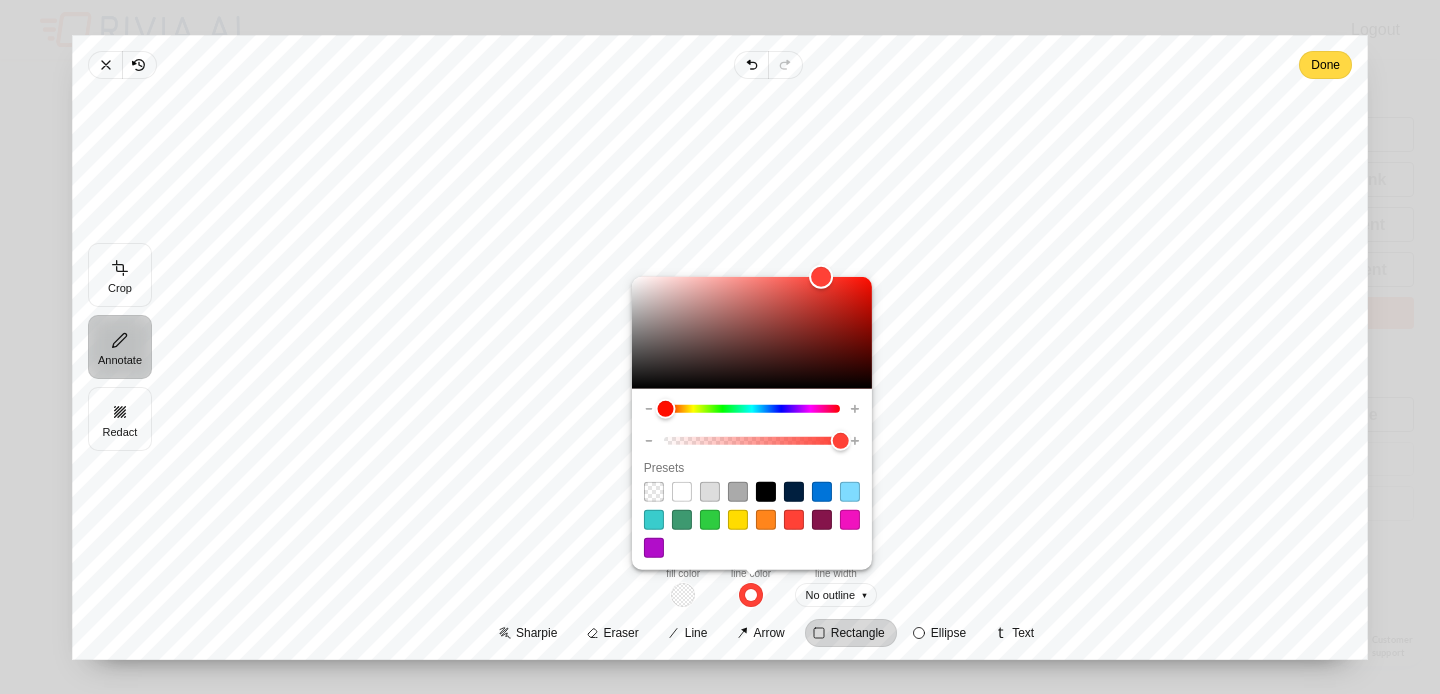 click on "Rectangle" at bounding box center [768, 322] 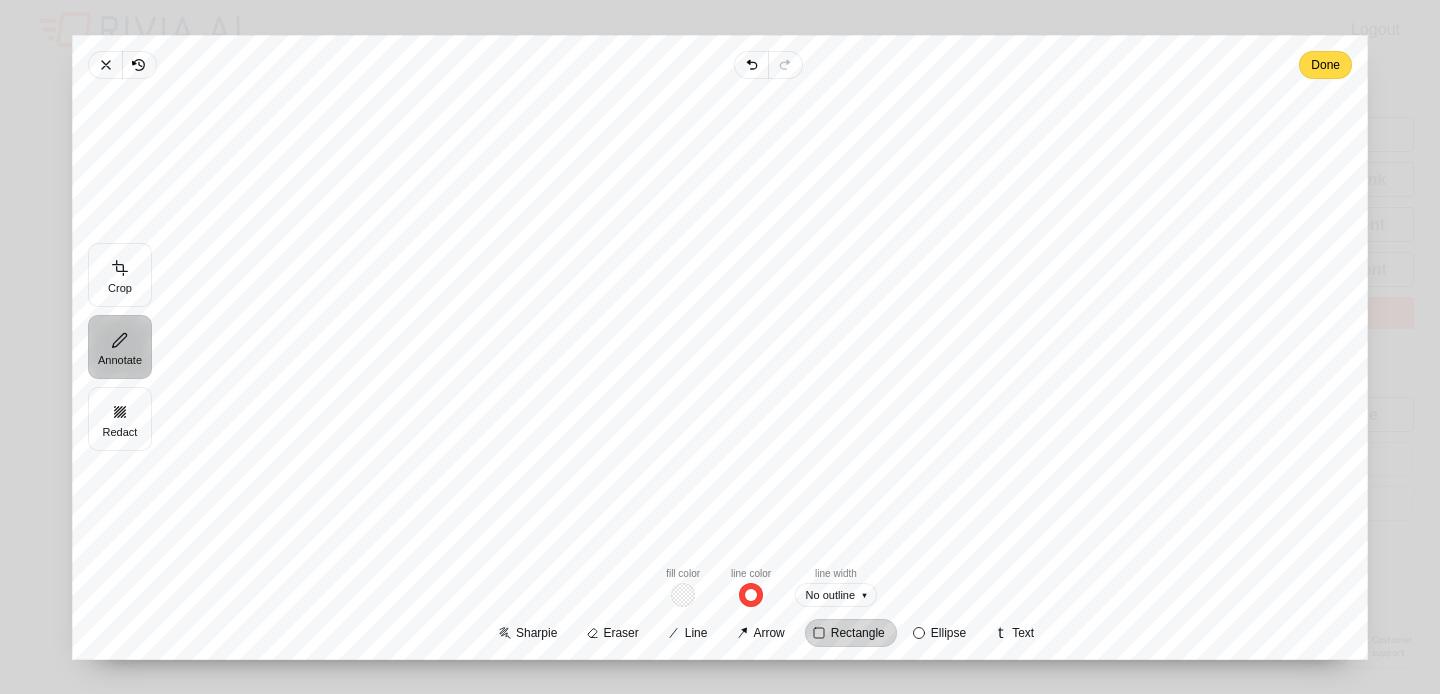 click on "Rectangle" at bounding box center [768, 322] 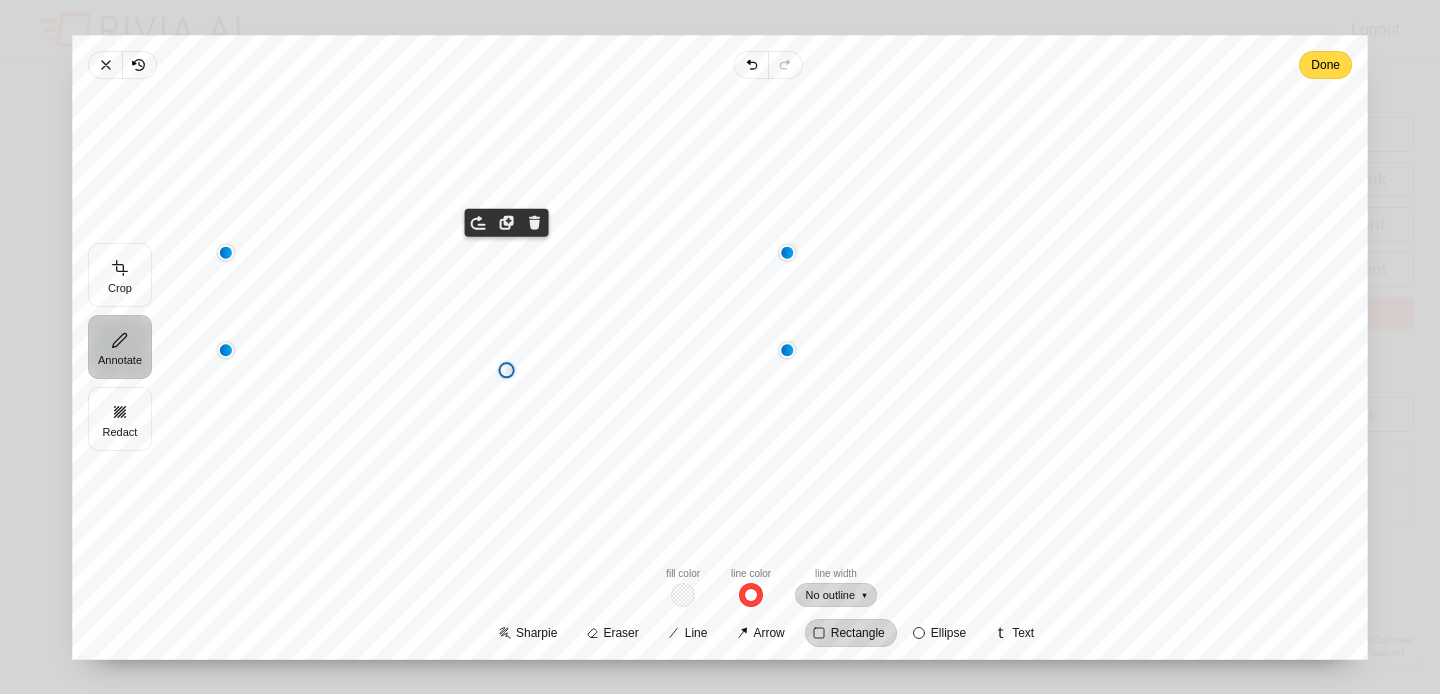 click on "No outline" at bounding box center (836, 594) 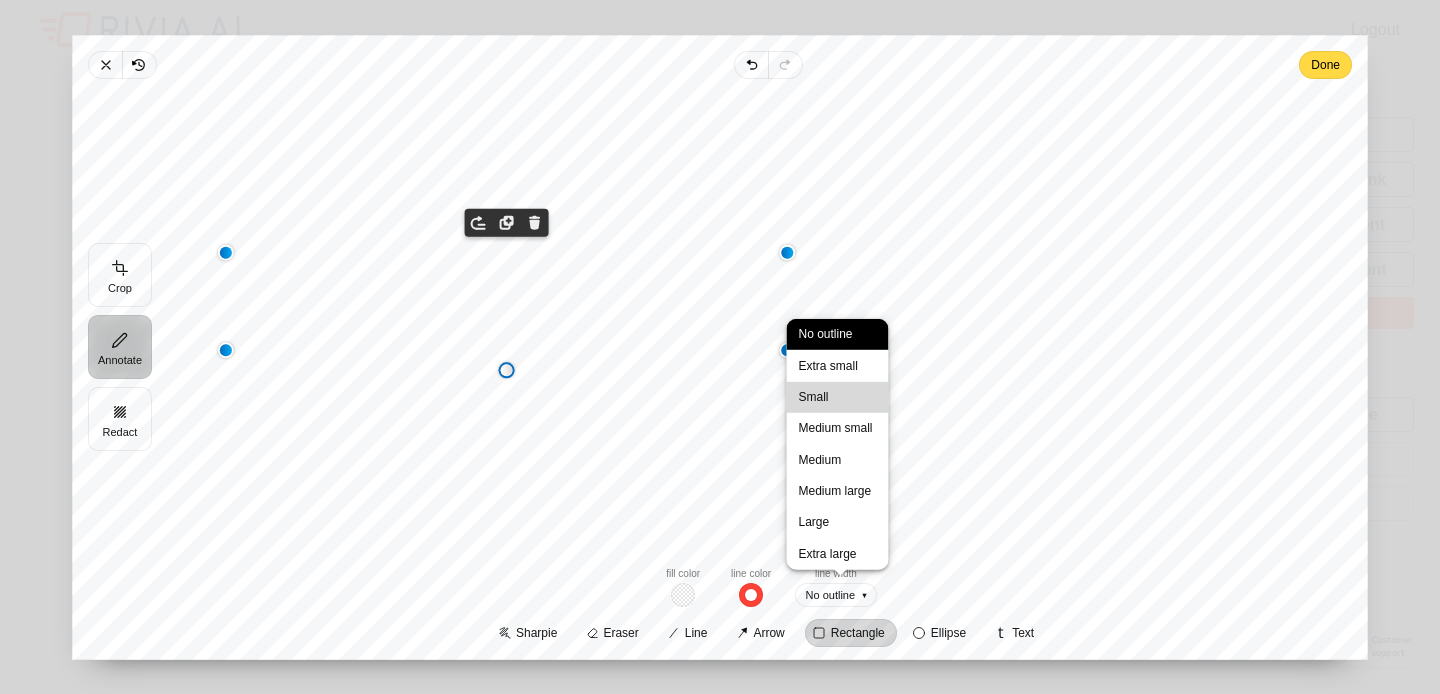 click on "Small" at bounding box center [814, 396] 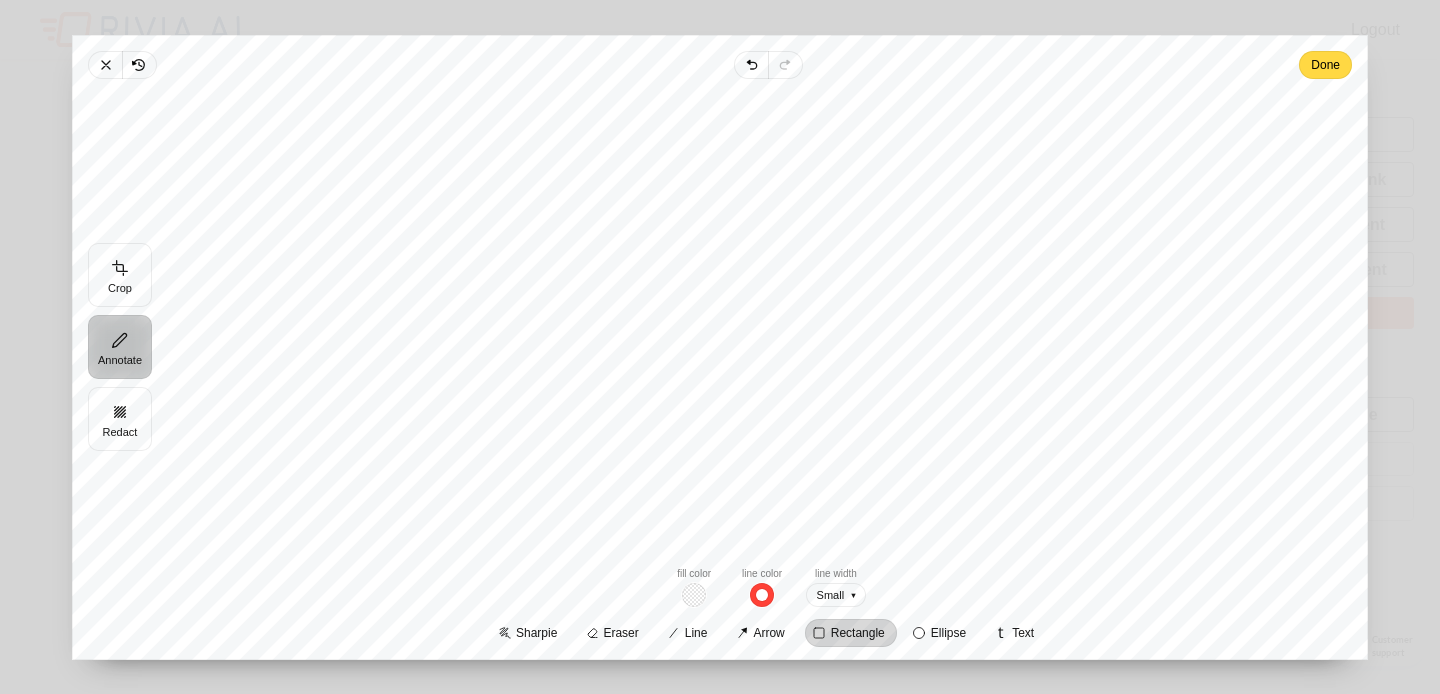 click on "Rectangle" at bounding box center [768, 322] 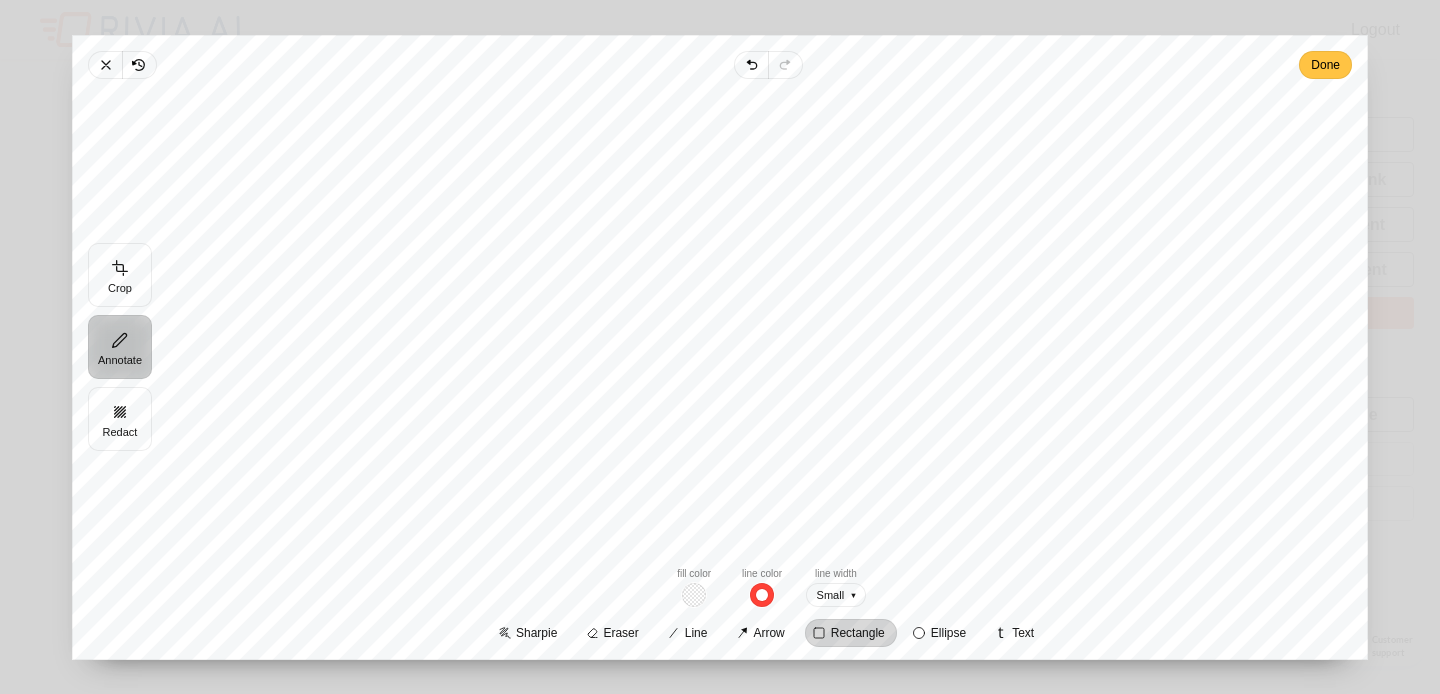 click on "Done" 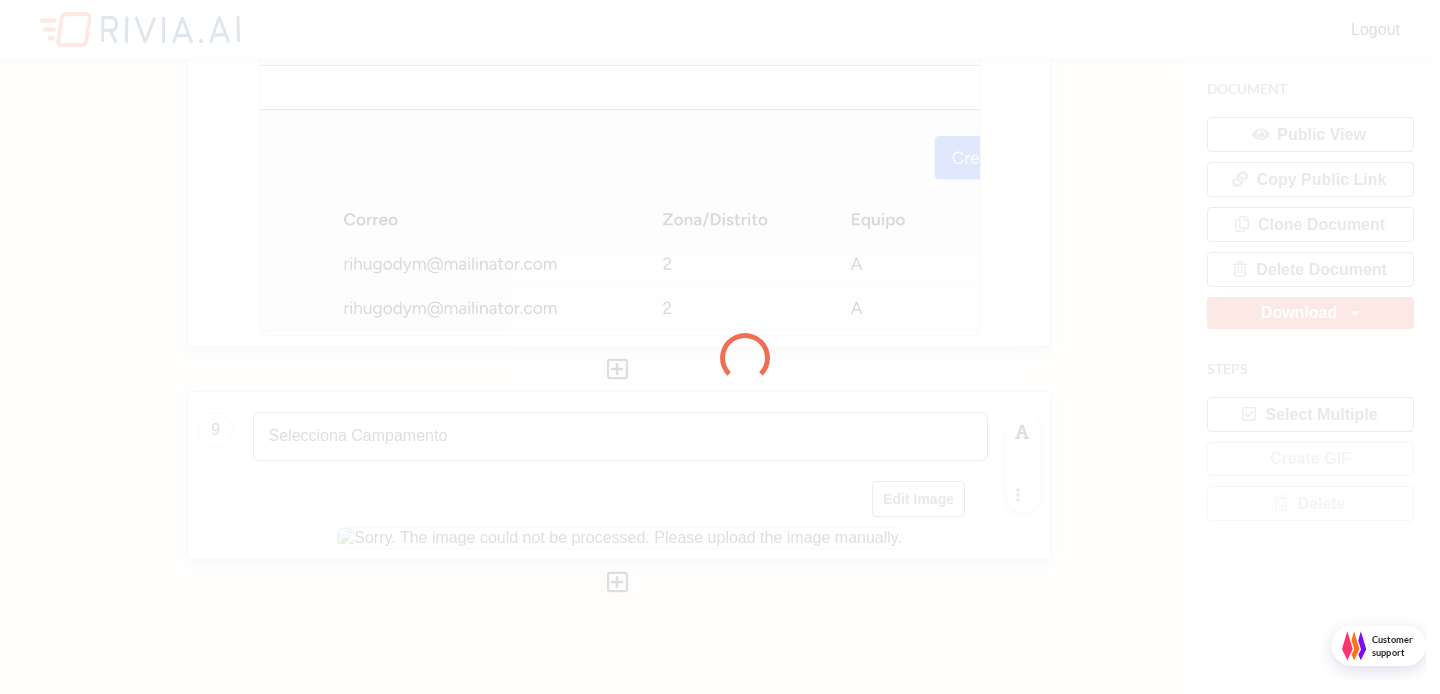 scroll, scrollTop: 10, scrollLeft: 10, axis: both 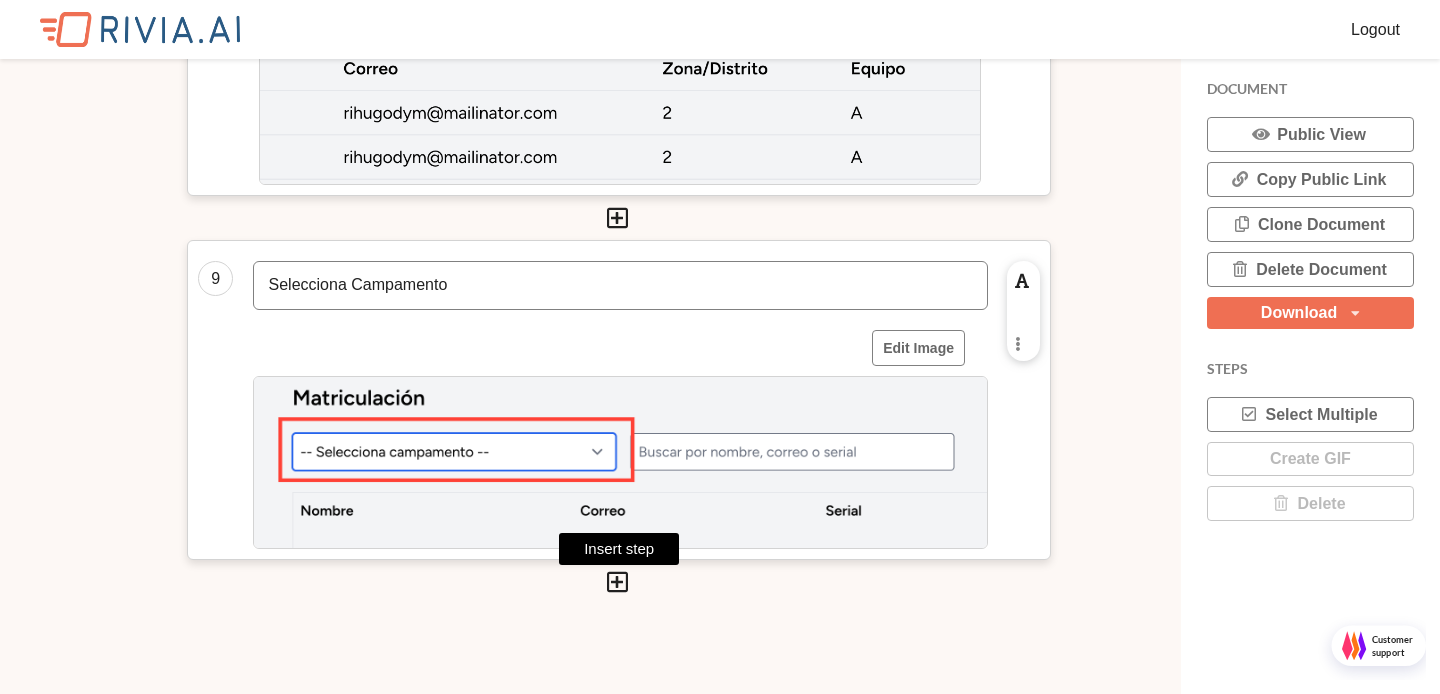click at bounding box center (617, 582) 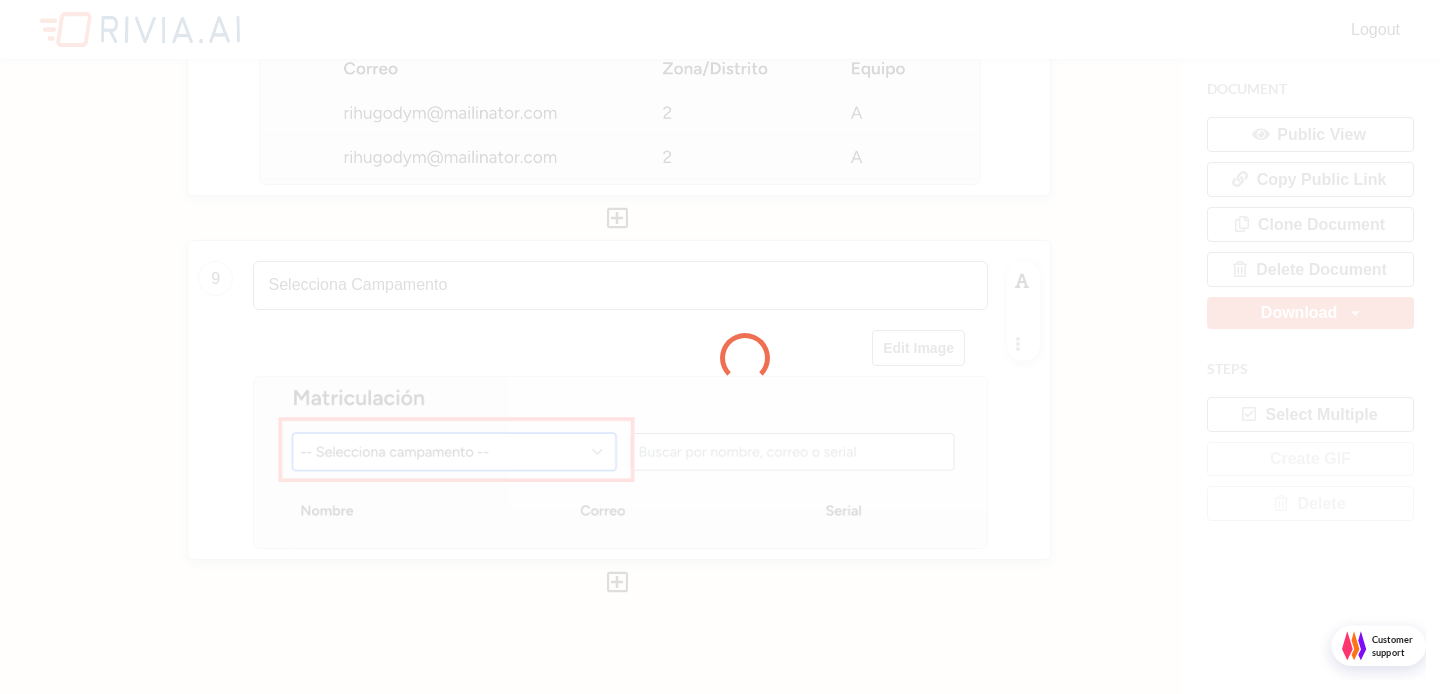 scroll, scrollTop: 10, scrollLeft: 10, axis: both 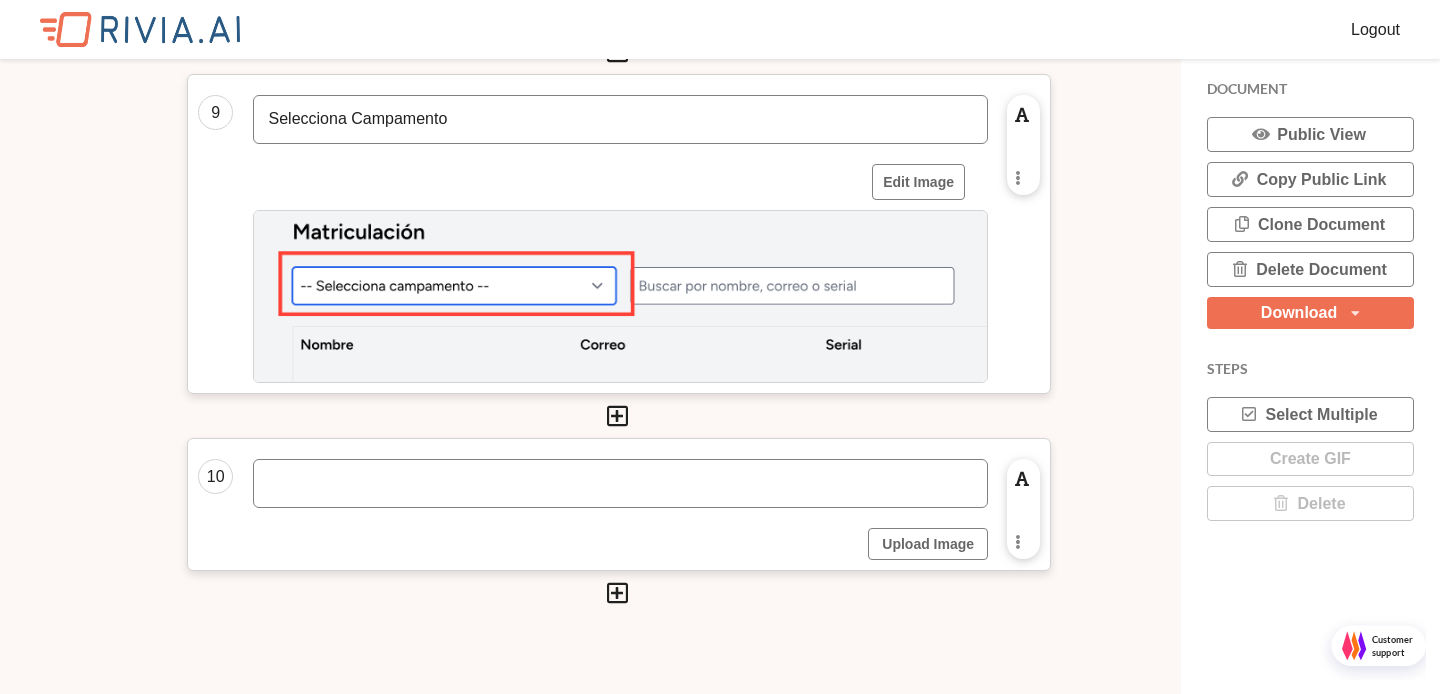 click at bounding box center [620, 483] 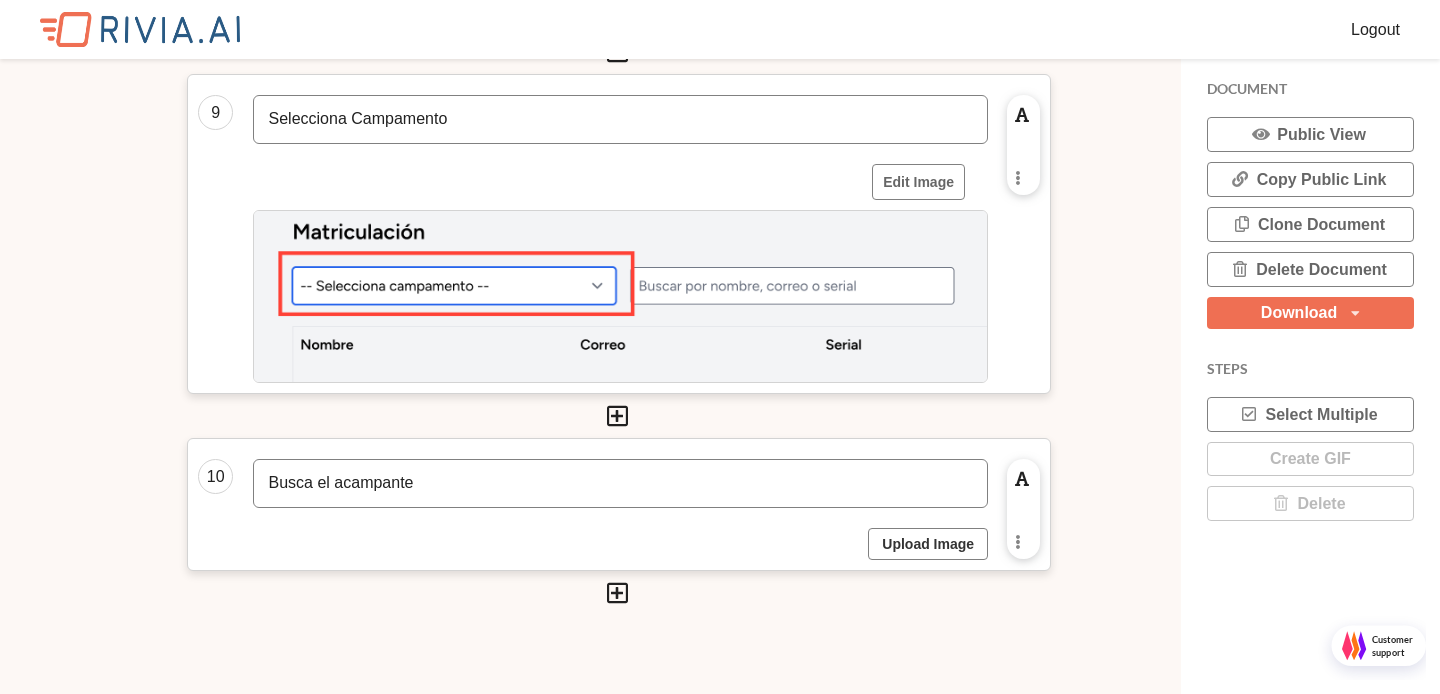 click on "Upload Image" at bounding box center [928, 544] 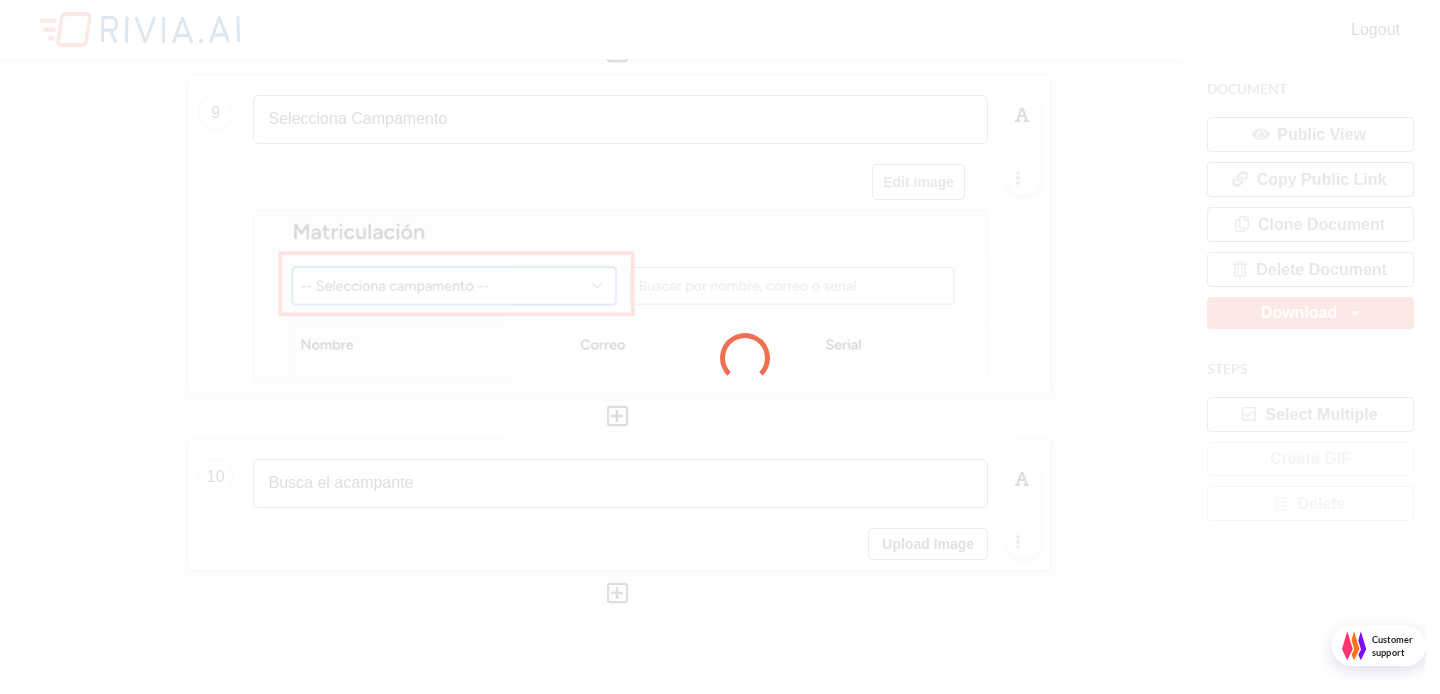 scroll, scrollTop: 10, scrollLeft: 10, axis: both 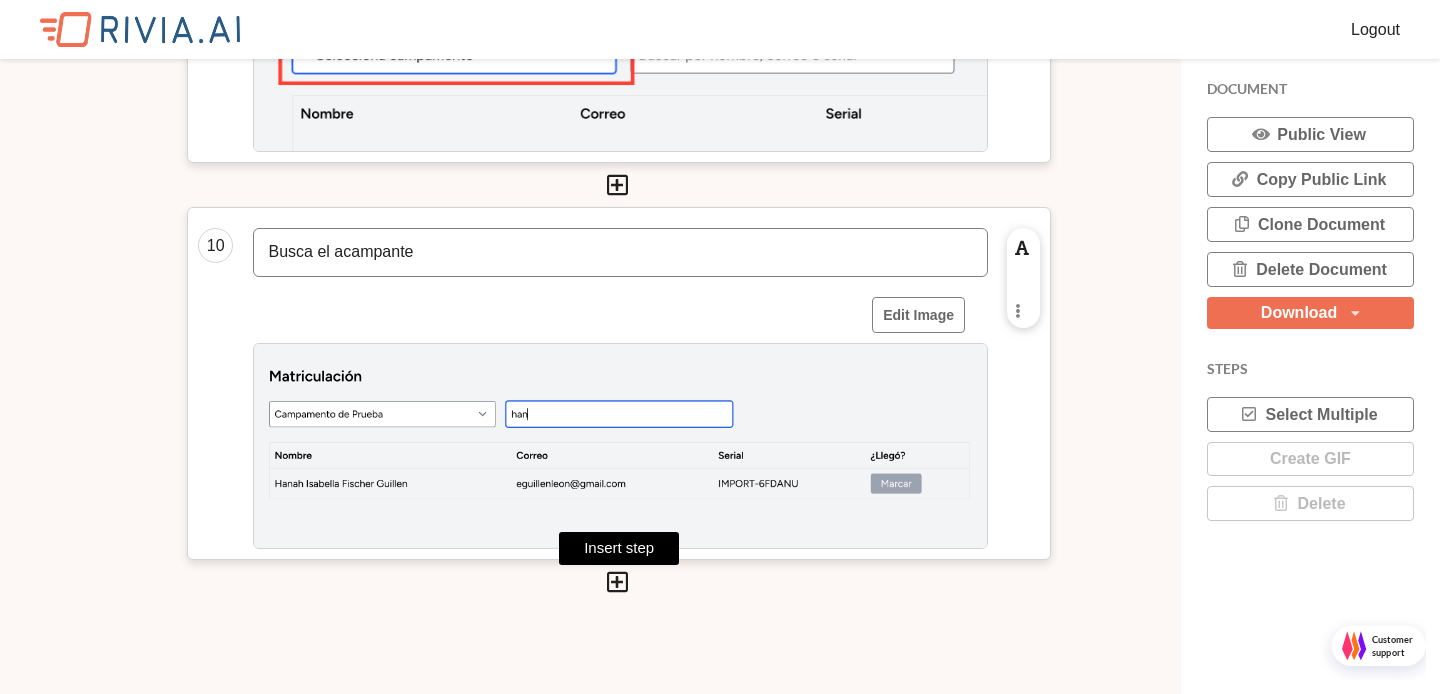 click on "Insert step" at bounding box center (619, 582) 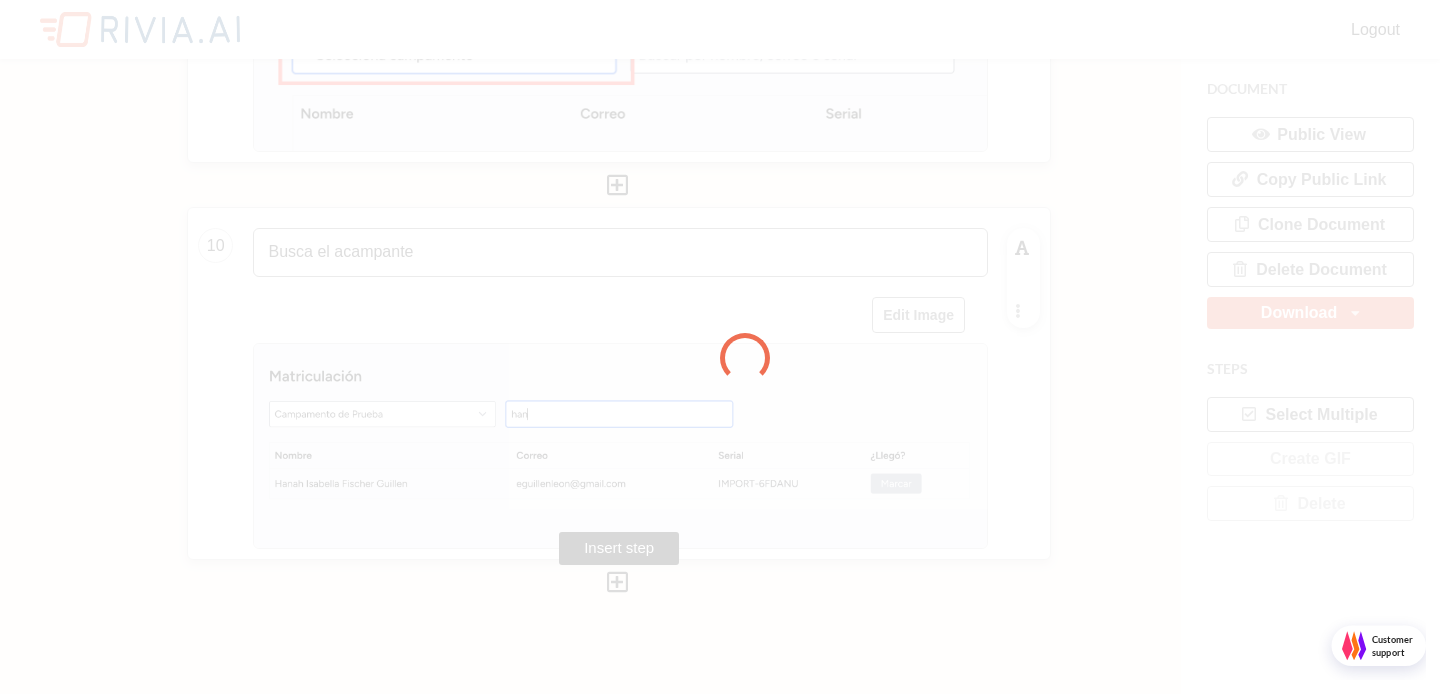 scroll, scrollTop: 10, scrollLeft: 10, axis: both 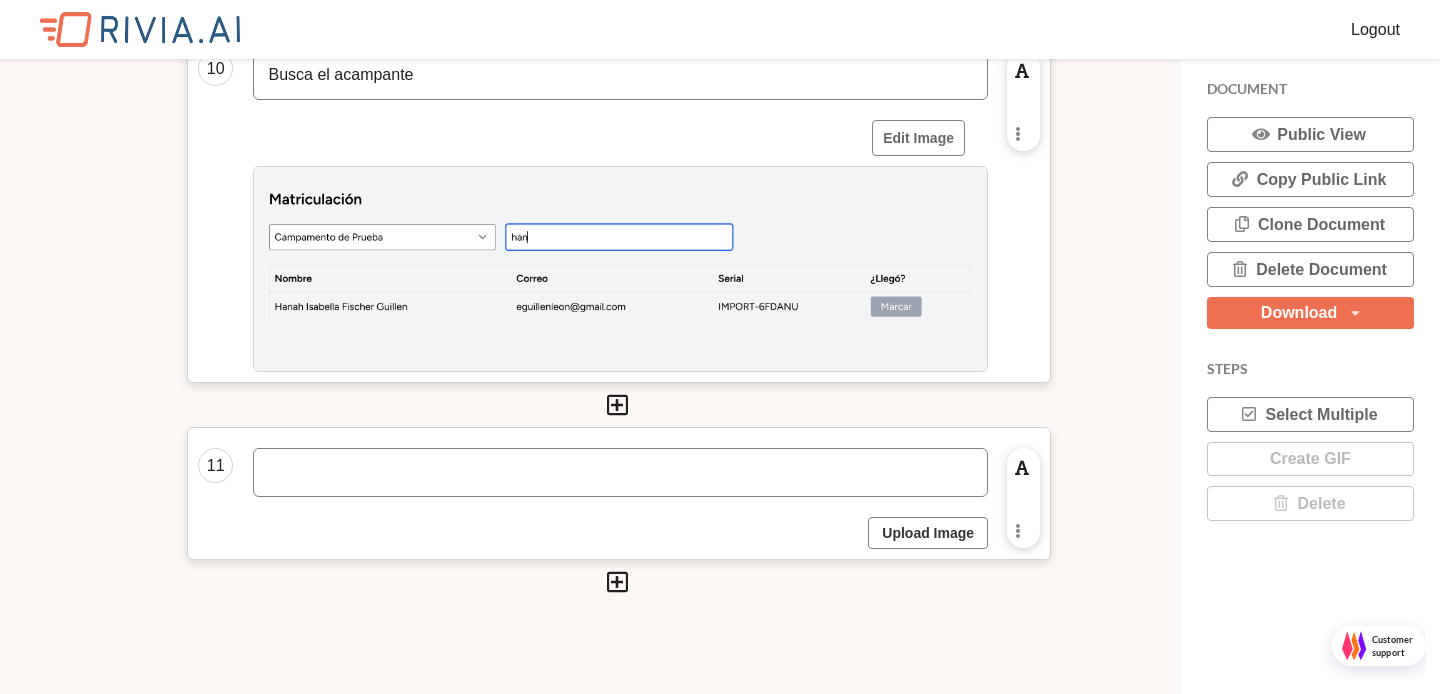 click on "Upload Image" at bounding box center (928, 533) 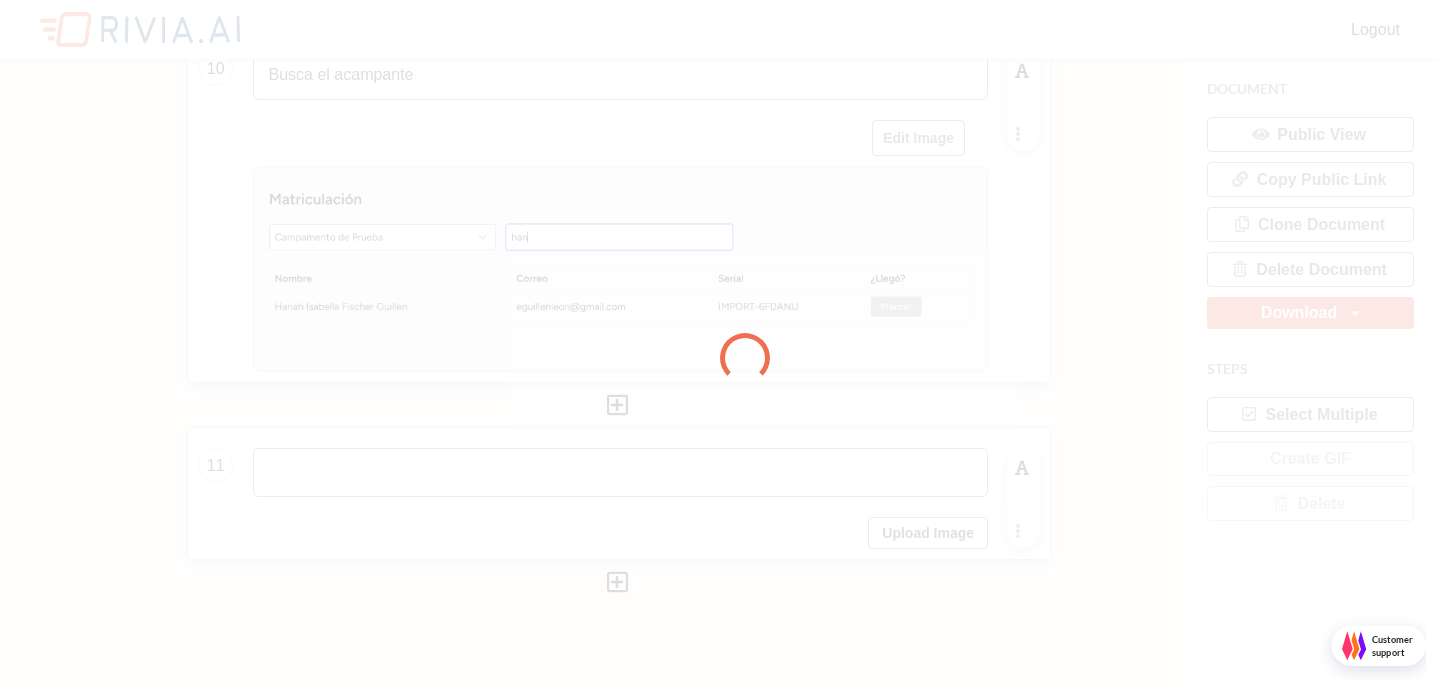 scroll, scrollTop: 10, scrollLeft: 10, axis: both 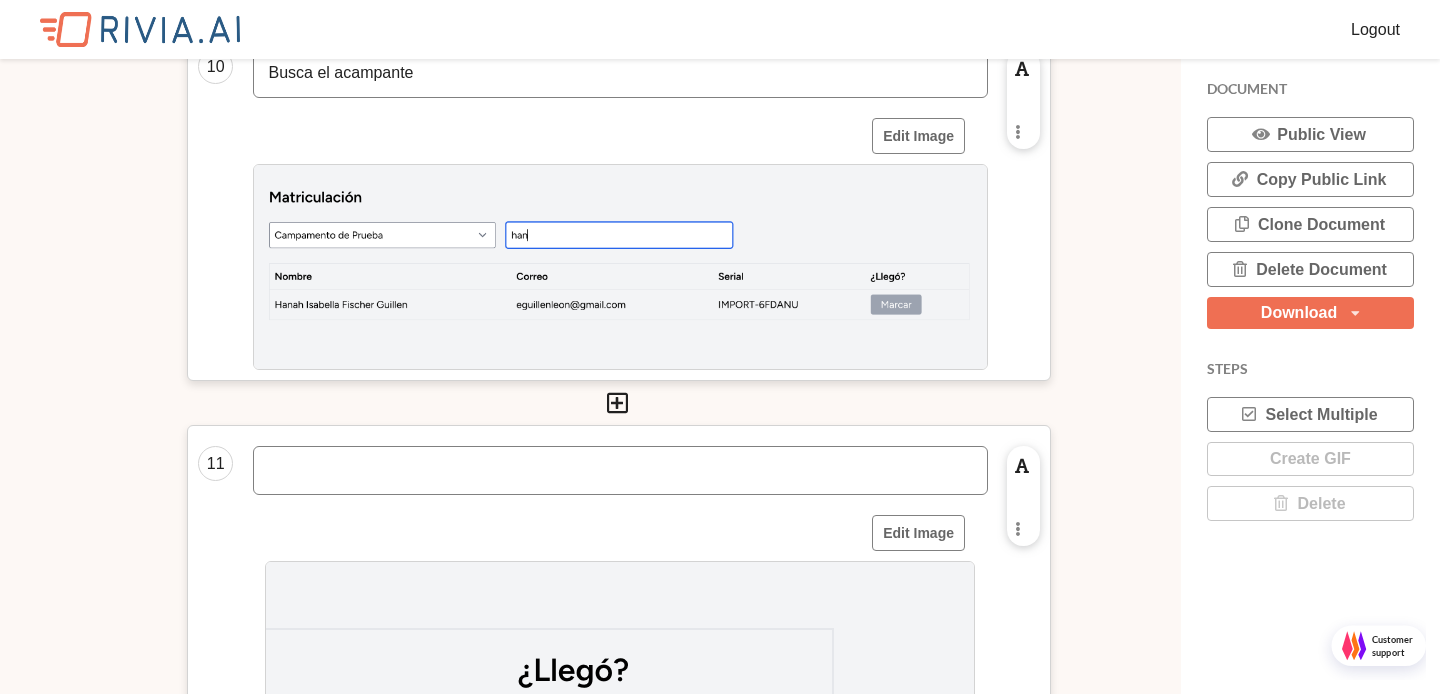 click at bounding box center [620, 470] 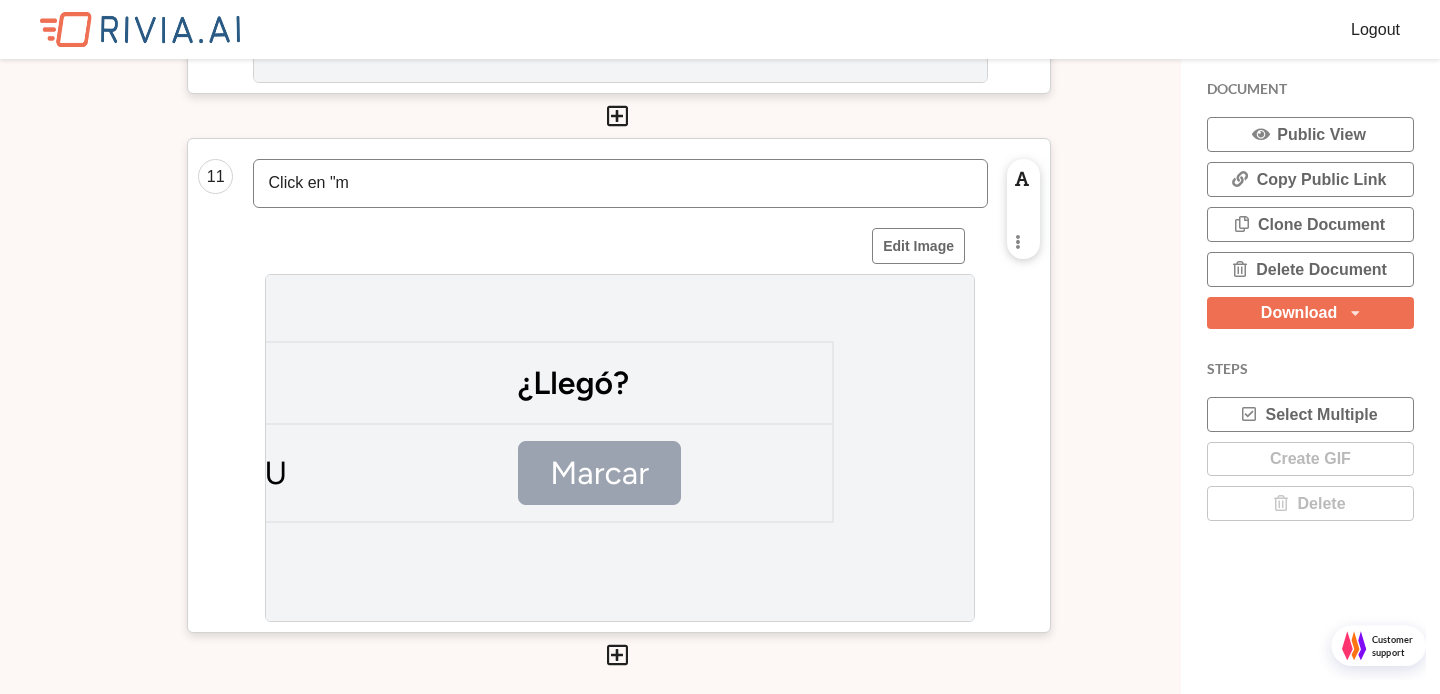 scroll, scrollTop: 5667, scrollLeft: 0, axis: vertical 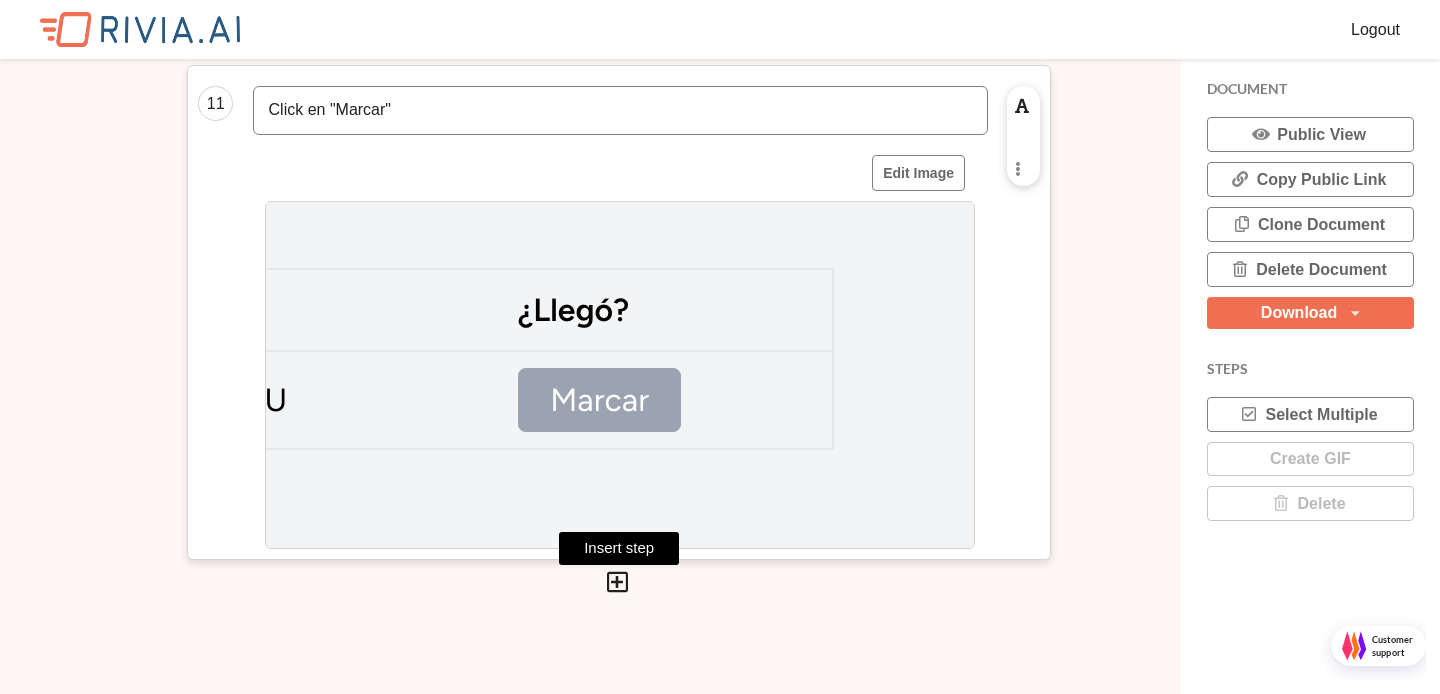 click at bounding box center (617, 582) 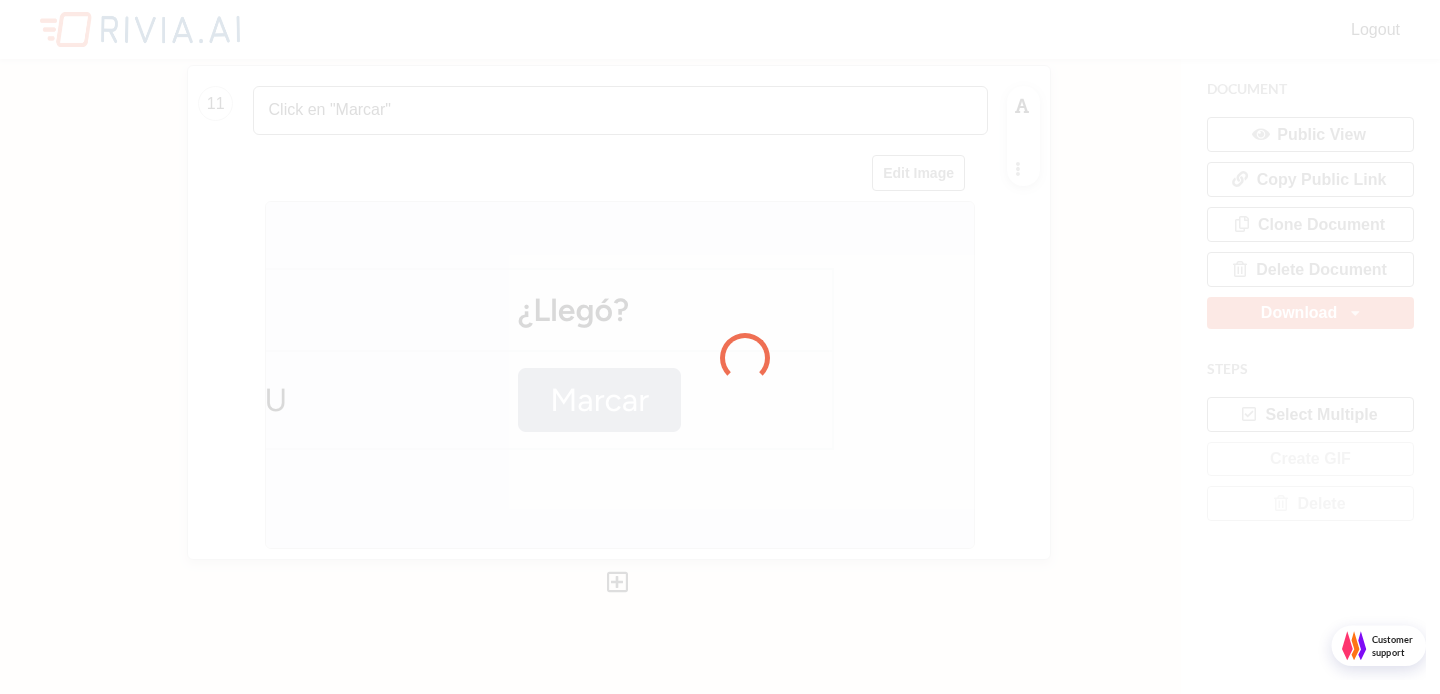 scroll, scrollTop: 10, scrollLeft: 10, axis: both 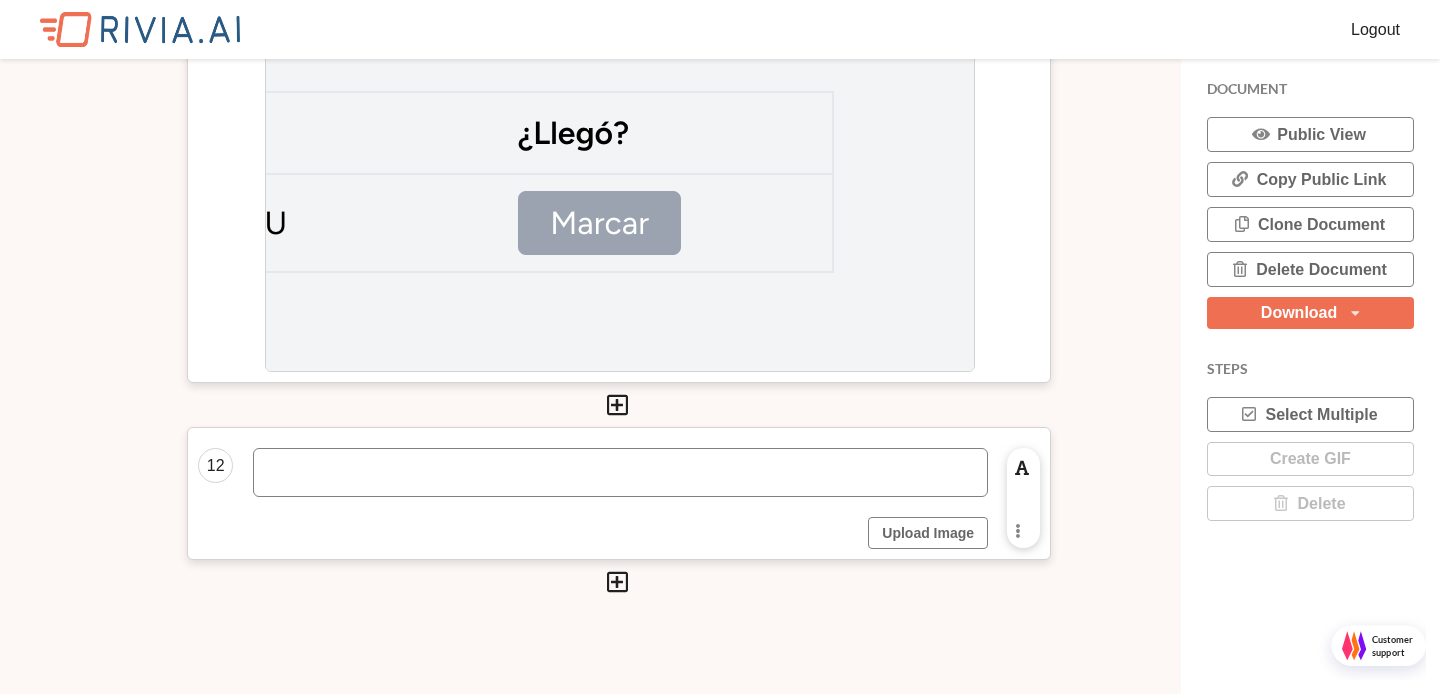 click at bounding box center [620, 472] 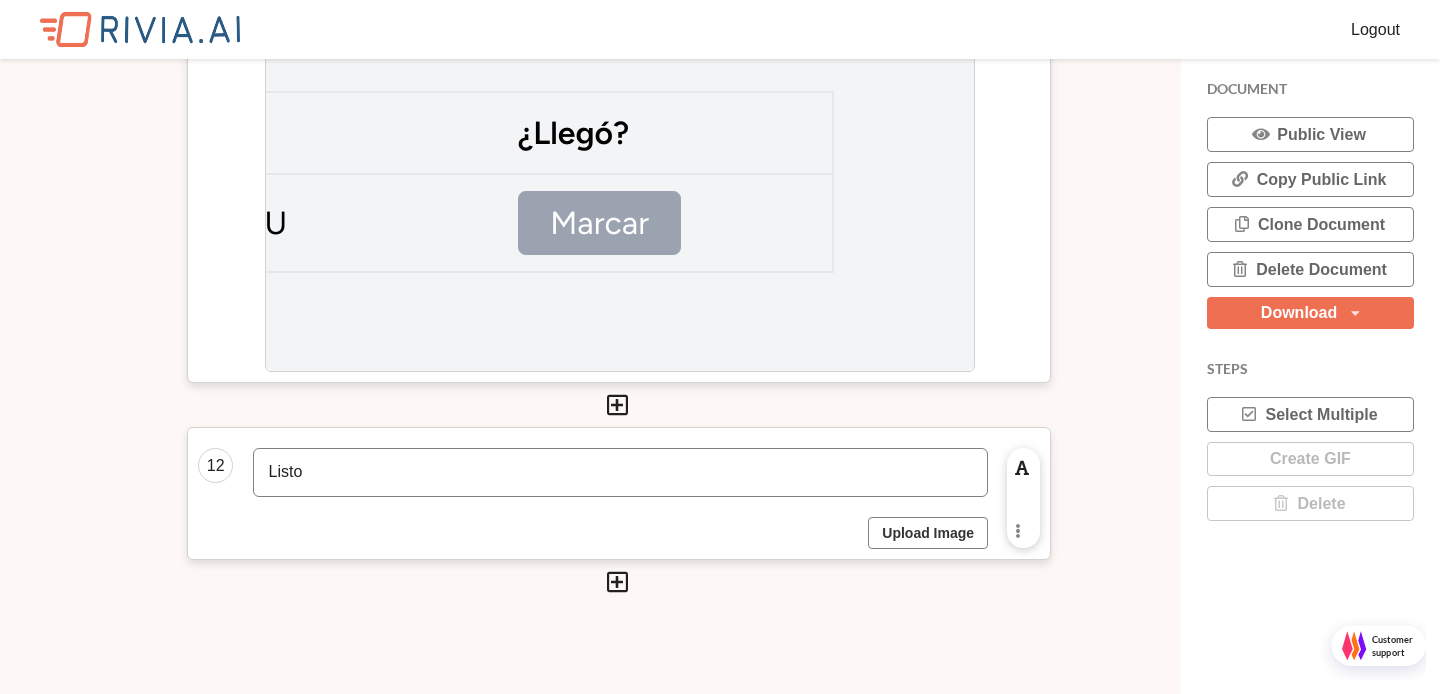 click on "Upload Image" at bounding box center [928, 533] 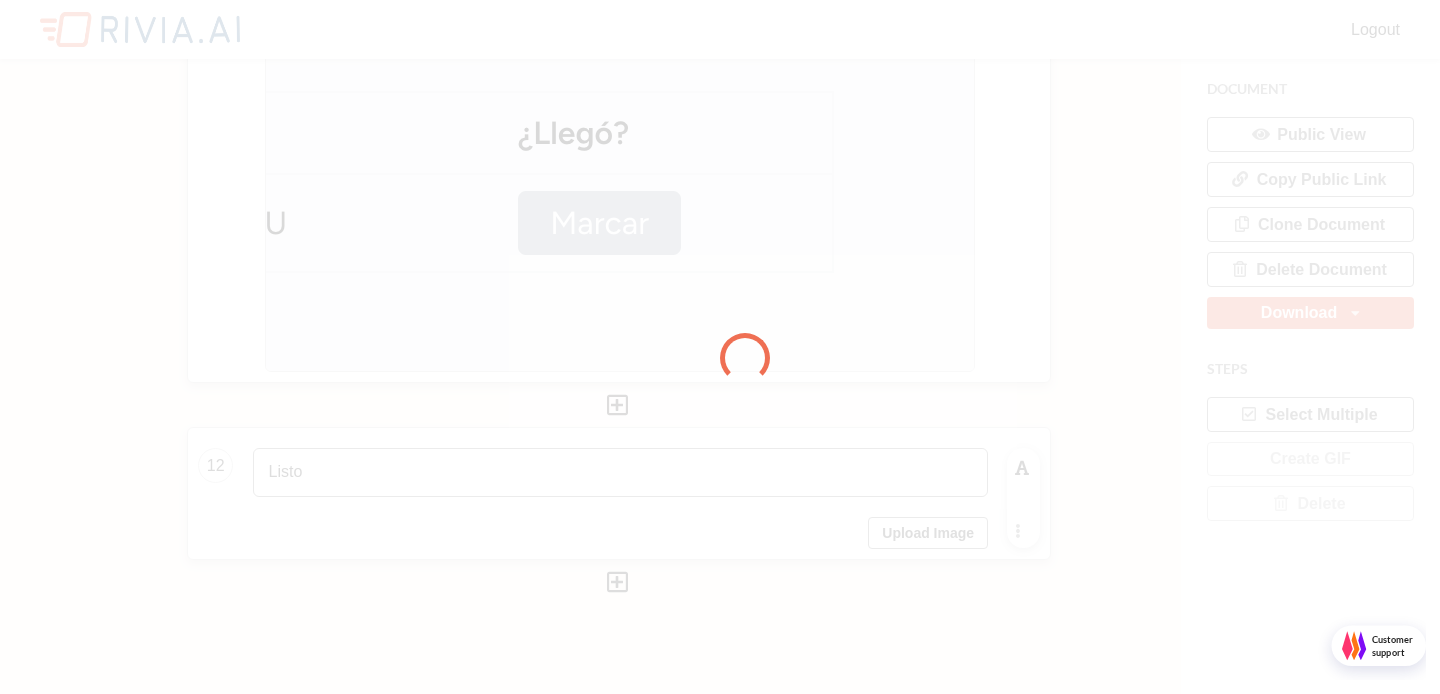 scroll, scrollTop: 10, scrollLeft: 10, axis: both 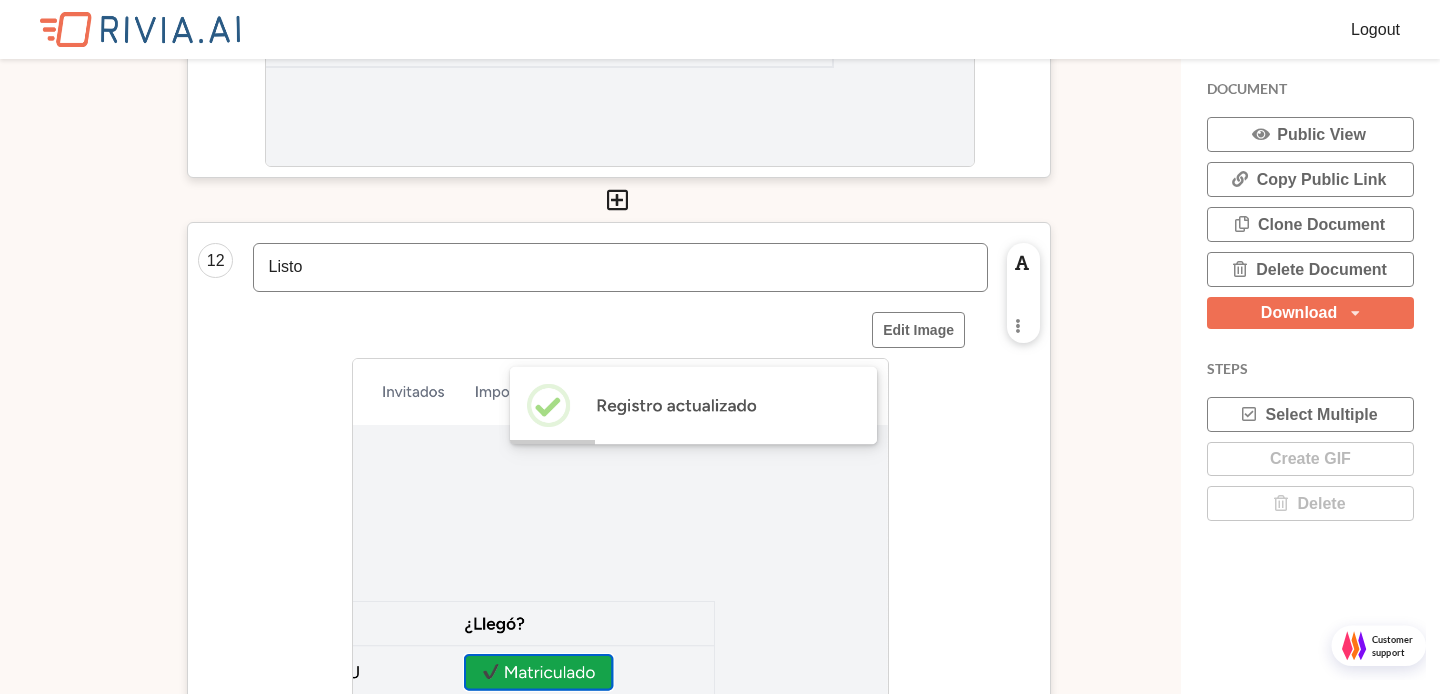 click on "Download" at bounding box center [1299, 313] 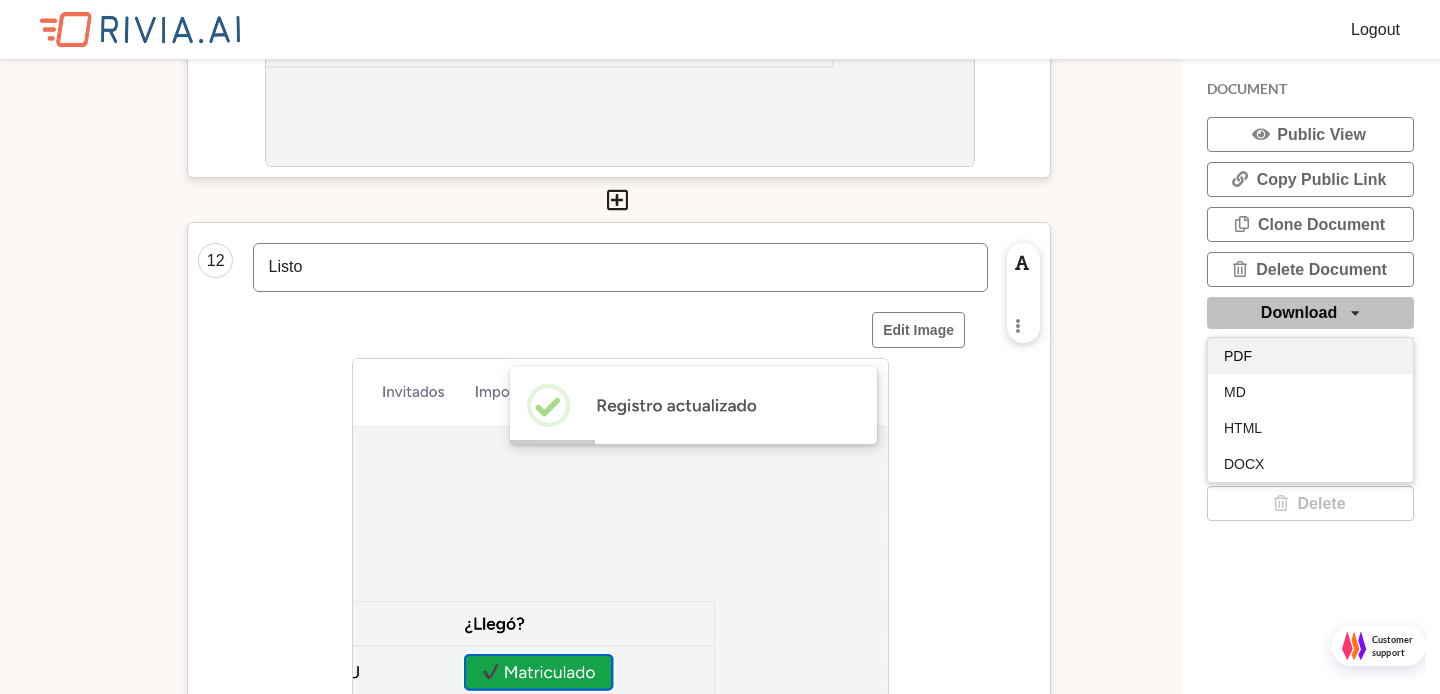 click on "PDF" at bounding box center [1310, 356] 